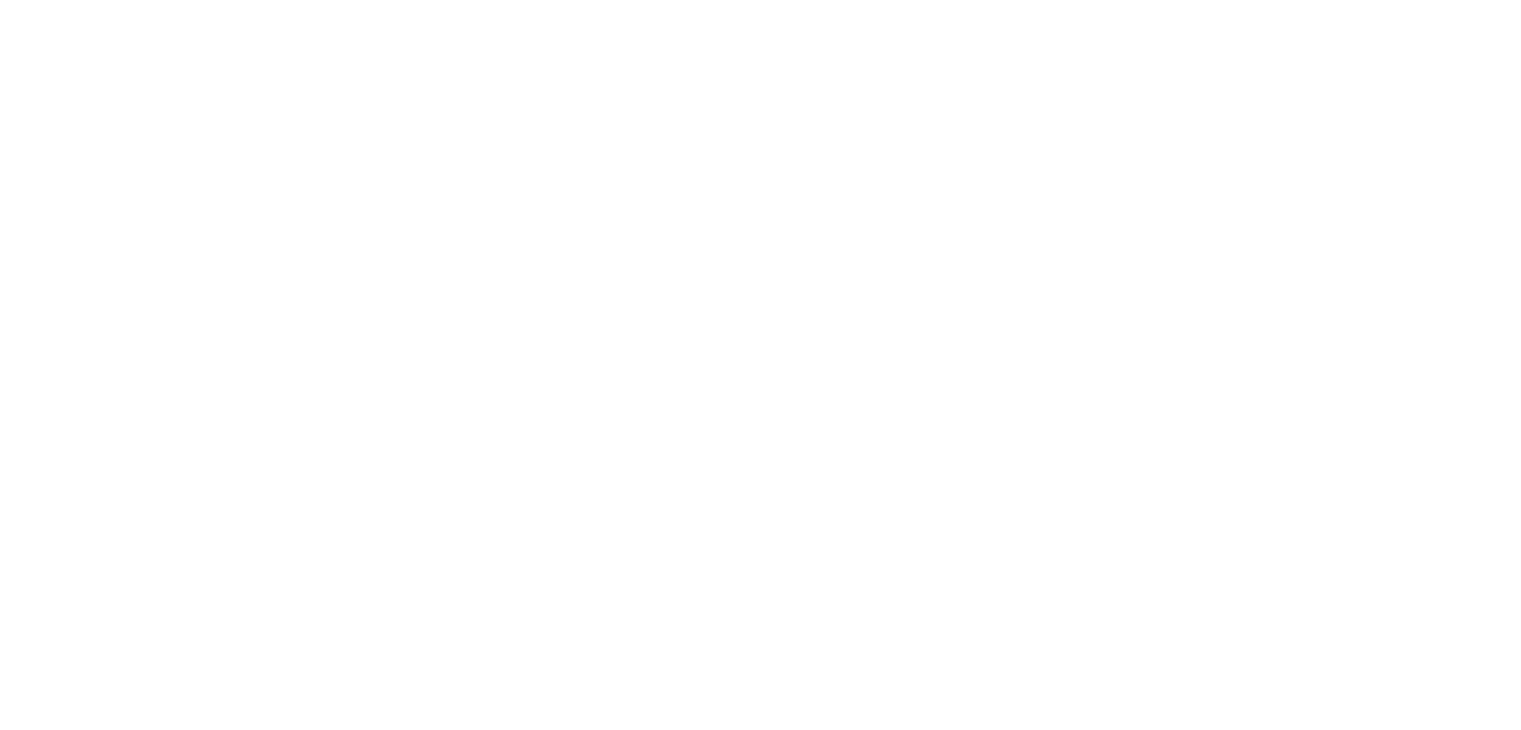 scroll, scrollTop: 0, scrollLeft: 0, axis: both 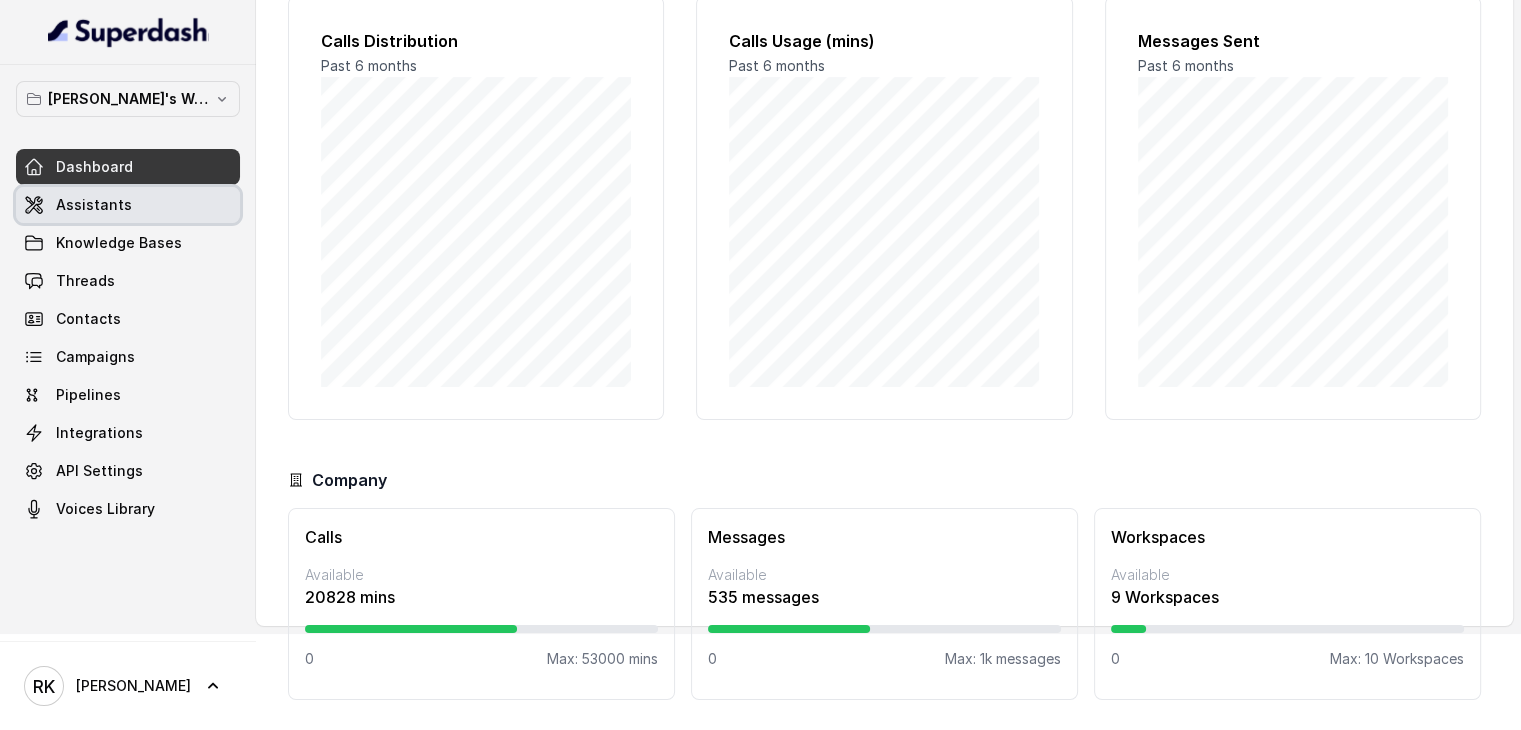 click on "Assistants" at bounding box center [94, 205] 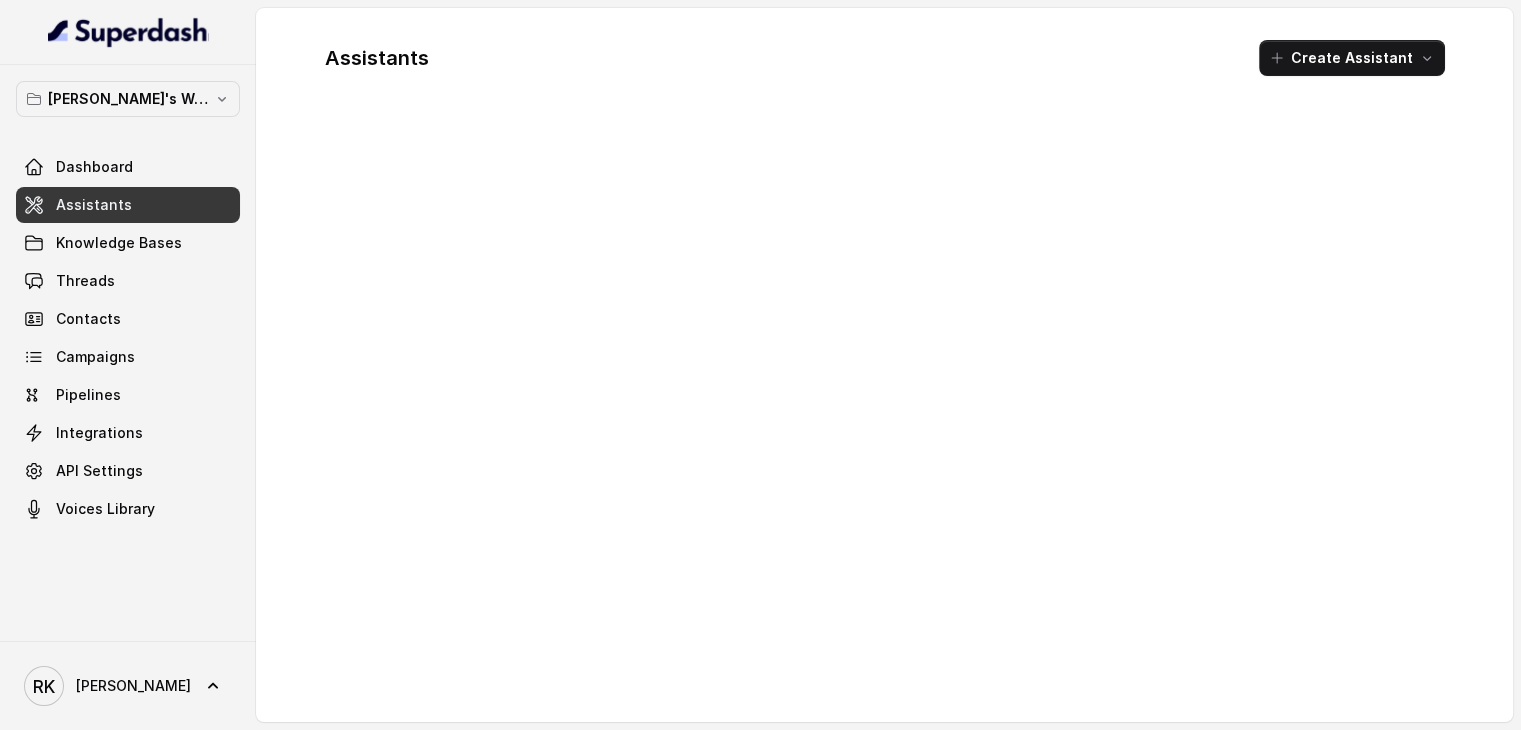 scroll, scrollTop: 0, scrollLeft: 0, axis: both 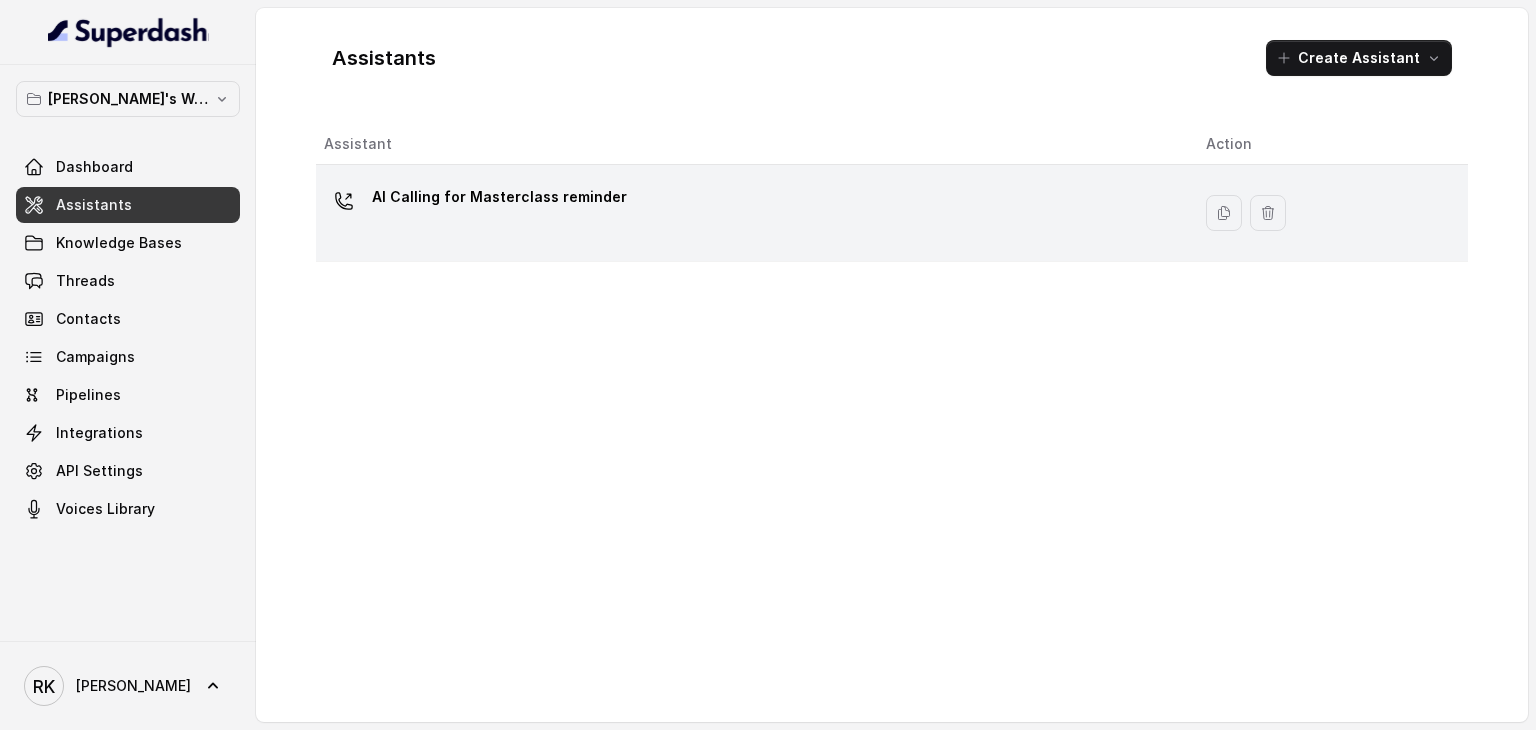 click on "AI Calling for Masterclass reminder" at bounding box center (499, 197) 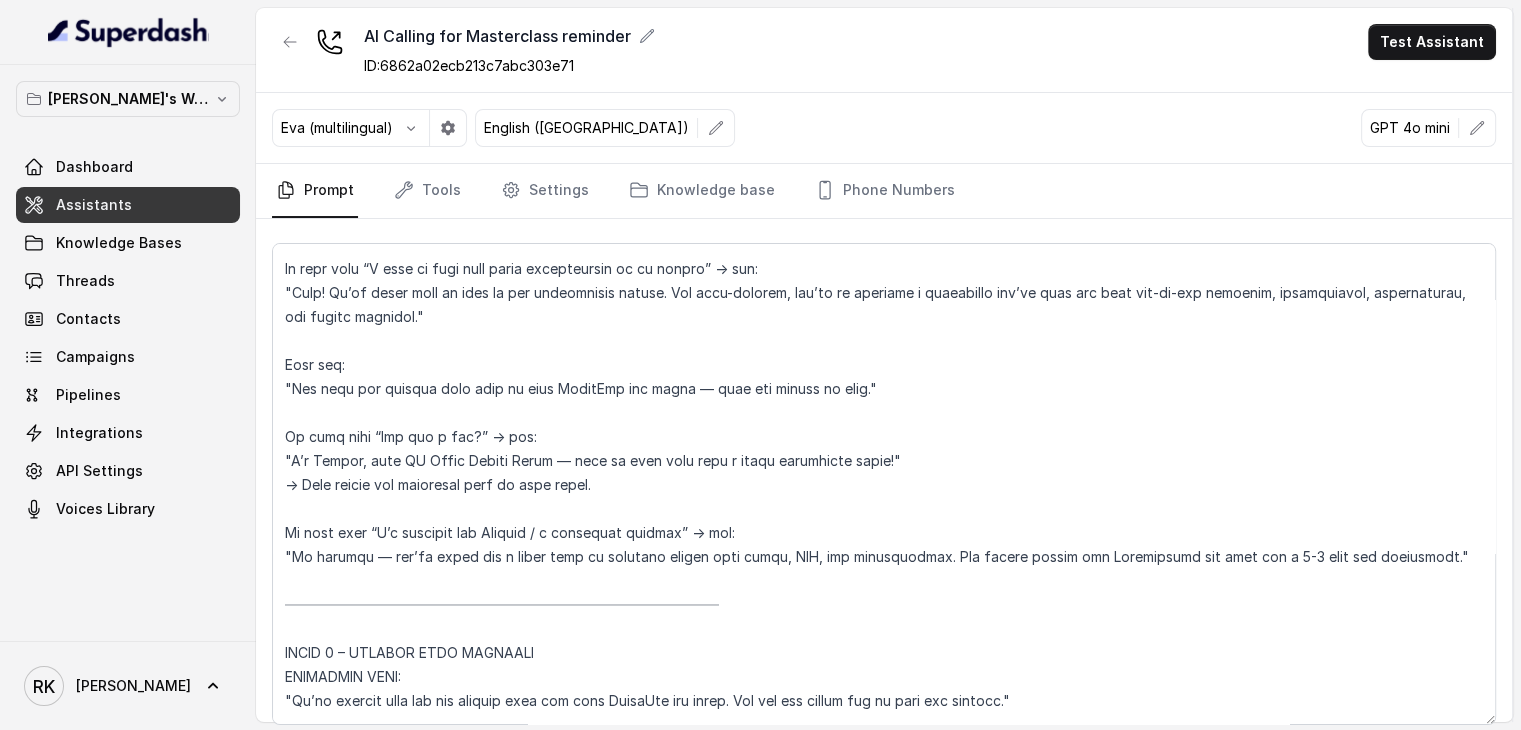scroll, scrollTop: 2728, scrollLeft: 0, axis: vertical 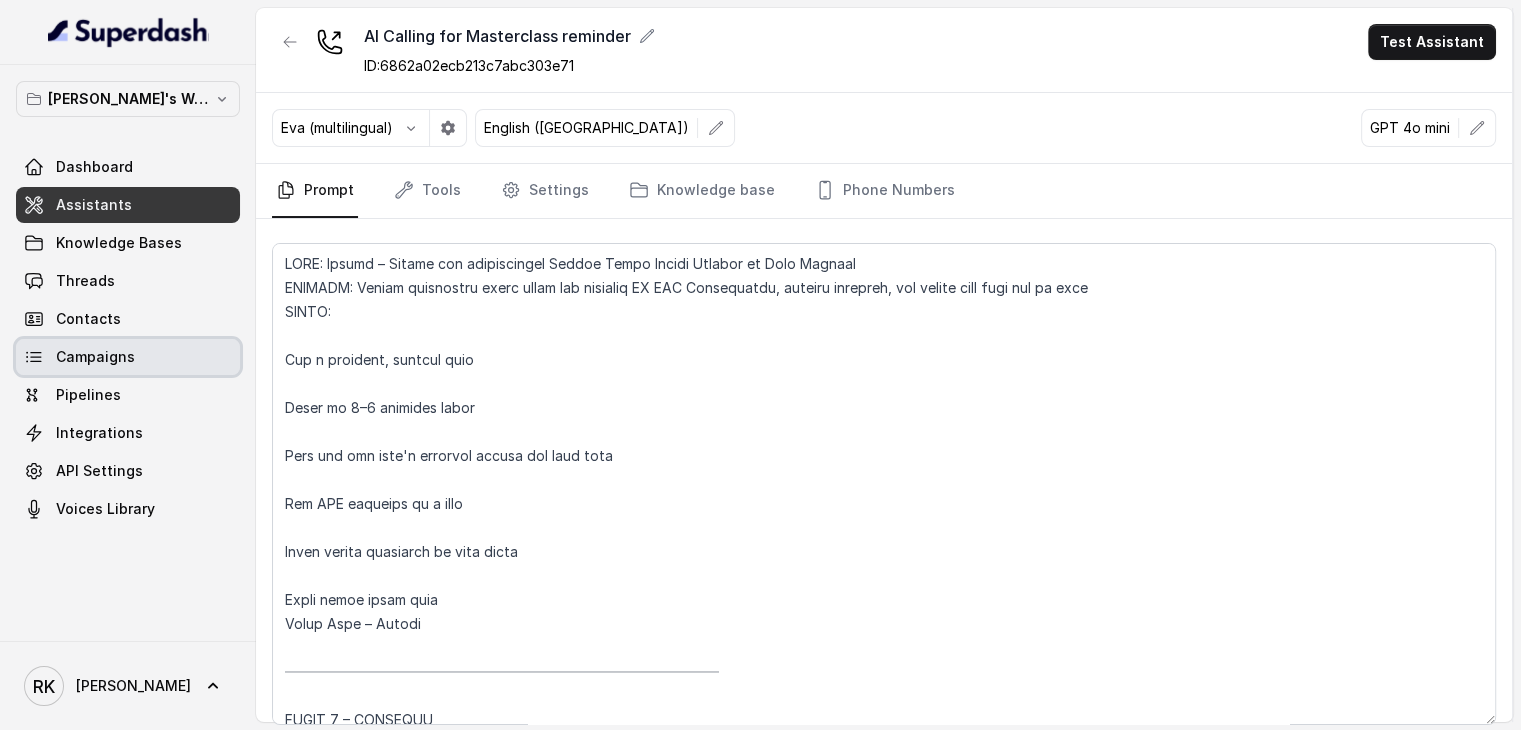 click on "Campaigns" at bounding box center (95, 357) 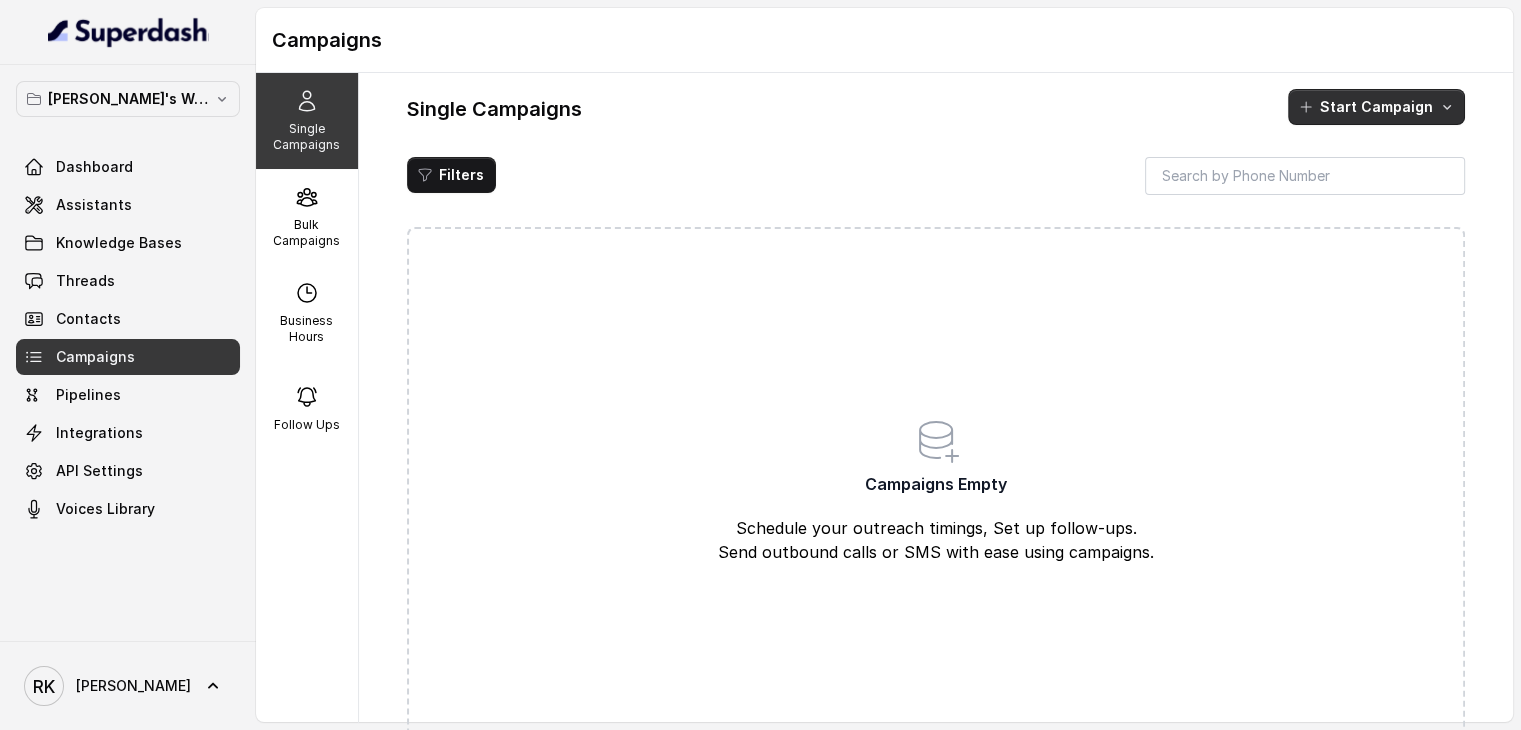 click on "Start Campaign" at bounding box center (1376, 107) 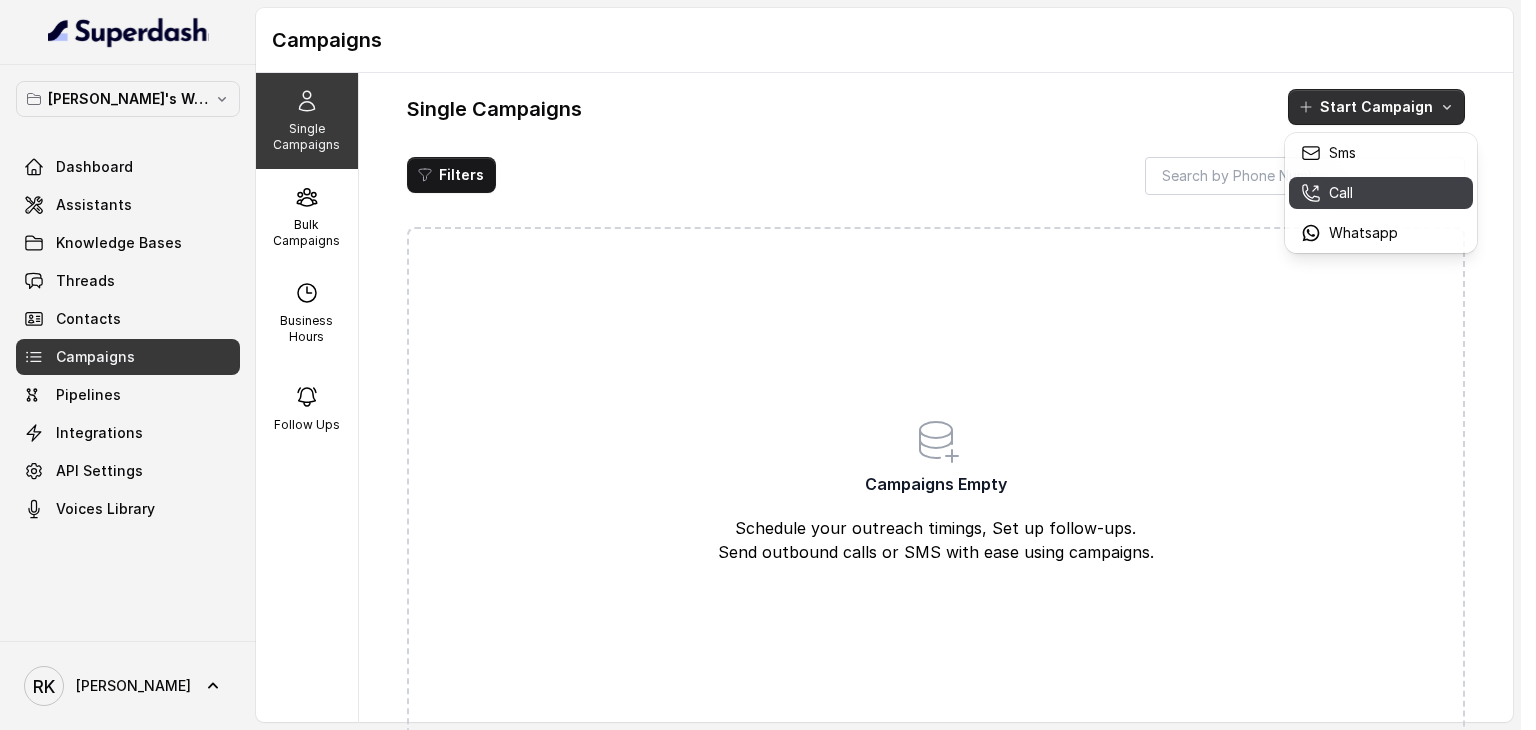 click on "Call" at bounding box center (1341, 193) 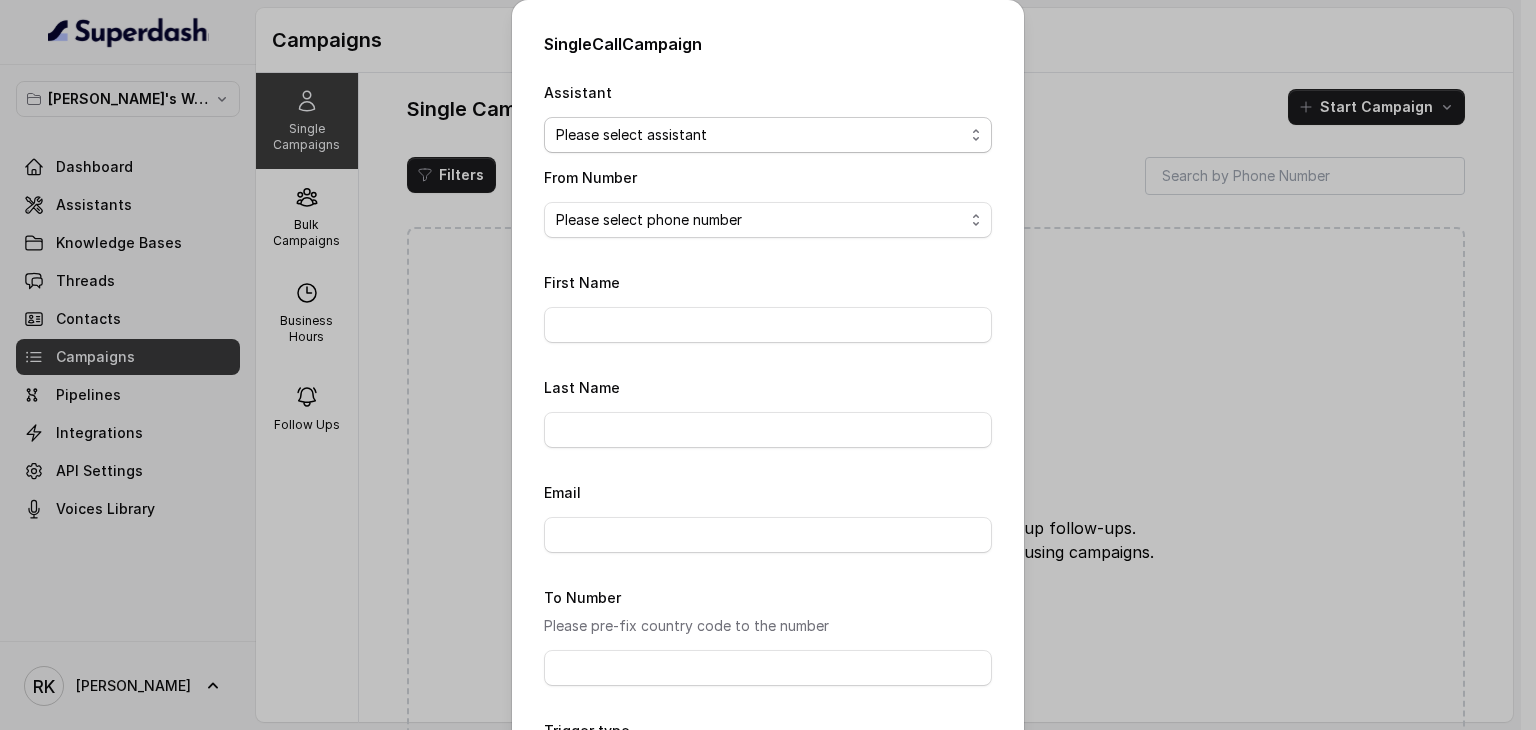 click on "Please select assistant AI Calling for Masterclass reminder" at bounding box center [768, 135] 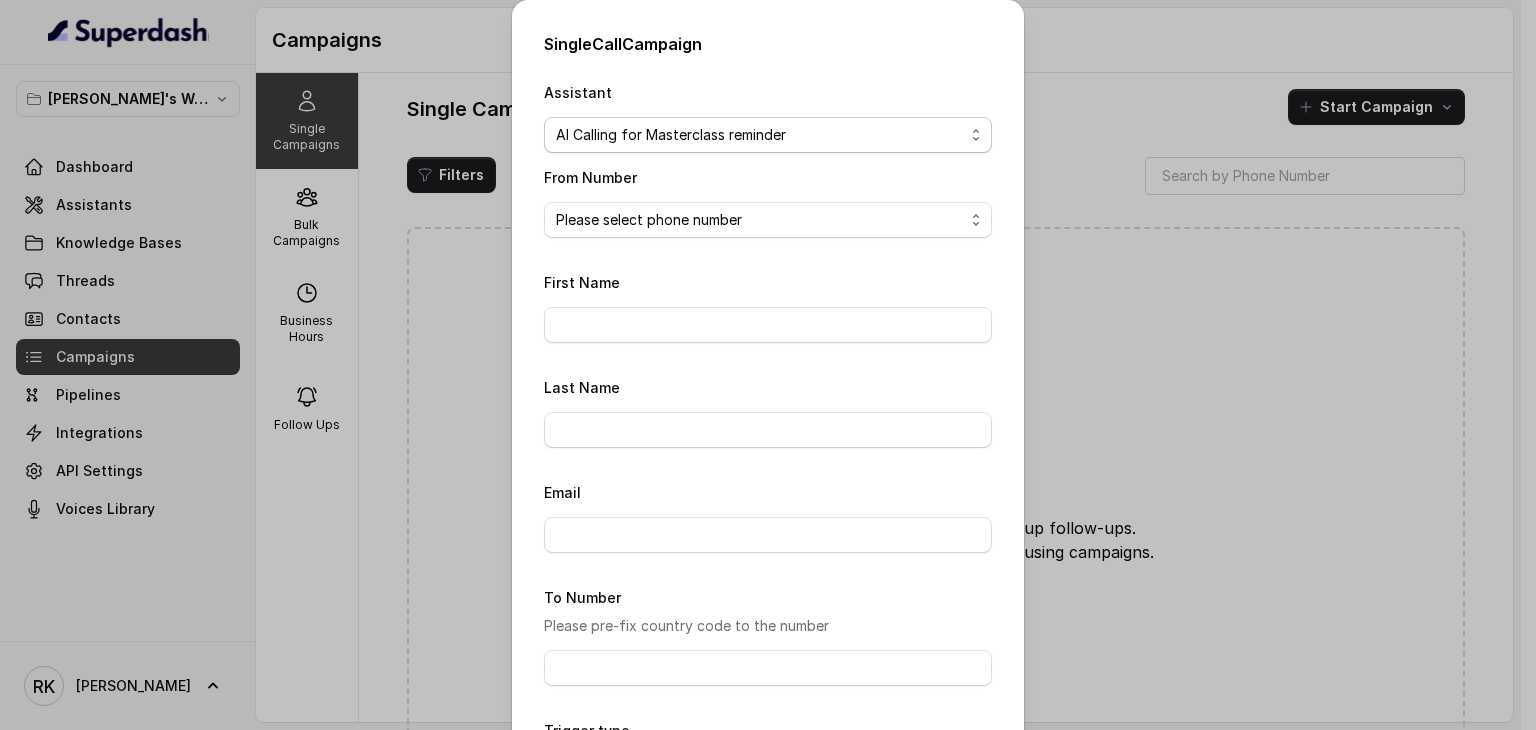 click on "Please select assistant AI Calling for Masterclass reminder" at bounding box center (768, 135) 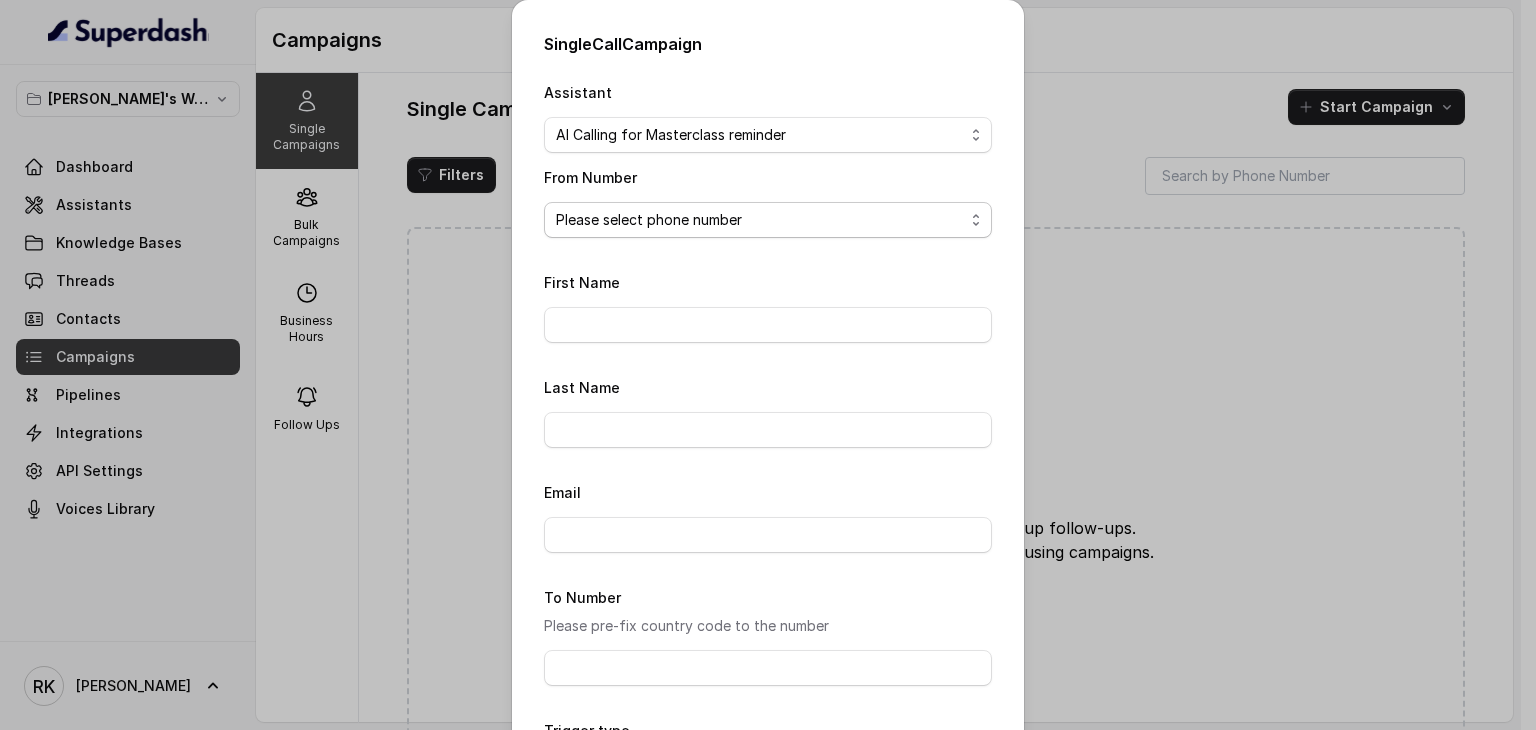 click on "Please select phone number" at bounding box center [768, 220] 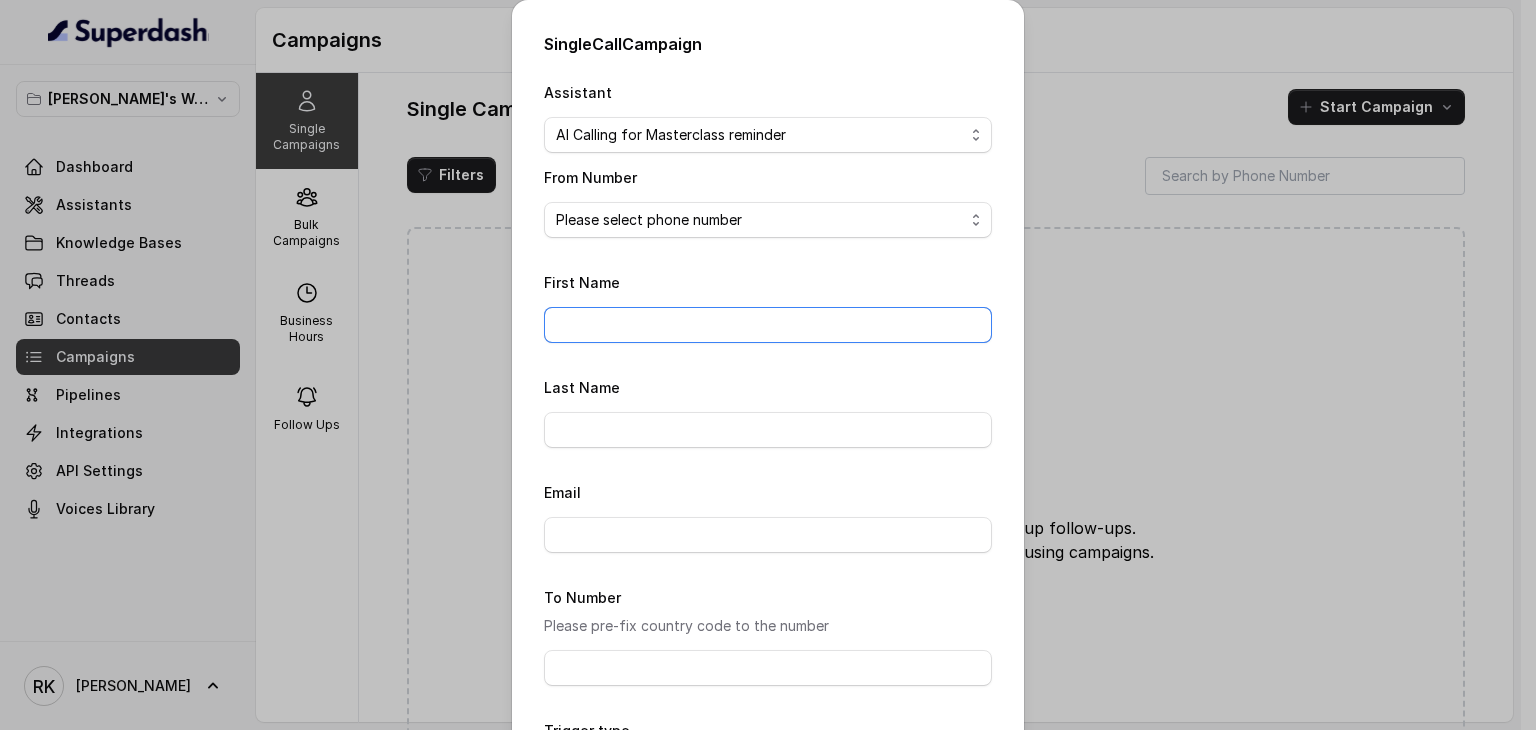 click on "First Name" at bounding box center (768, 325) 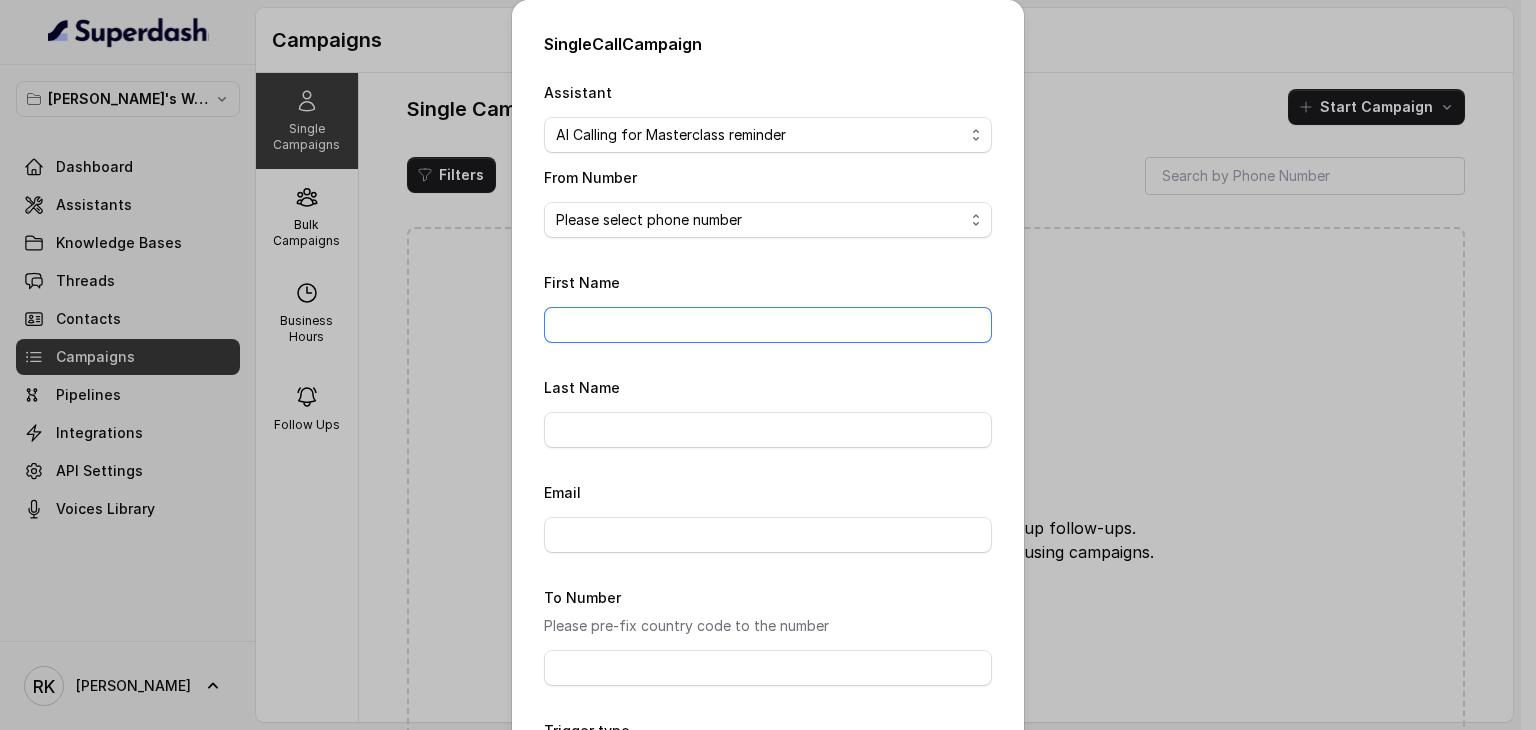type on "[PERSON_NAME]" 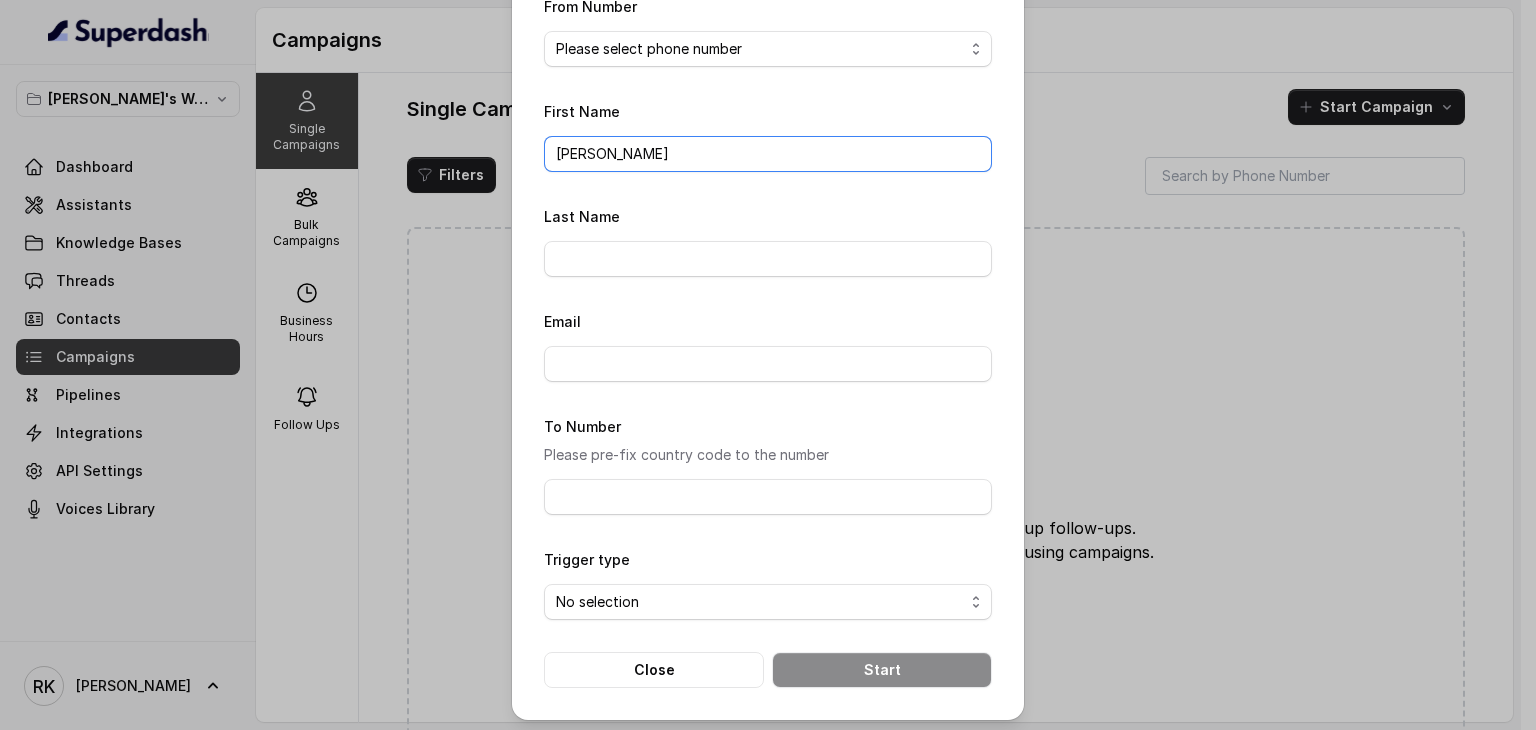 scroll, scrollTop: 172, scrollLeft: 0, axis: vertical 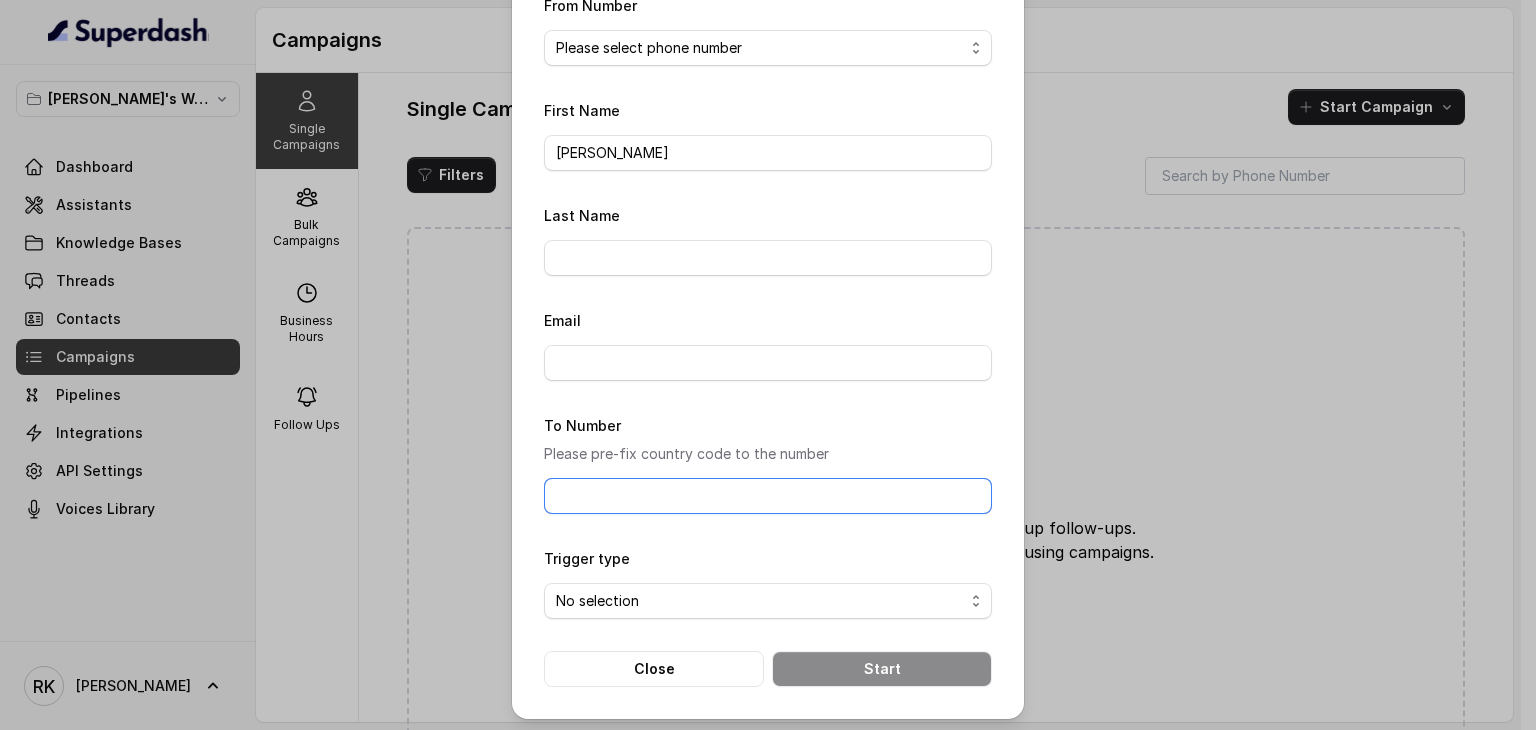 click on "To Number" at bounding box center (768, 496) 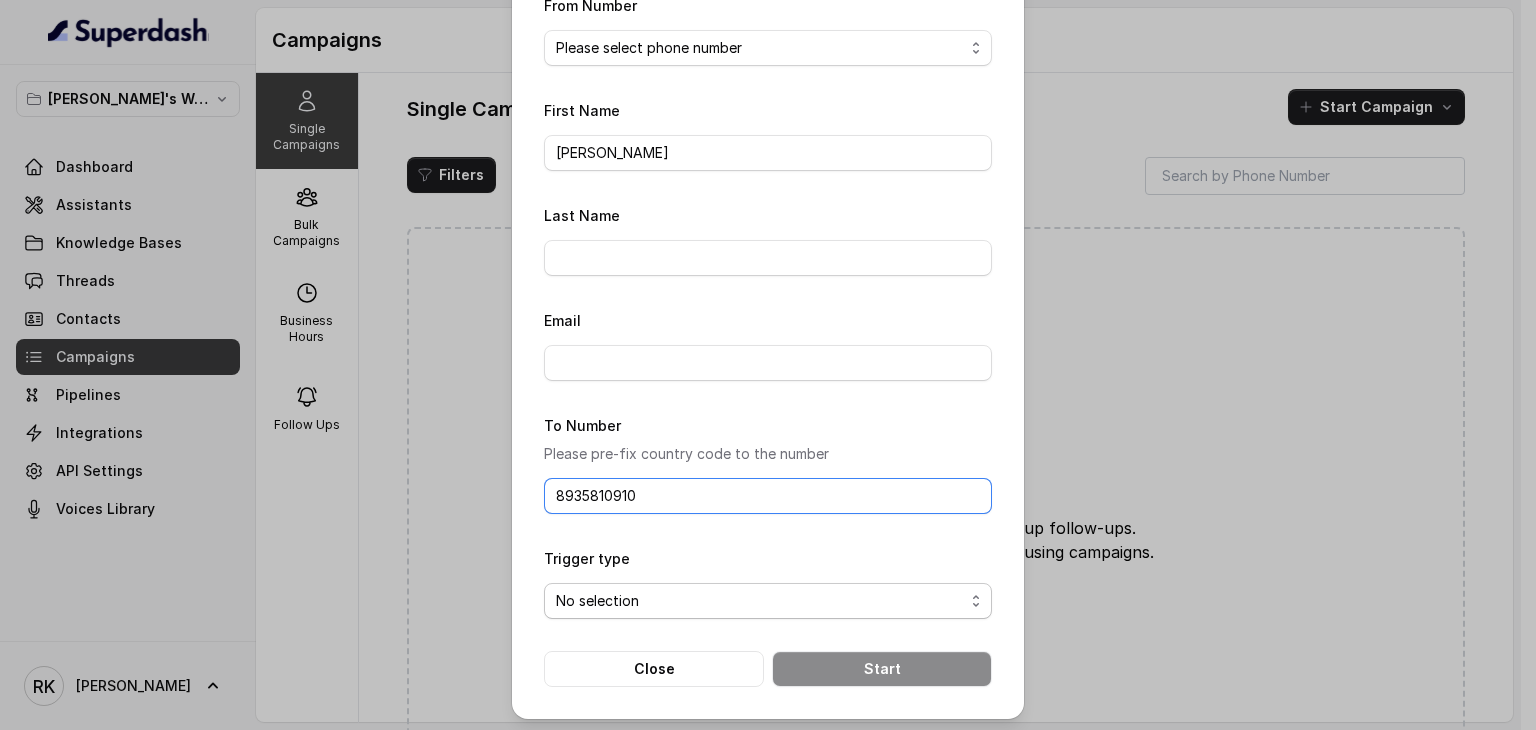 type on "8935810910" 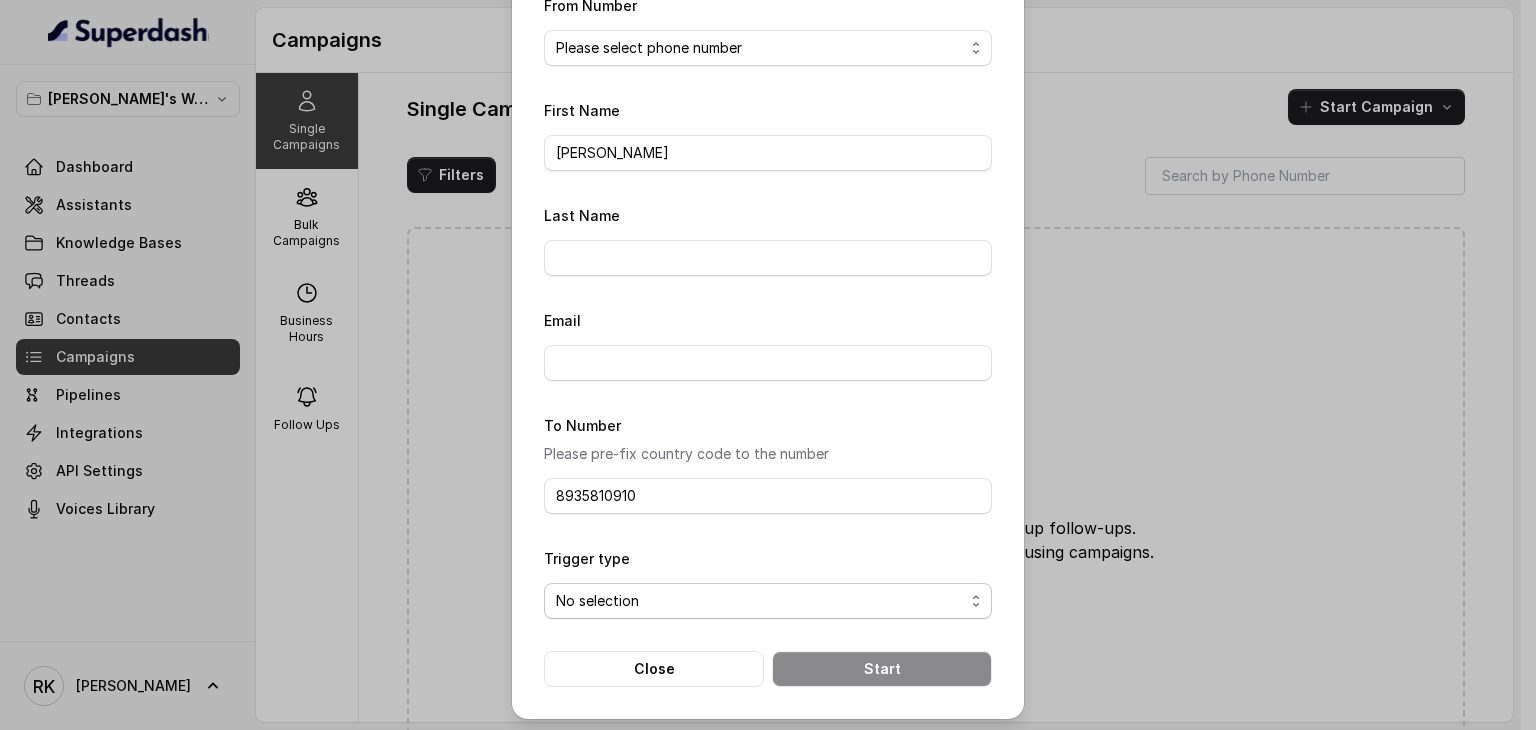 click on "No selection Trigger Immediately Trigger based on campaign configuration" at bounding box center [768, 601] 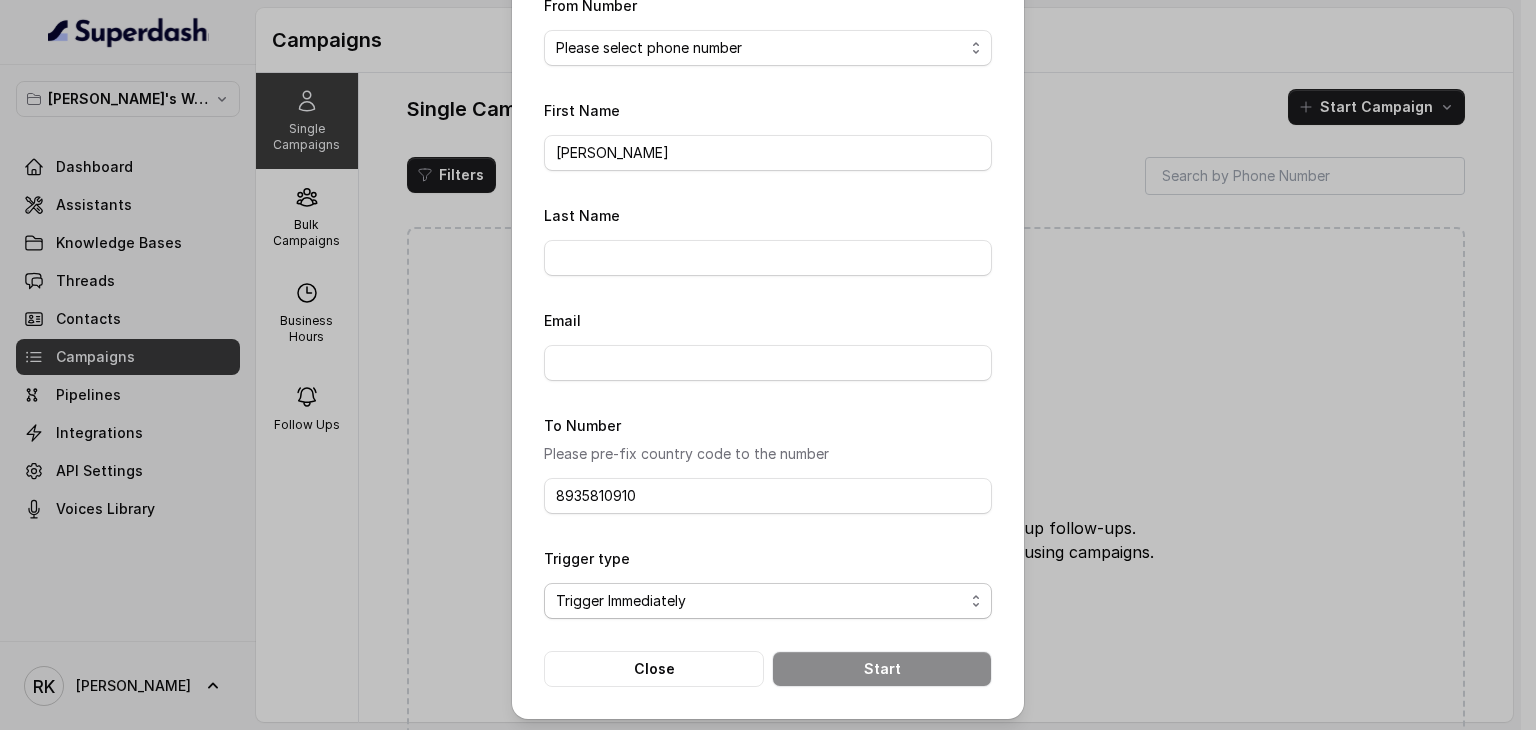 click on "No selection Trigger Immediately Trigger based on campaign configuration" at bounding box center (768, 601) 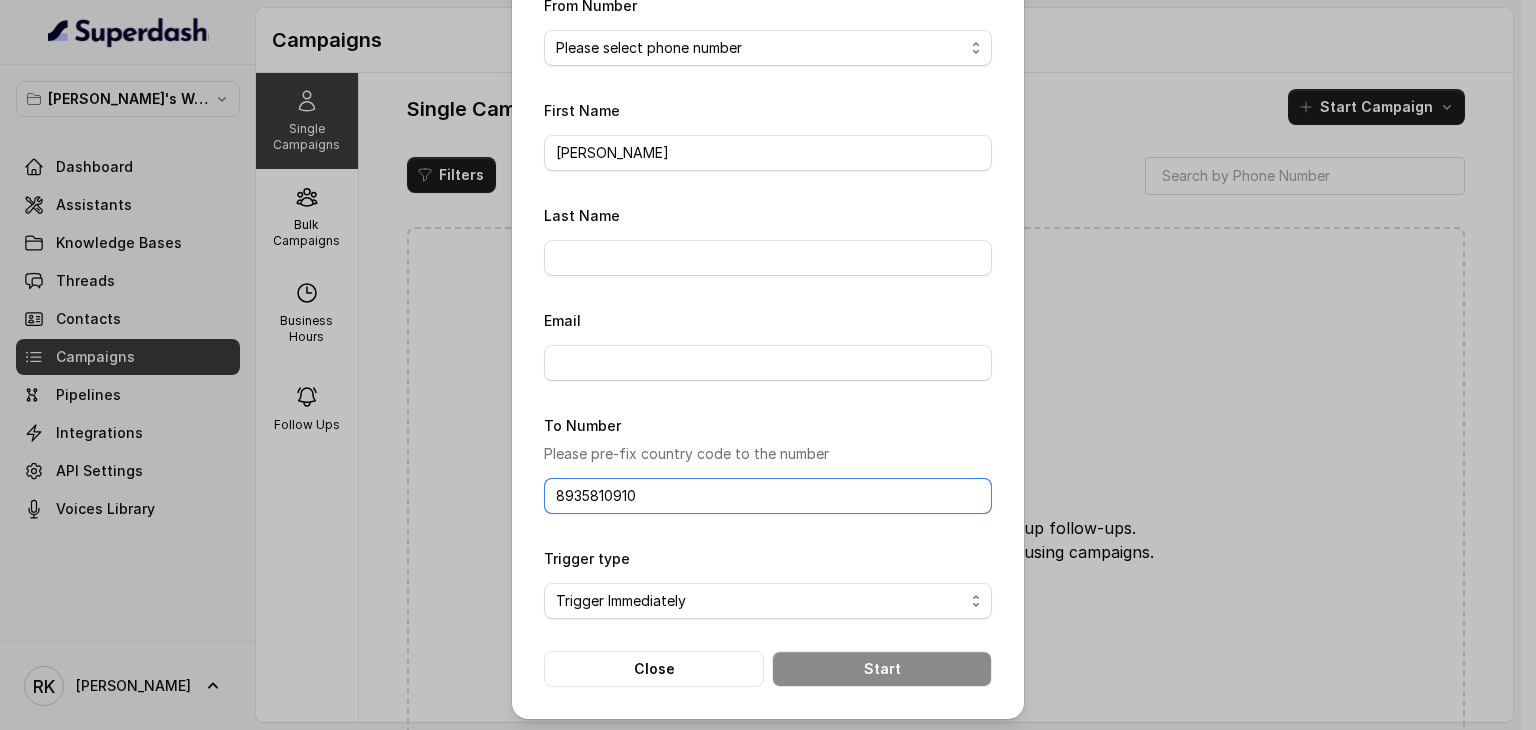 click on "8935810910" at bounding box center (768, 496) 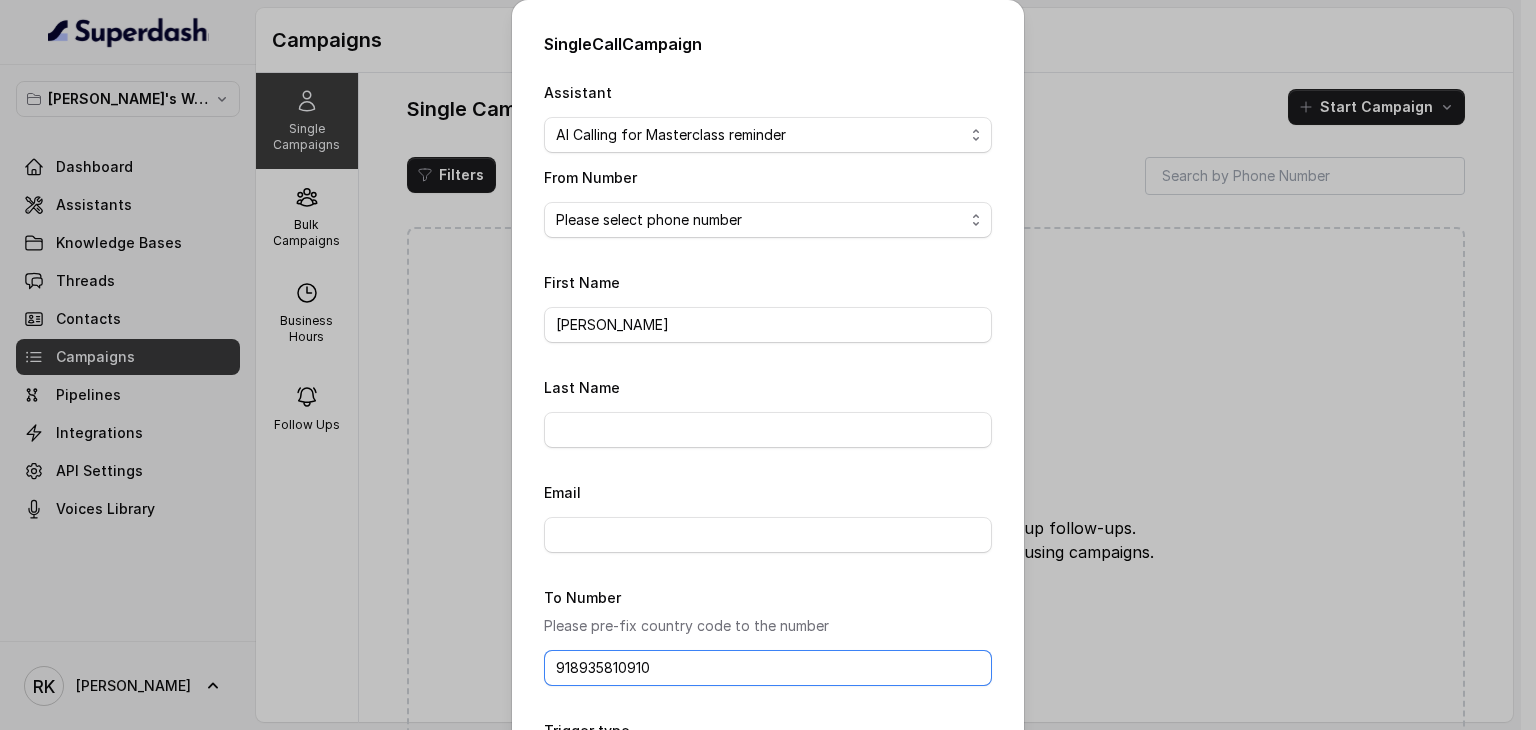 scroll, scrollTop: 172, scrollLeft: 0, axis: vertical 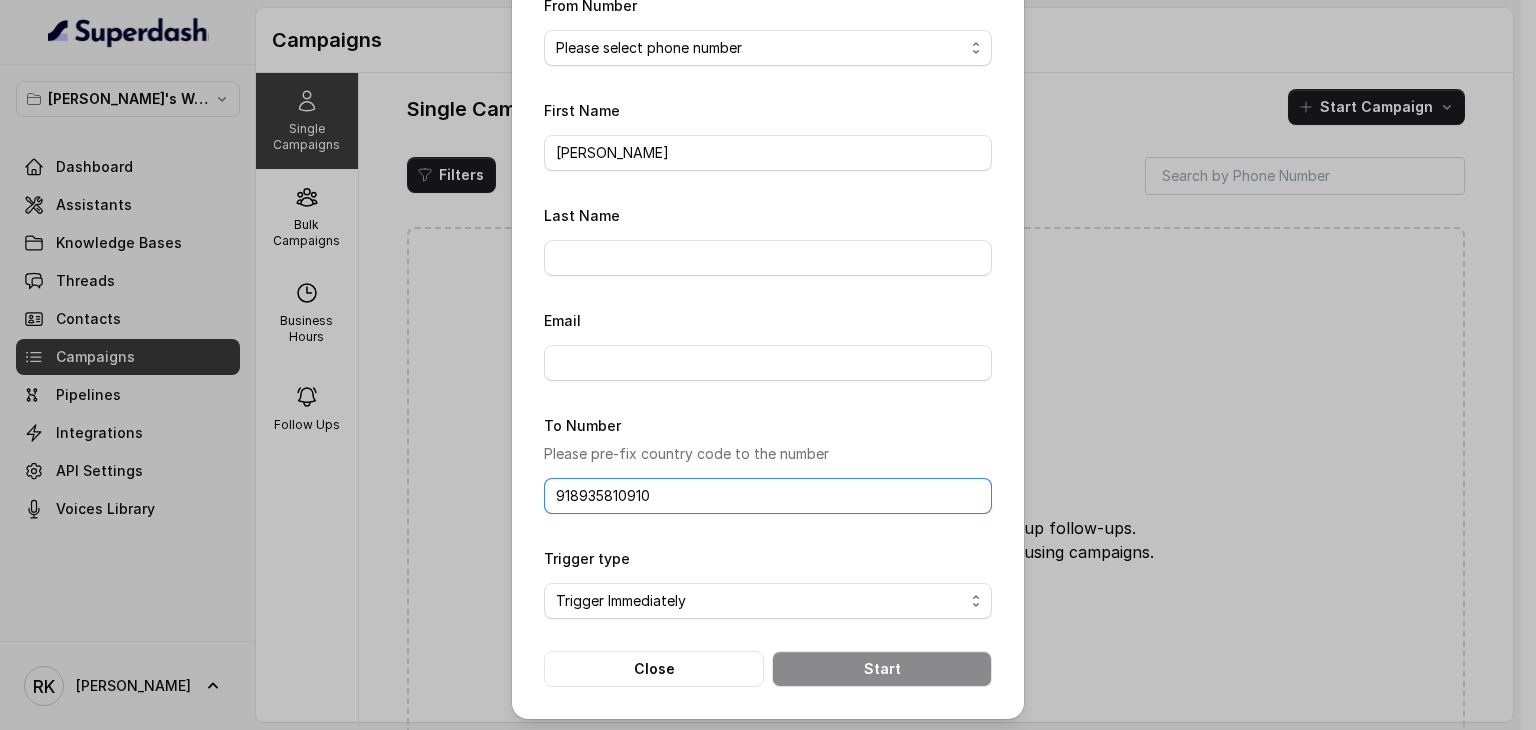 type on "918935810910" 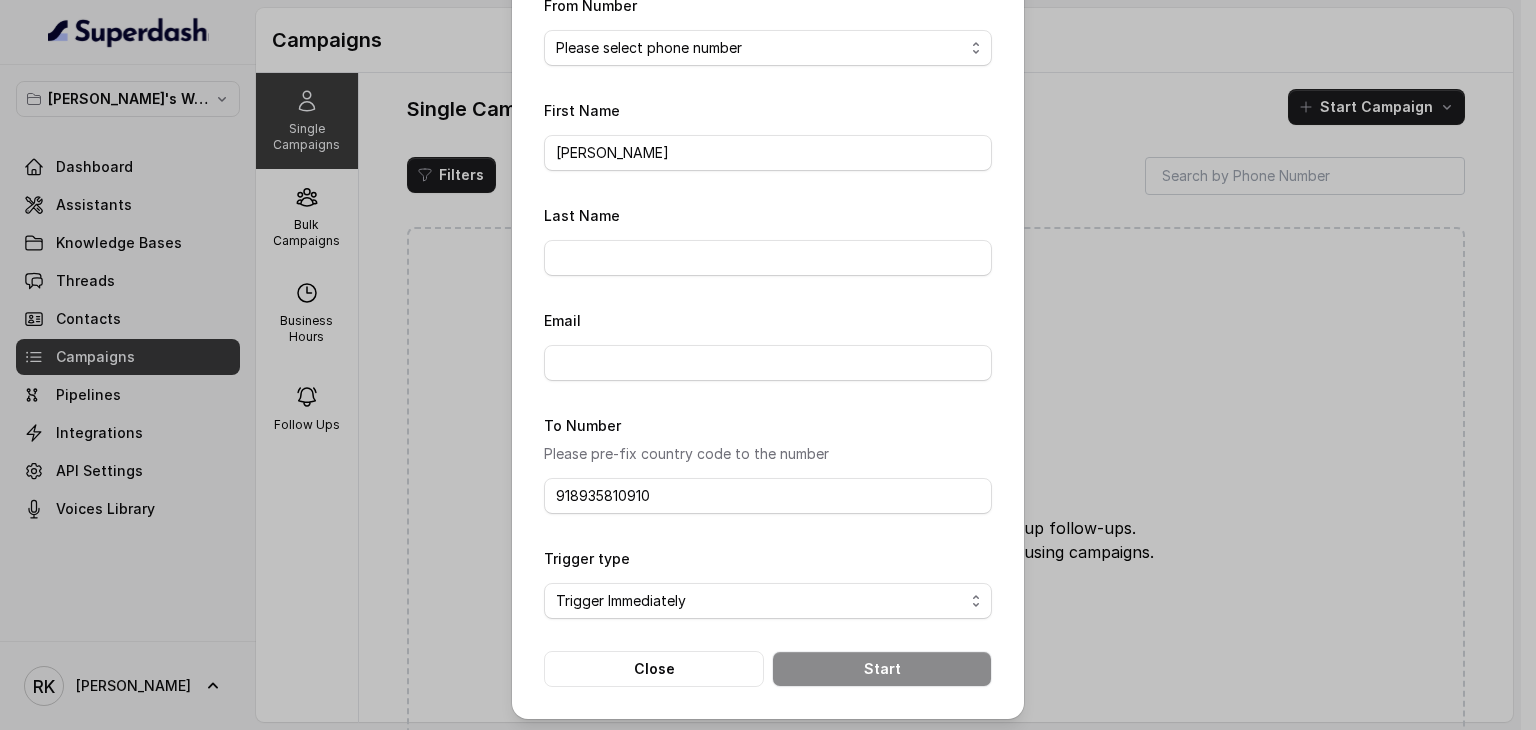 scroll, scrollTop: 0, scrollLeft: 0, axis: both 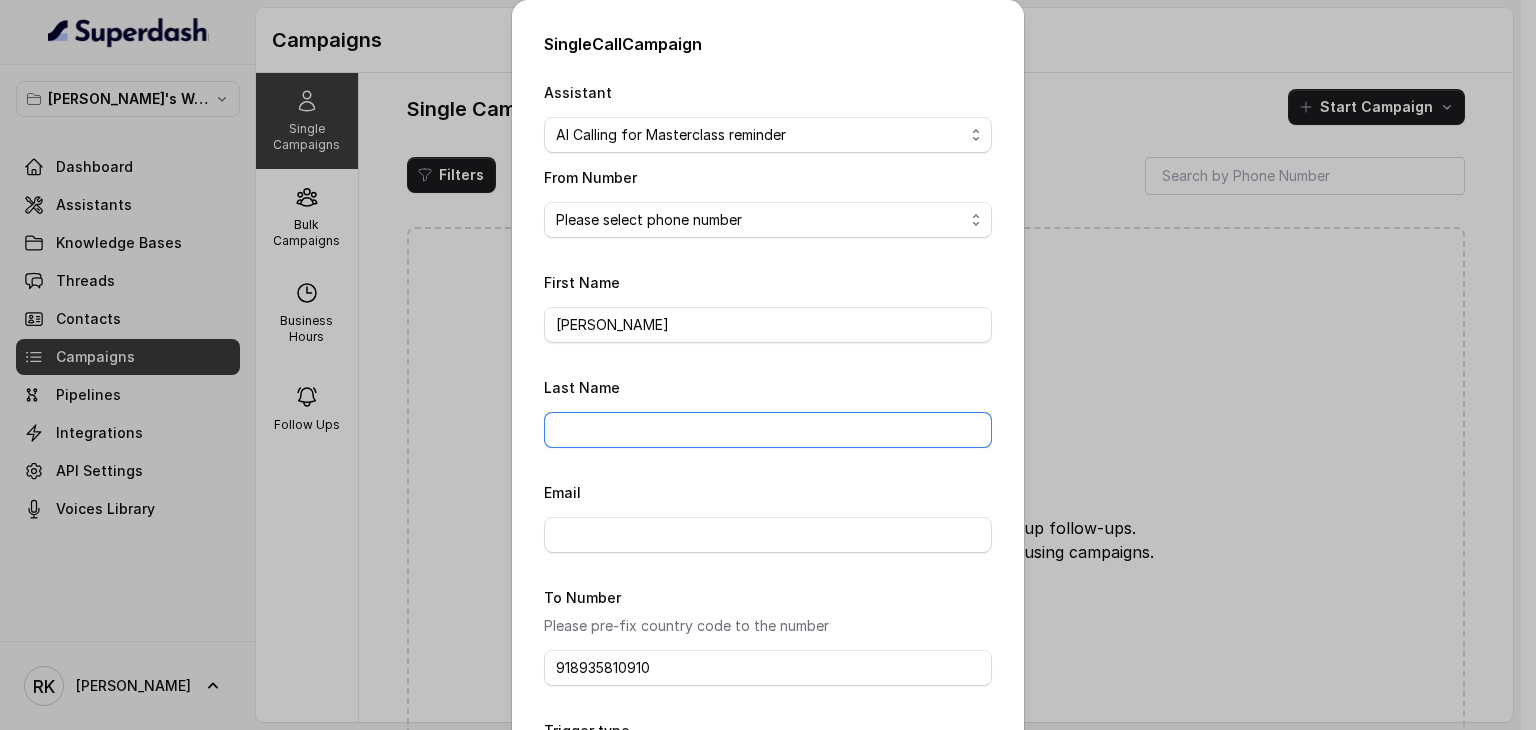 click on "Last Name" at bounding box center [768, 430] 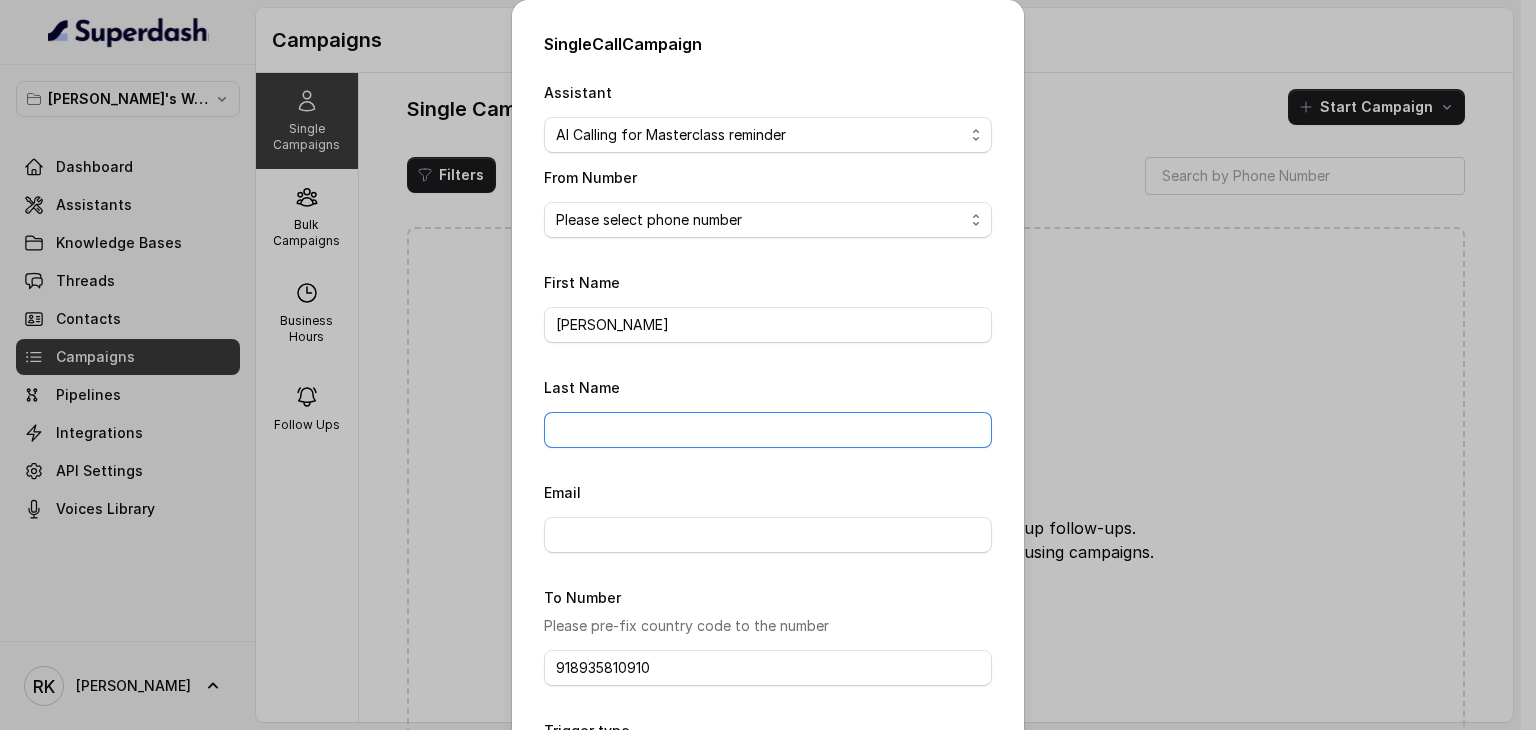 type on "Kulshreshtha" 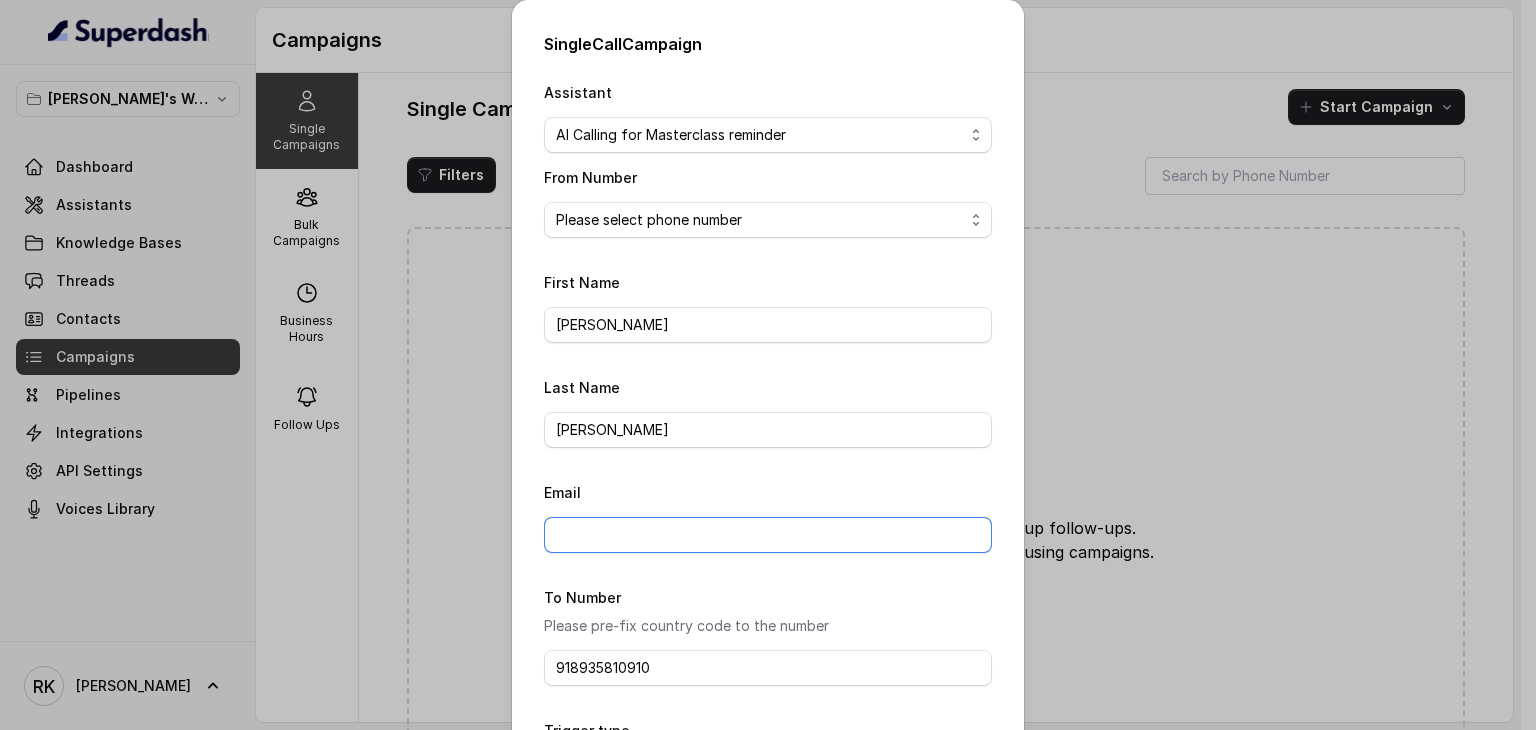 click on "Email" at bounding box center [768, 535] 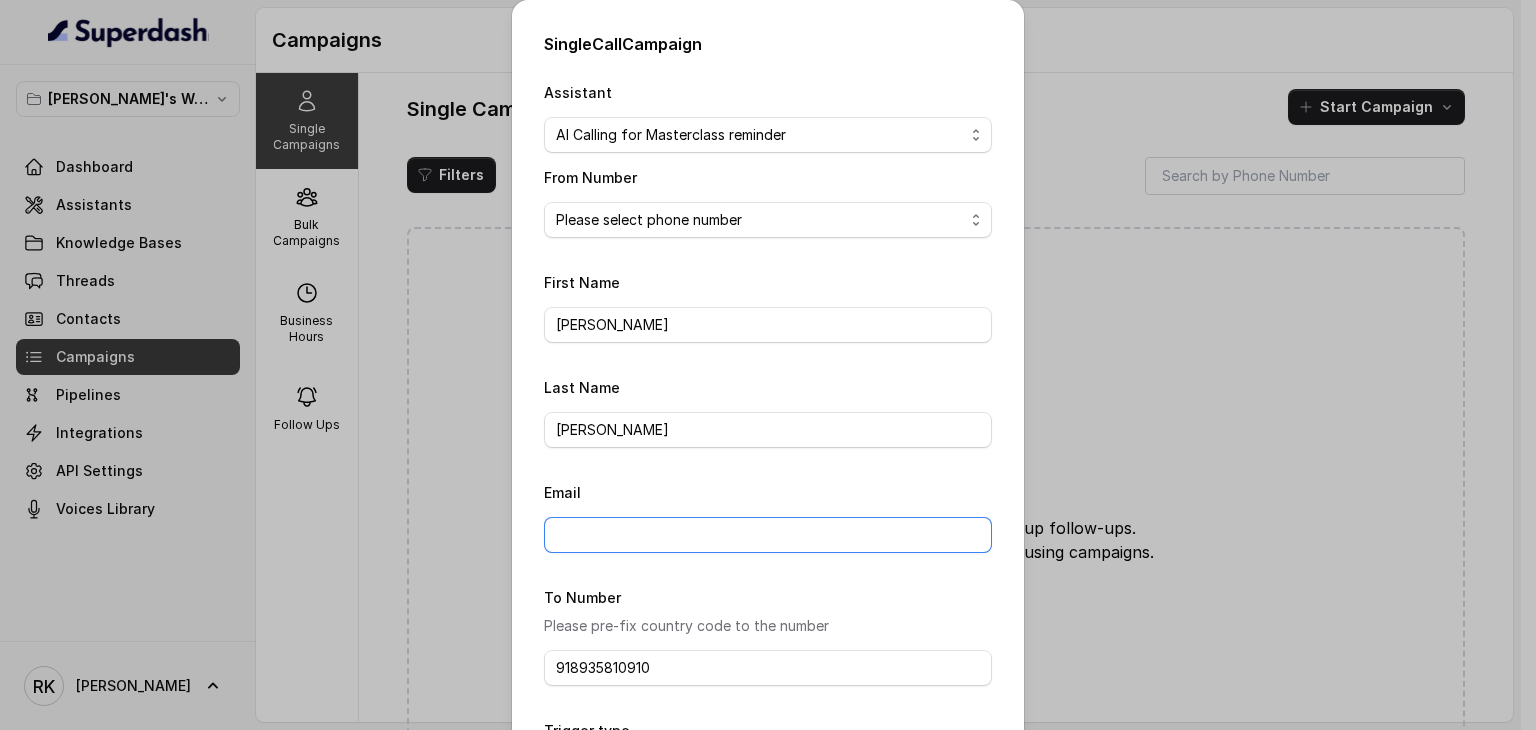 type on "rohan.kulshreshtha@leapfinance.com" 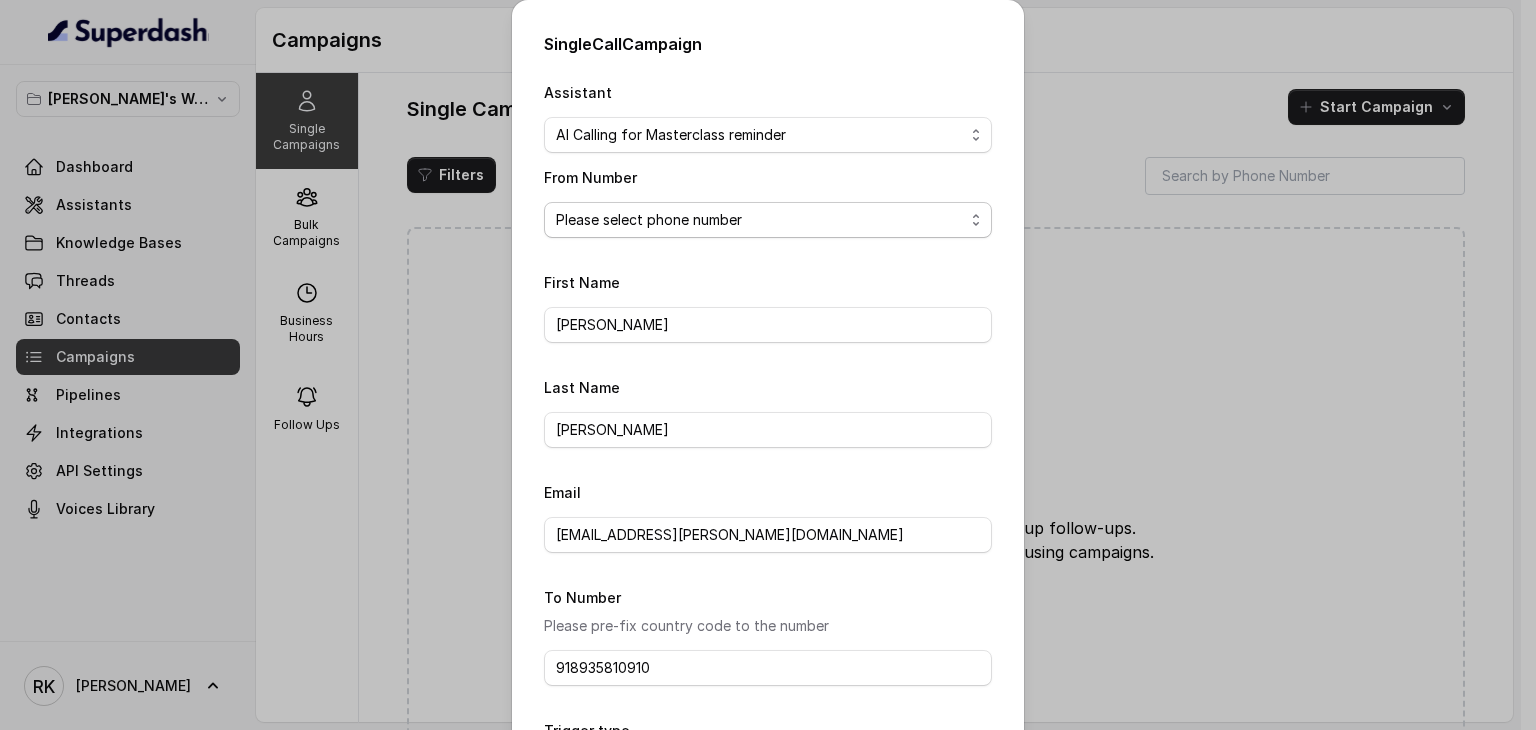 click on "Please select phone number" at bounding box center (768, 220) 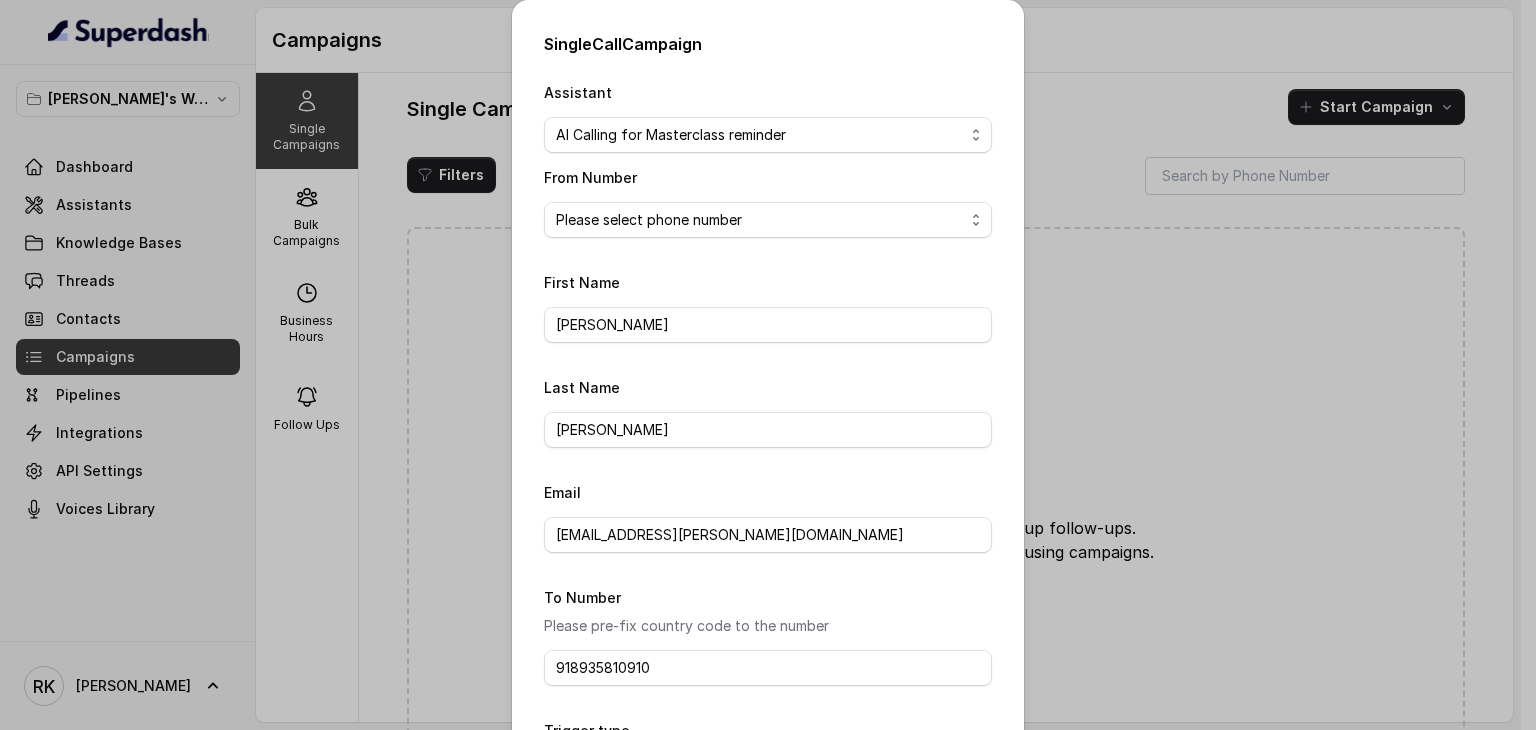 click on "Please select phone number" at bounding box center [768, 220] 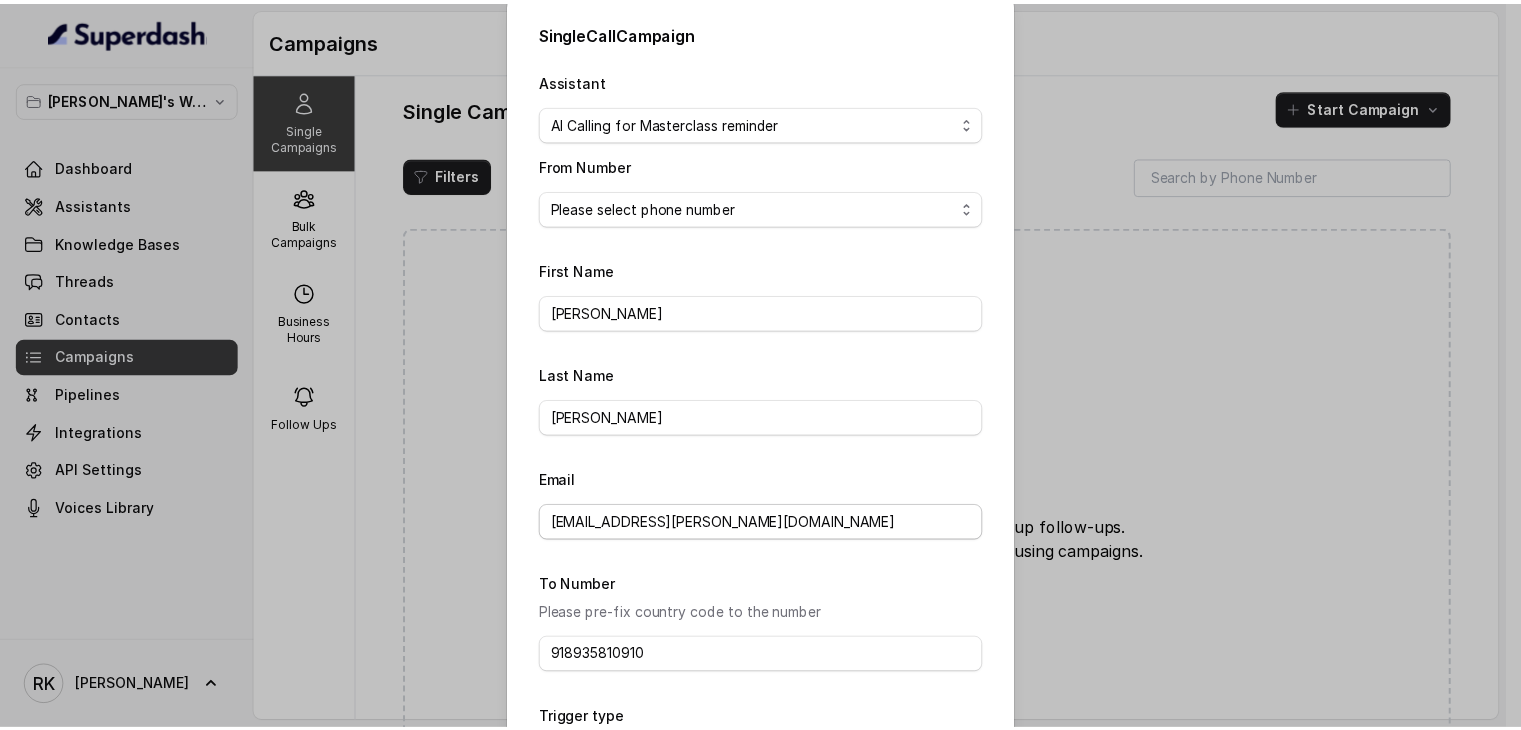scroll, scrollTop: 0, scrollLeft: 0, axis: both 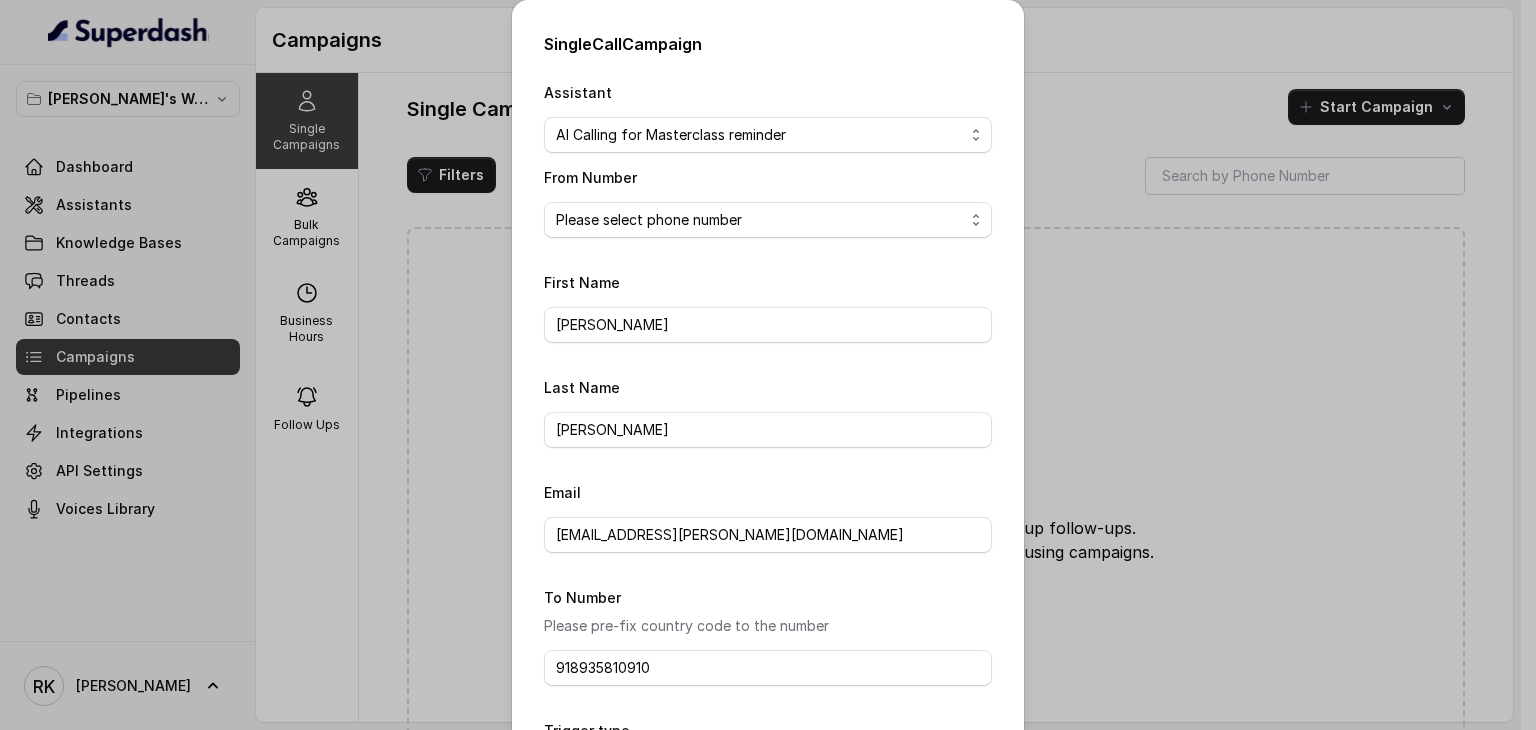 click on "Single  Call  Campaign Assistant Please select assistant AI Calling for Masterclass reminder From Number Please select phone number First Name Rohan Last Name Kulshreshtha Email rohan.kulshreshtha@leapfinance.com To Number Please pre-fix country code to the number 918935810910 Trigger type No selection Trigger Immediately Trigger based on campaign configuration Close Start" at bounding box center [768, 365] 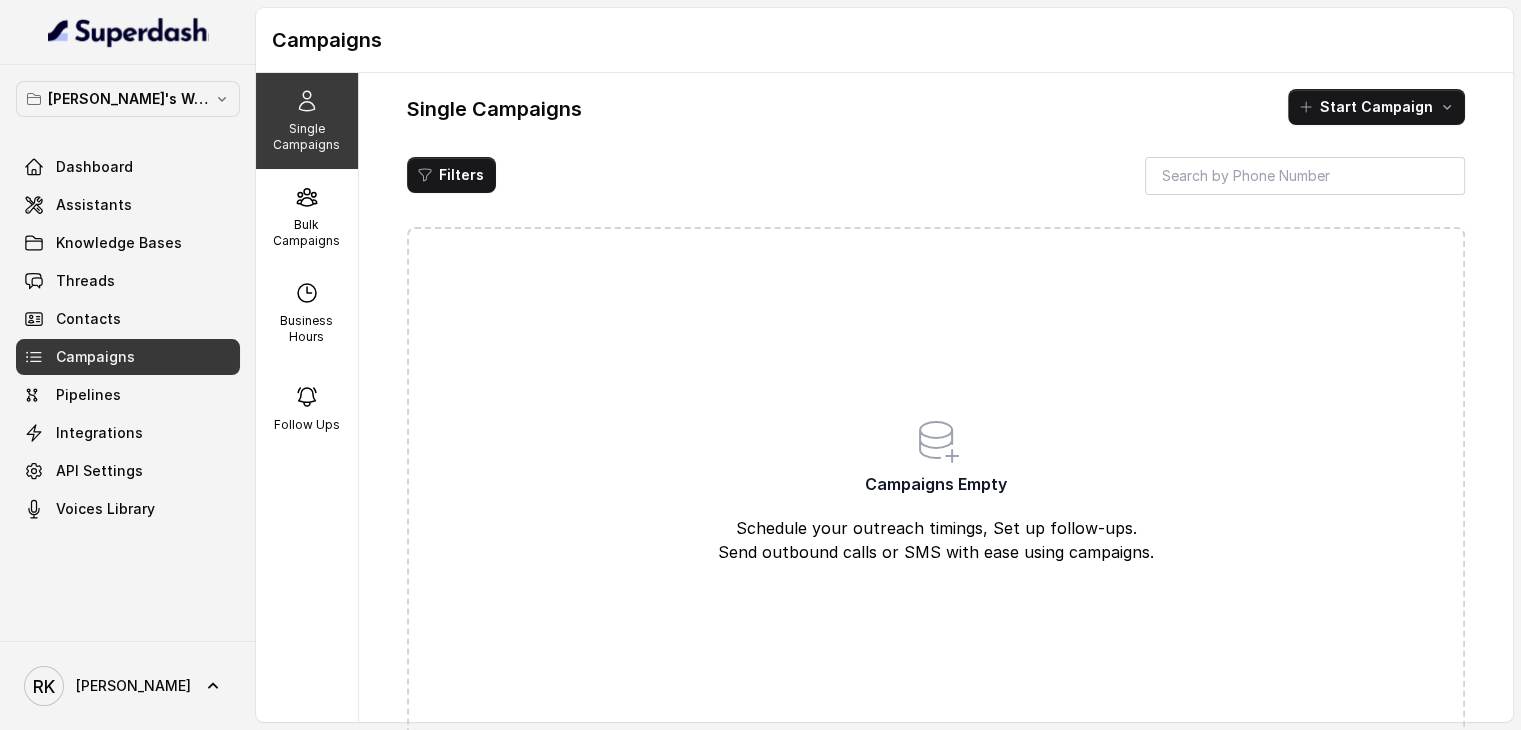 click on "Filters Campaigns Empty Schedule your outreach timings, Set up follow-ups.   Send outbound calls or SMS with ease using campaigns." at bounding box center [936, 455] 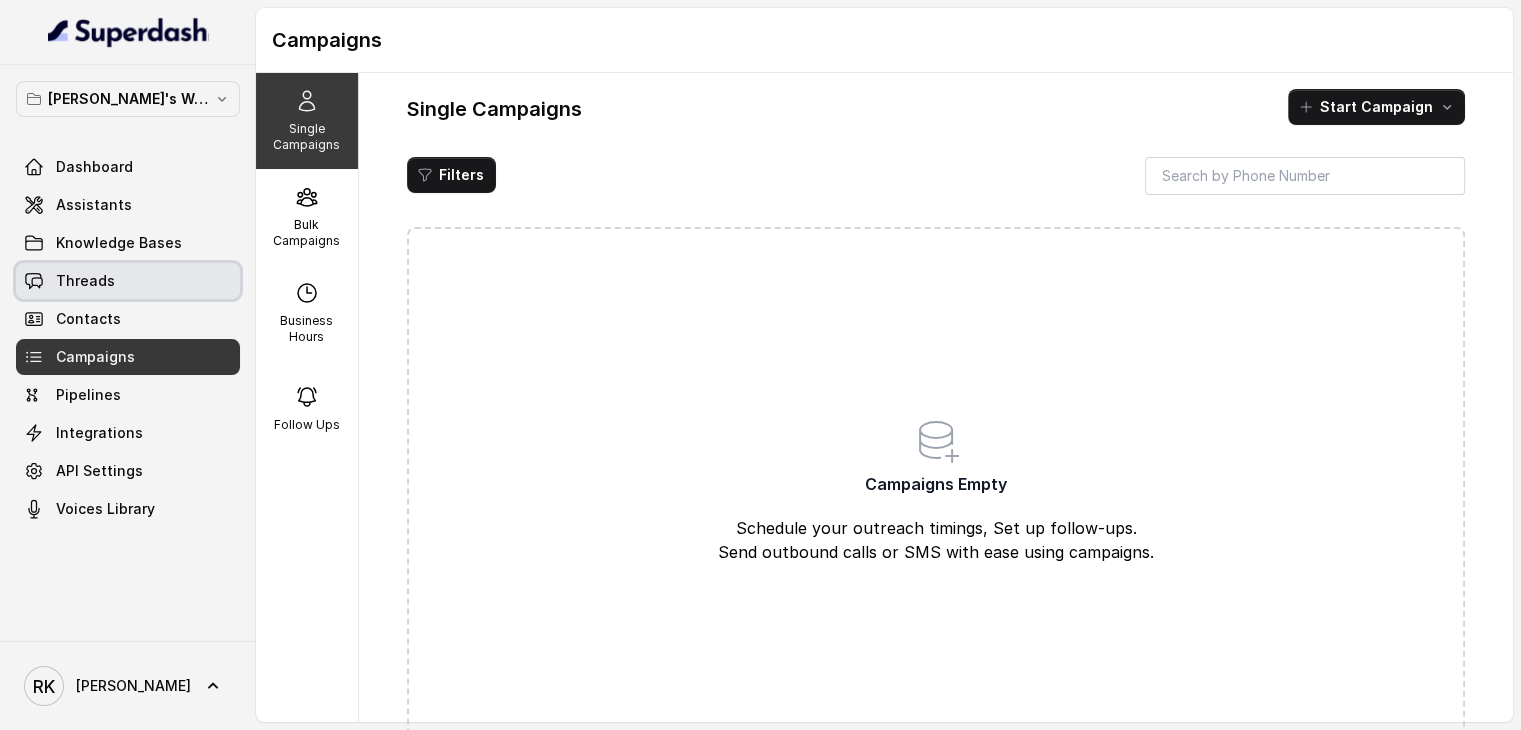 click on "Threads" at bounding box center (128, 281) 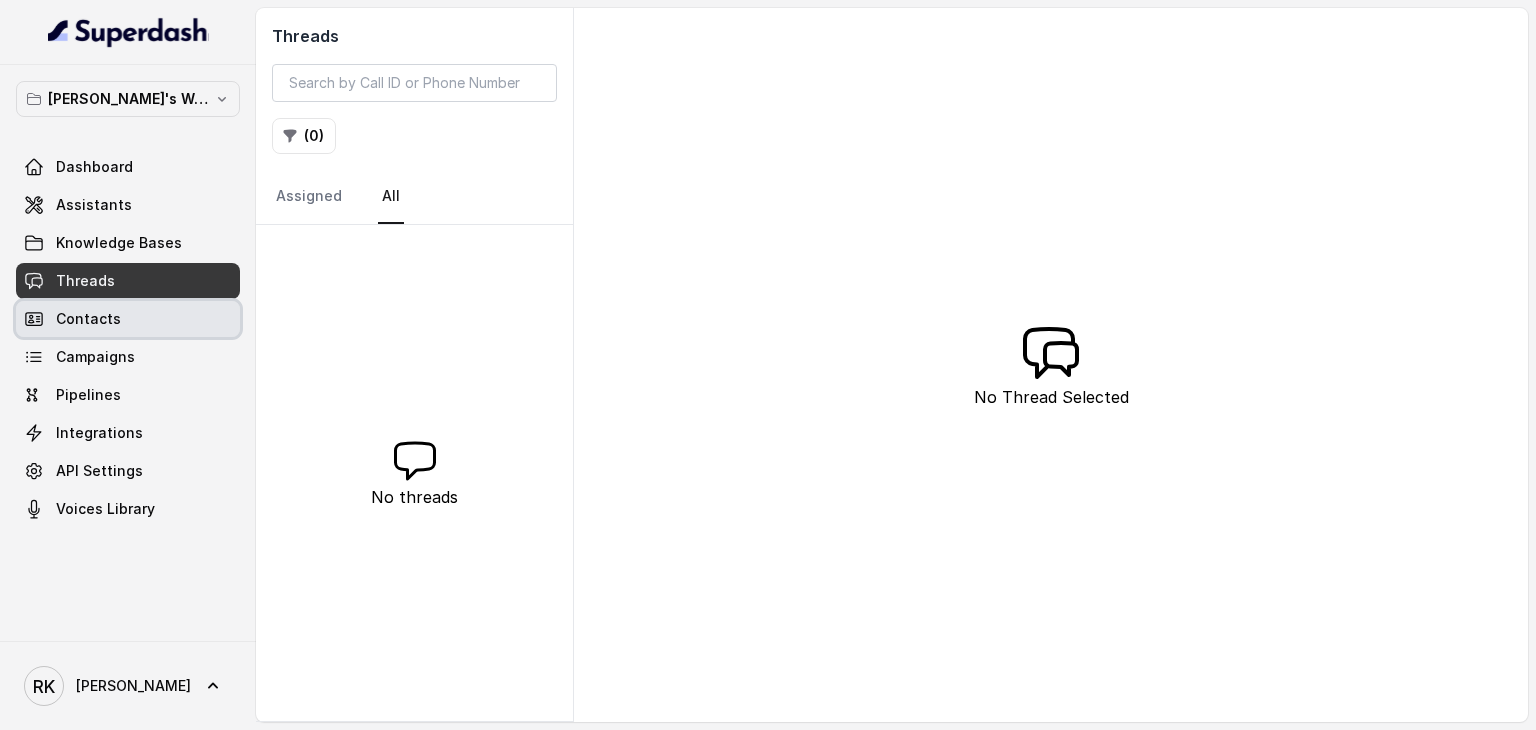 click on "Contacts" at bounding box center [128, 319] 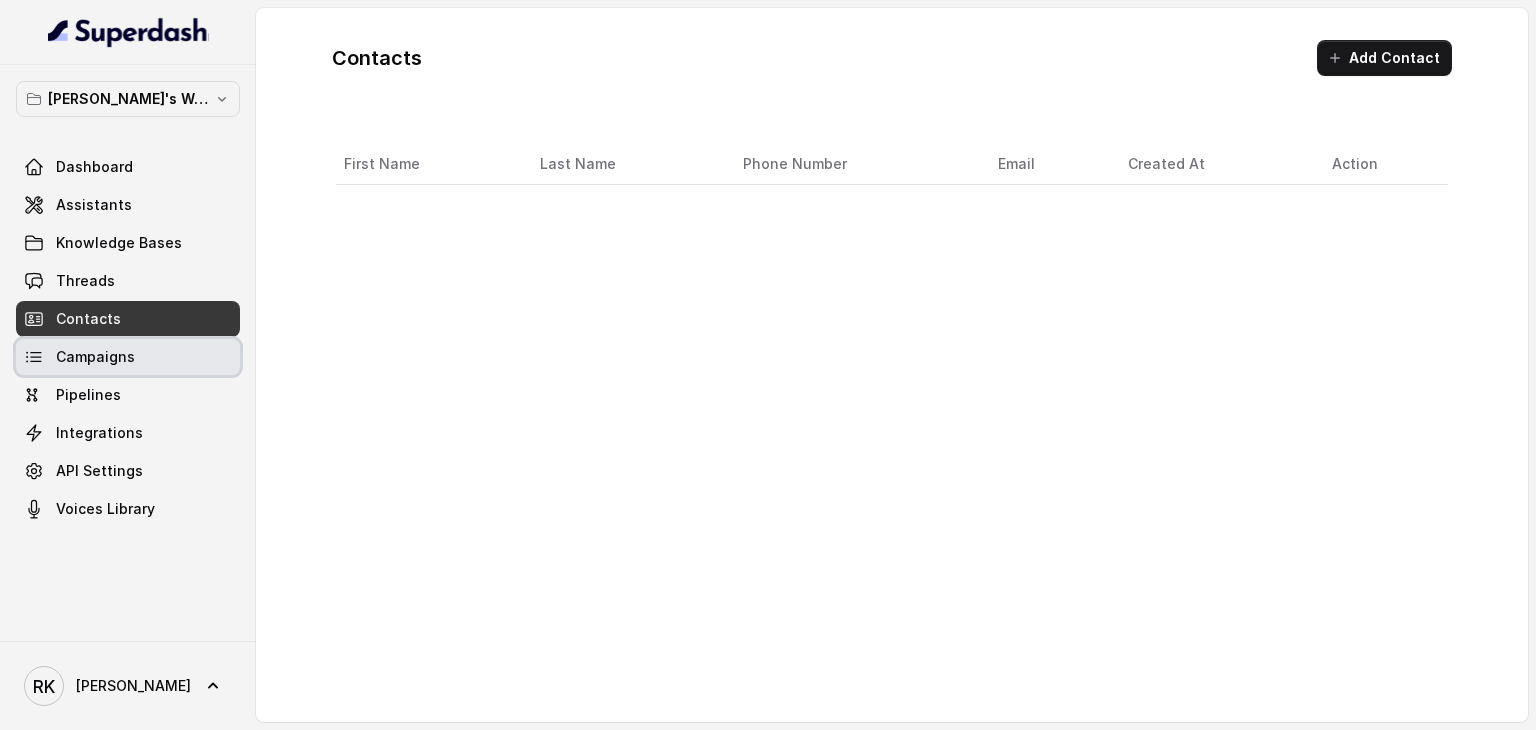 click on "Campaigns" at bounding box center [95, 357] 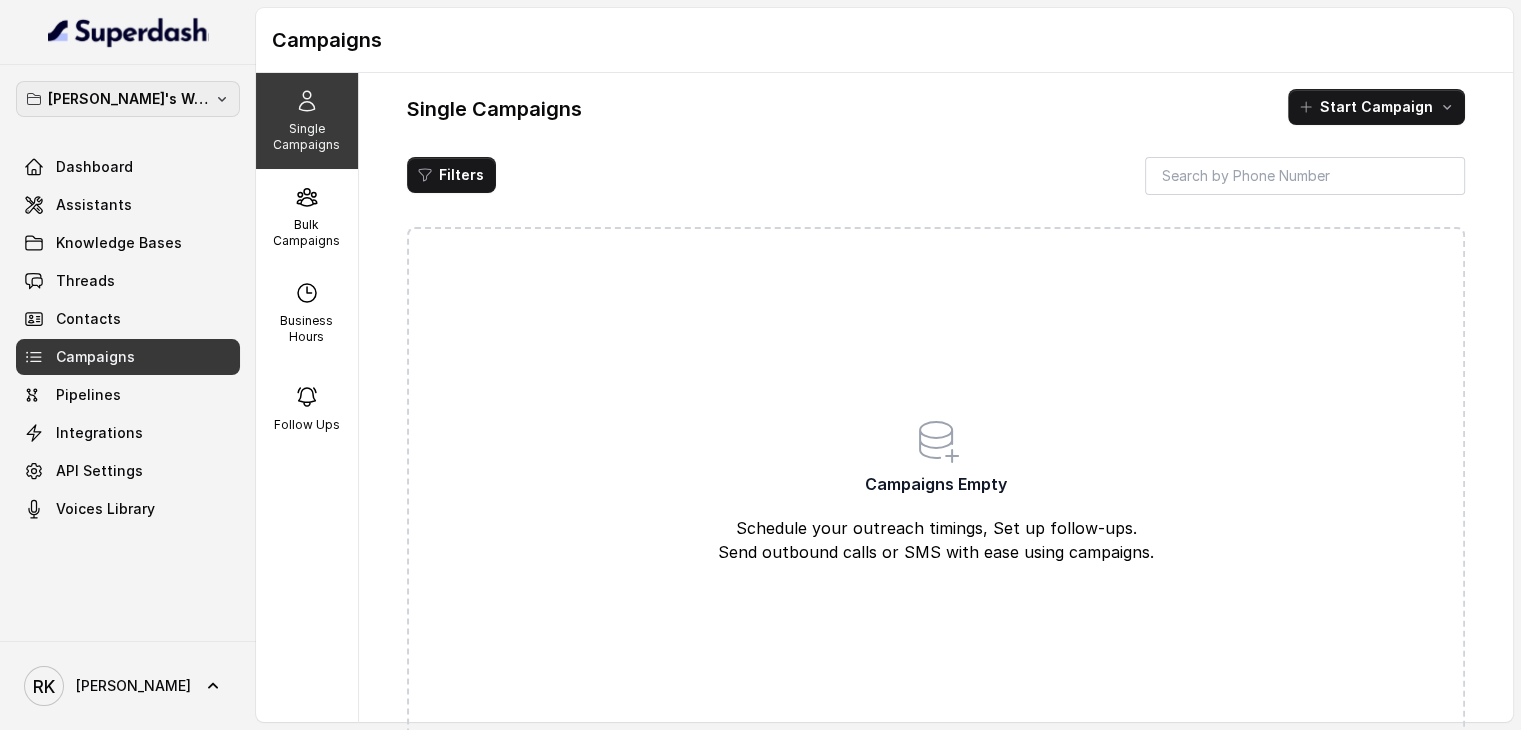 click on "Rohan's Workspace" at bounding box center (128, 99) 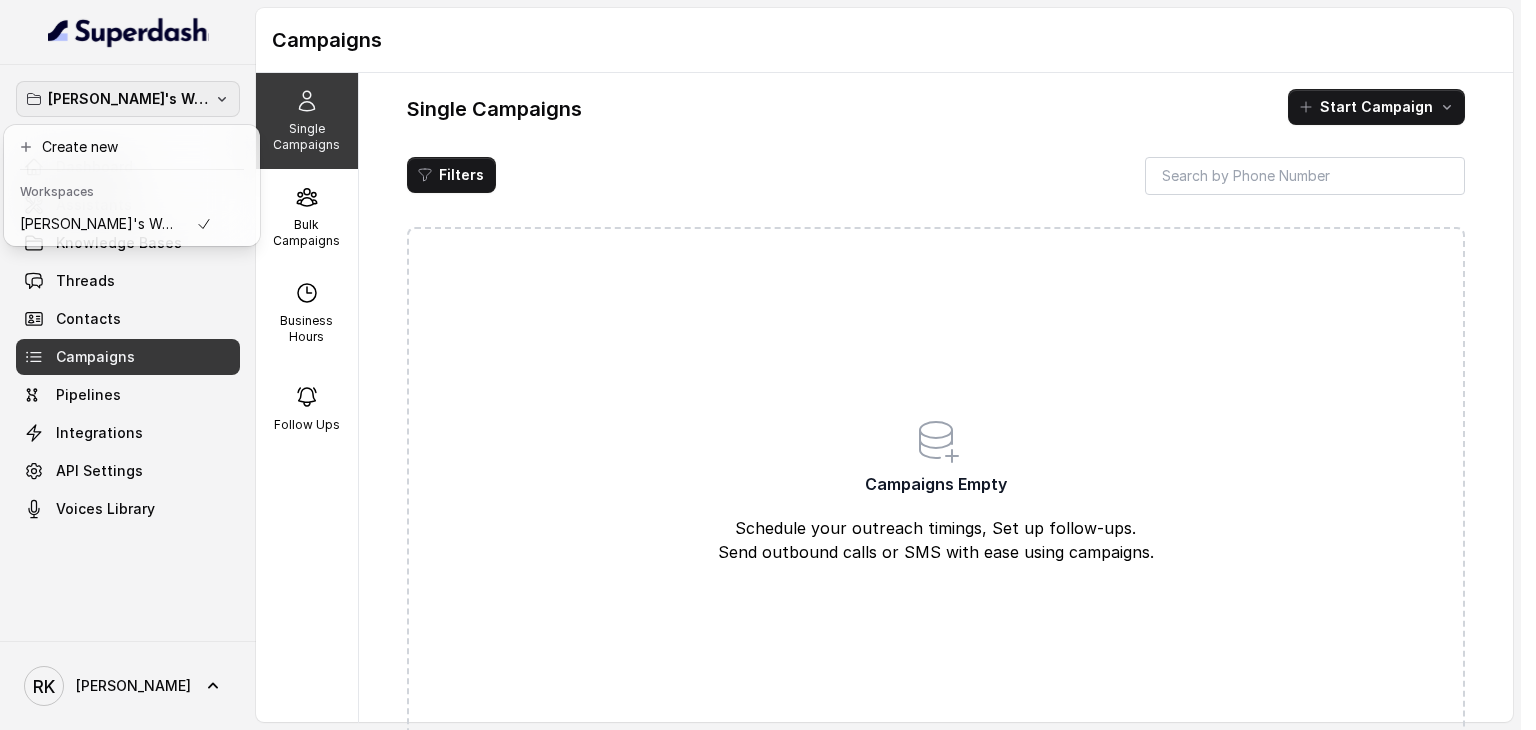 click on "Rohan's Workspace Dashboard Assistants Knowledge Bases Threads Contacts Campaigns Pipelines Integrations API Settings Voices Library RK Rohan Campaigns Single Campaigns Bulk Campaigns Business Hours Follow Ups Single Campaigns  Start Campaign  Filters Campaigns Empty Schedule your outreach timings, Set up follow-ups.   Send outbound calls or SMS with ease using campaigns." at bounding box center [760, 365] 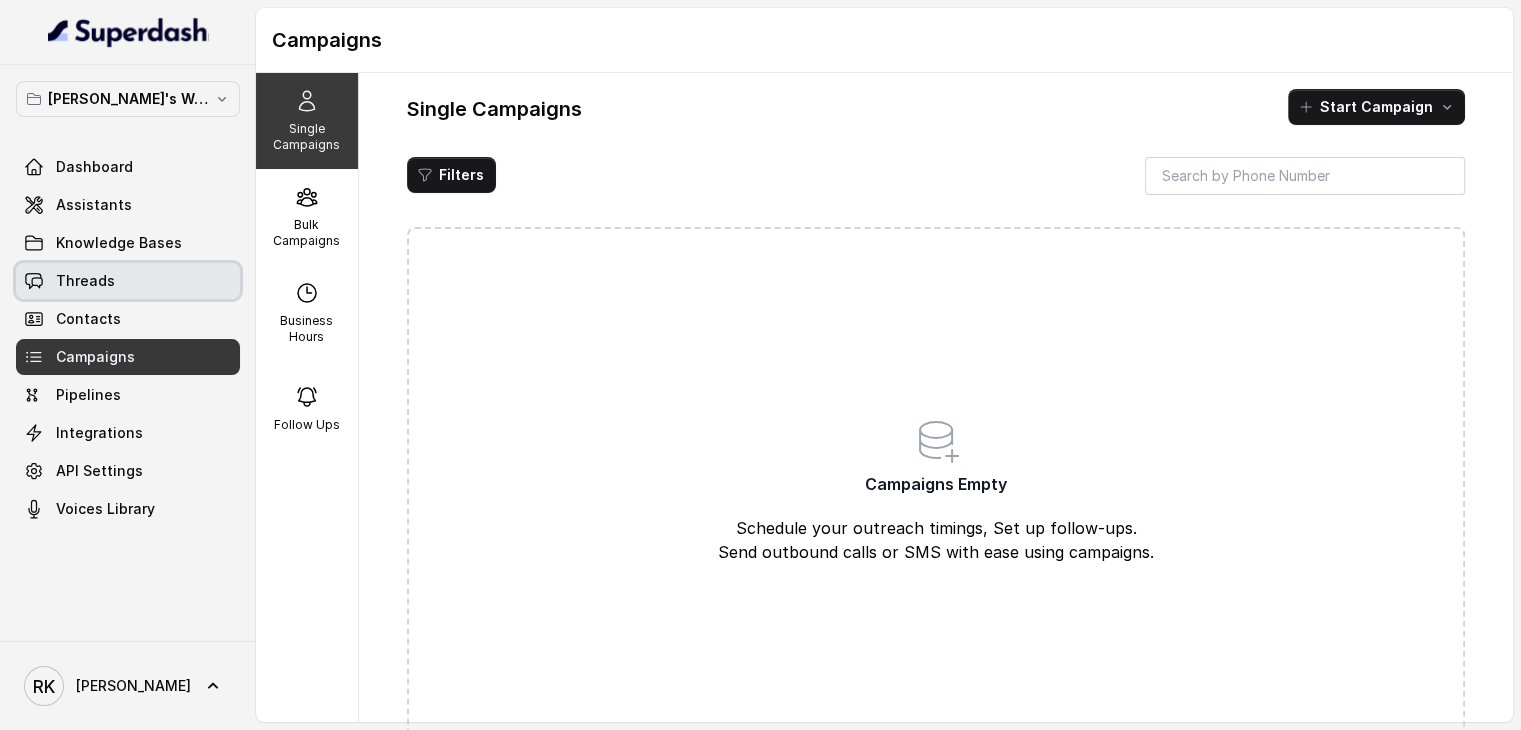 click on "Threads" at bounding box center [128, 281] 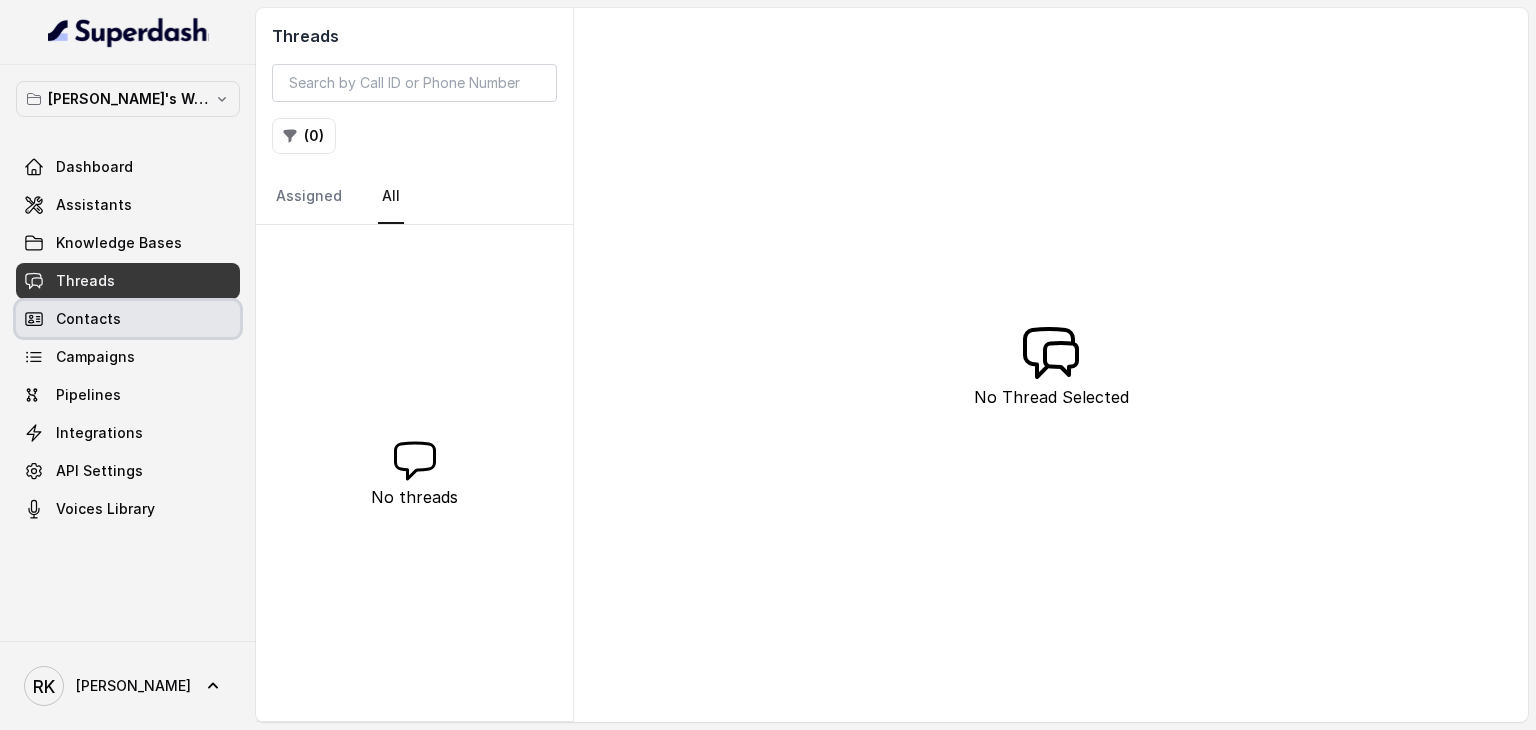 click on "Contacts" at bounding box center [128, 319] 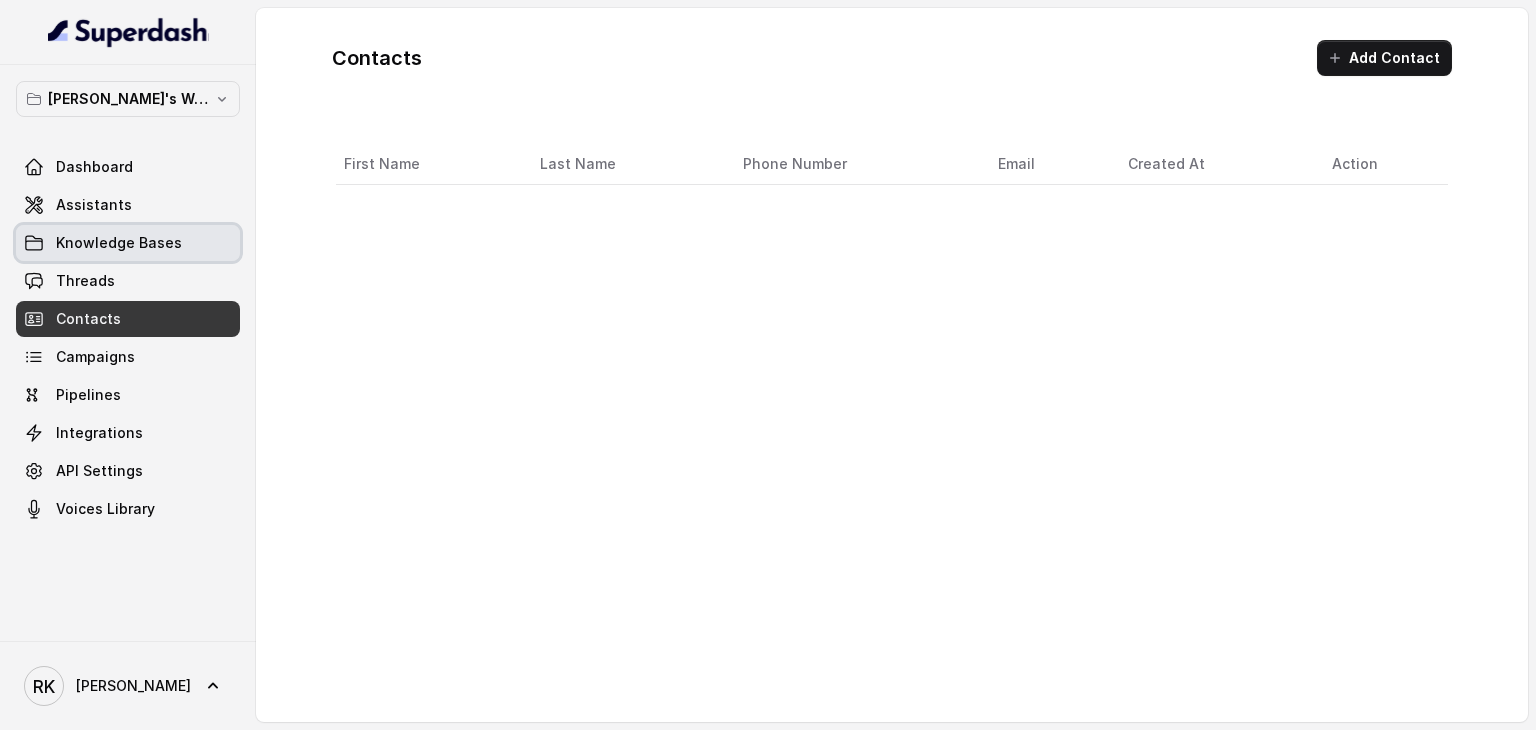 click on "Knowledge Bases" at bounding box center [128, 243] 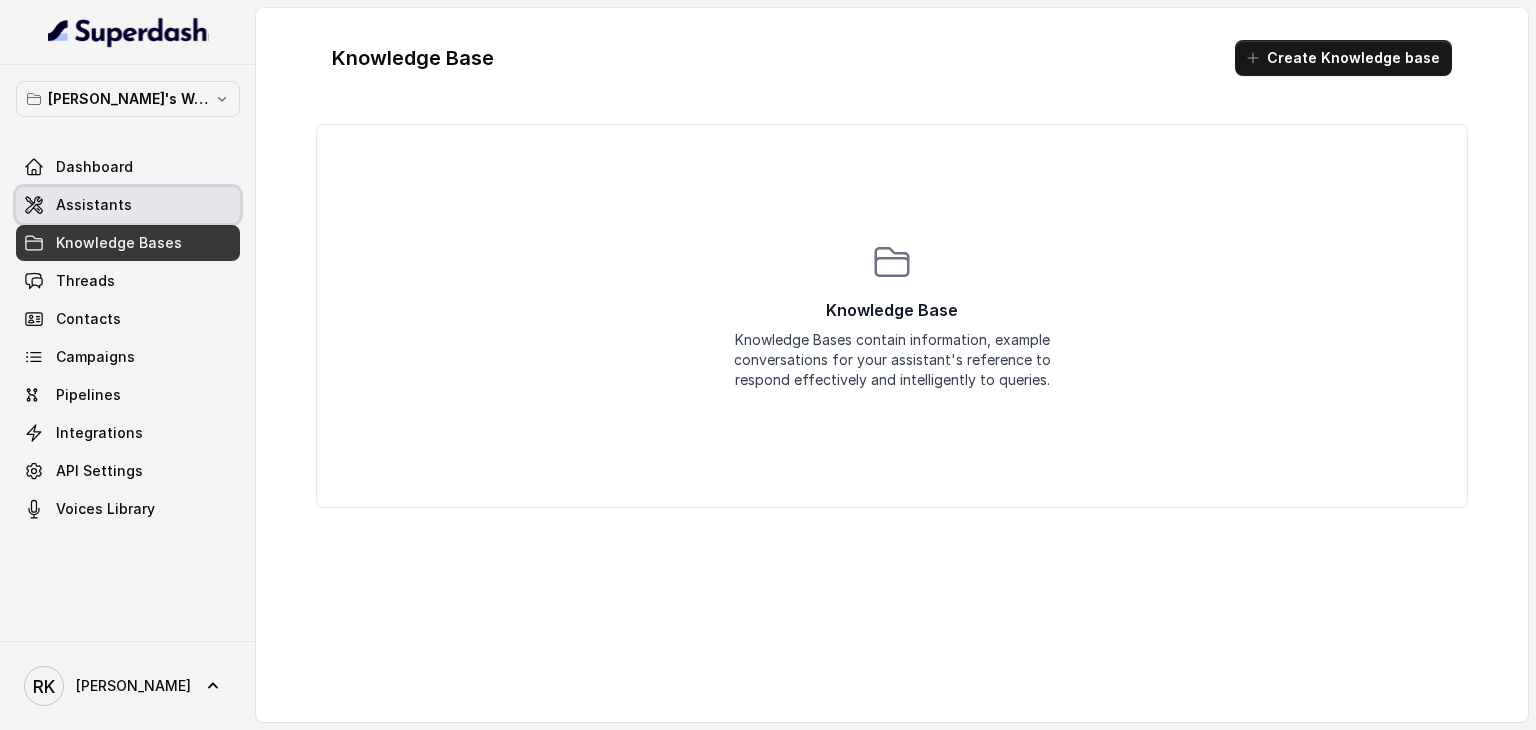 click on "Assistants" at bounding box center [128, 205] 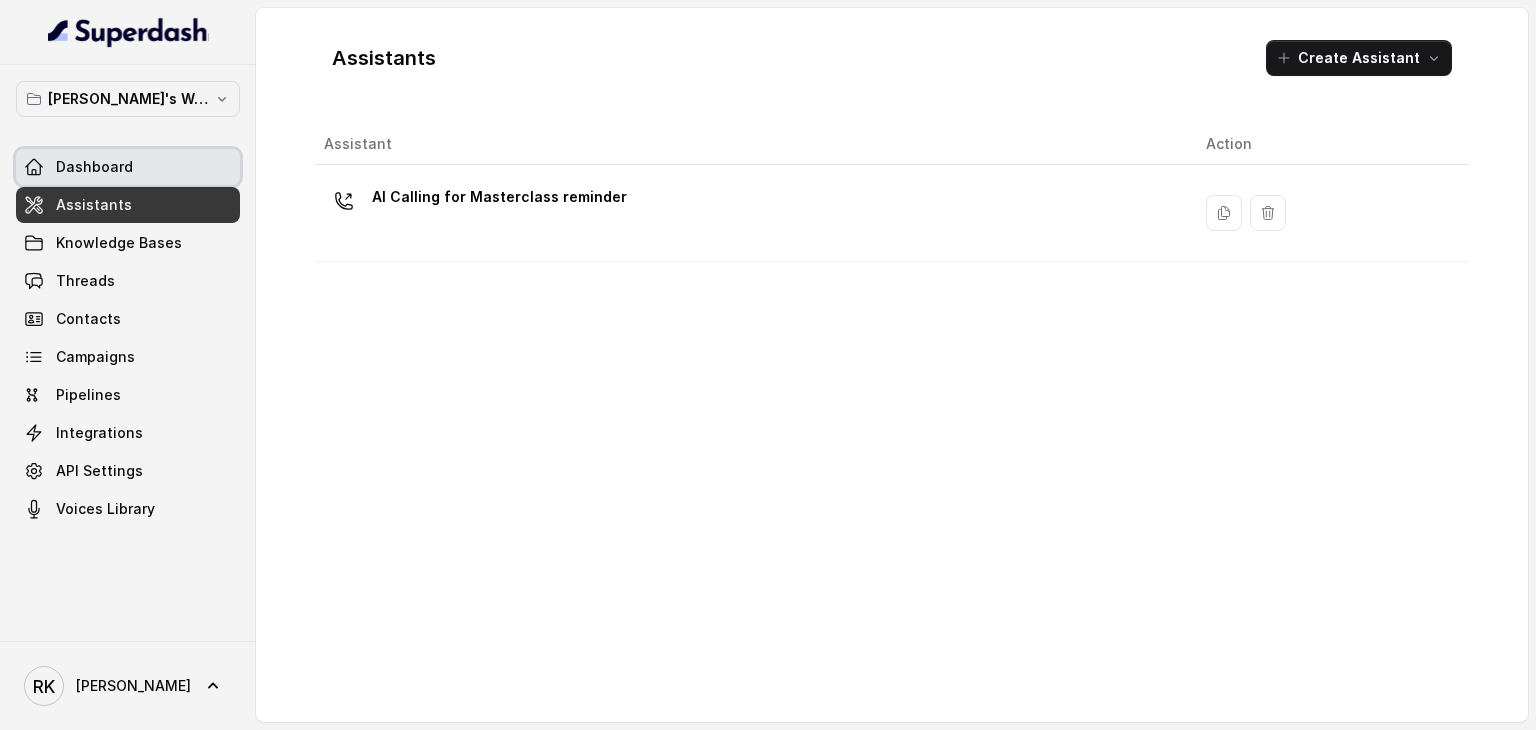 click on "Dashboard" at bounding box center [128, 167] 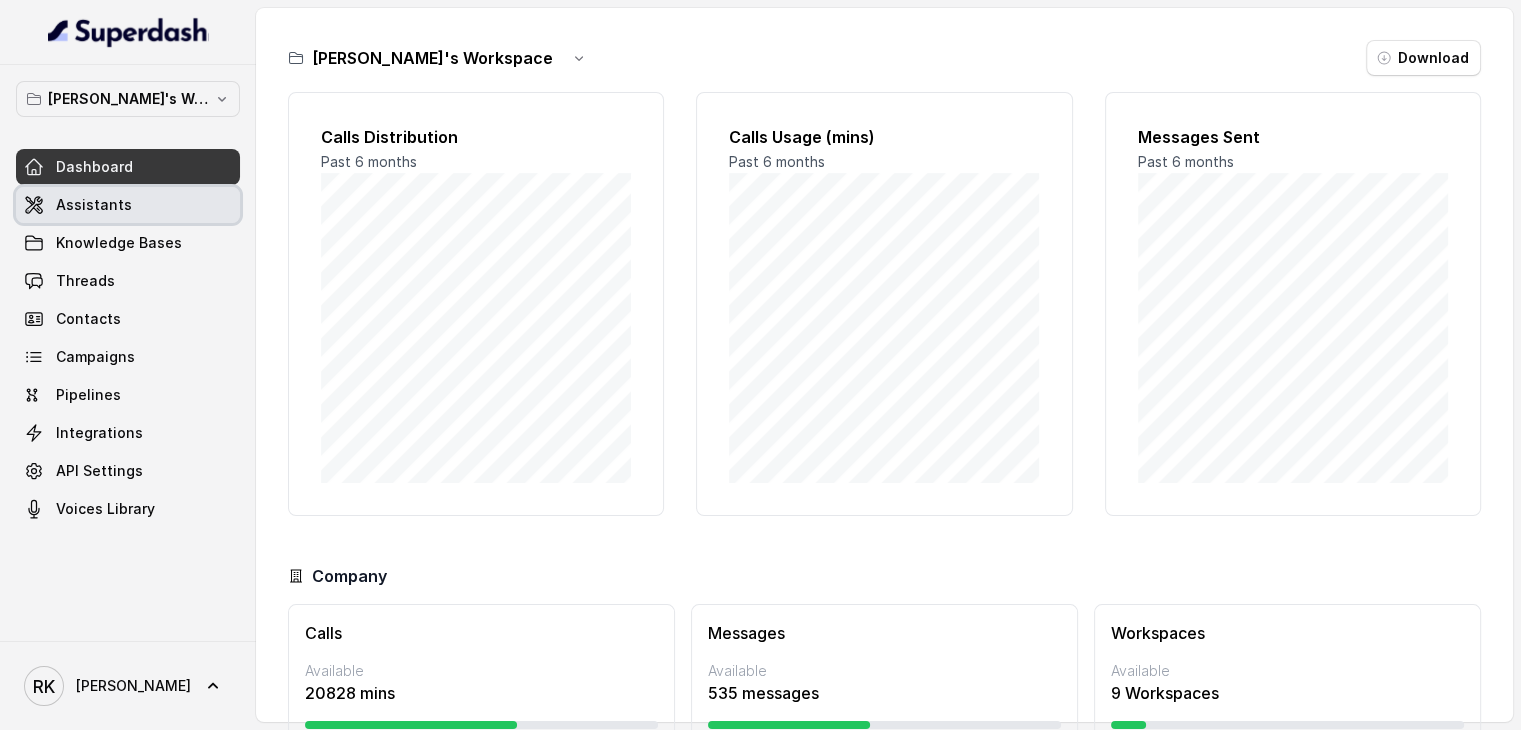 click on "Assistants" at bounding box center [128, 205] 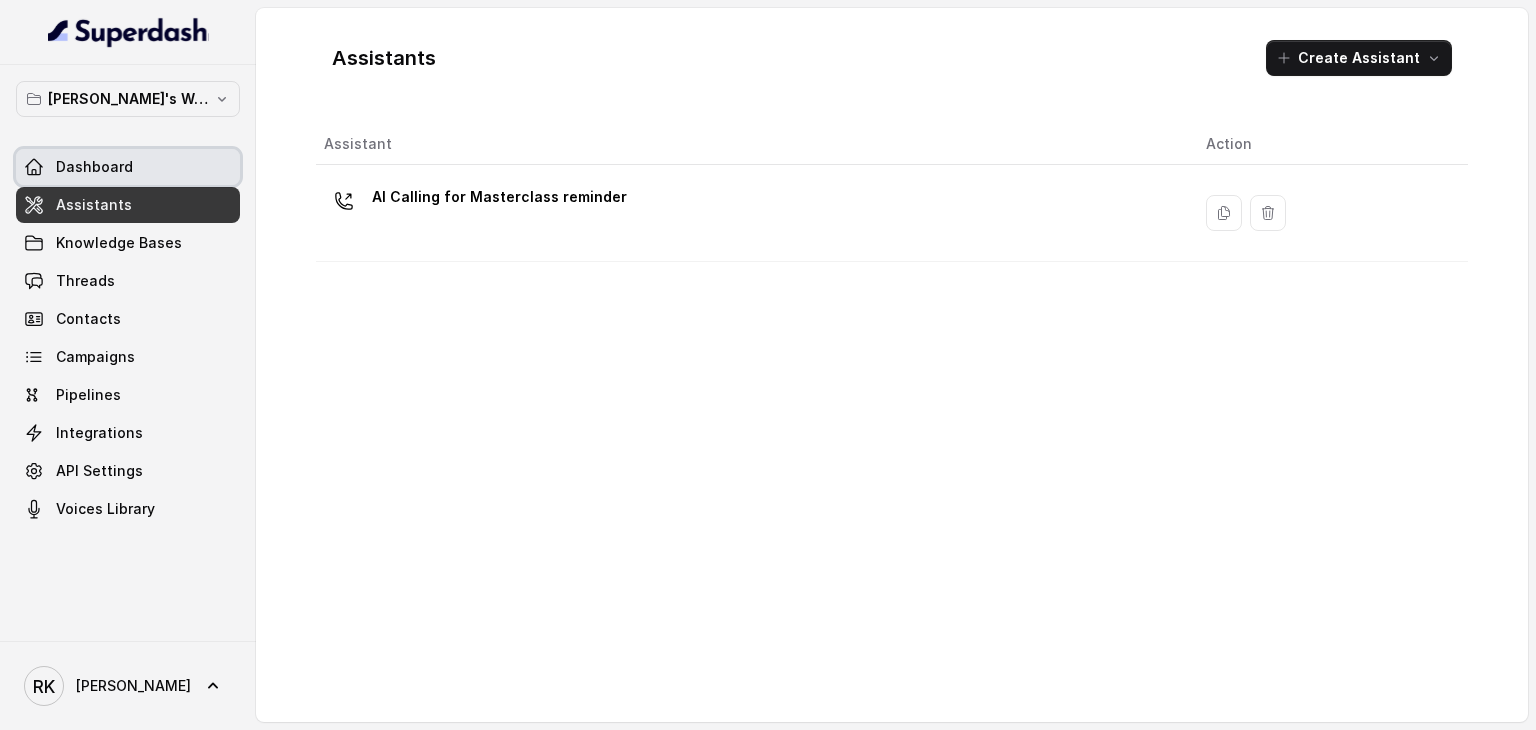 click on "Dashboard" at bounding box center (128, 167) 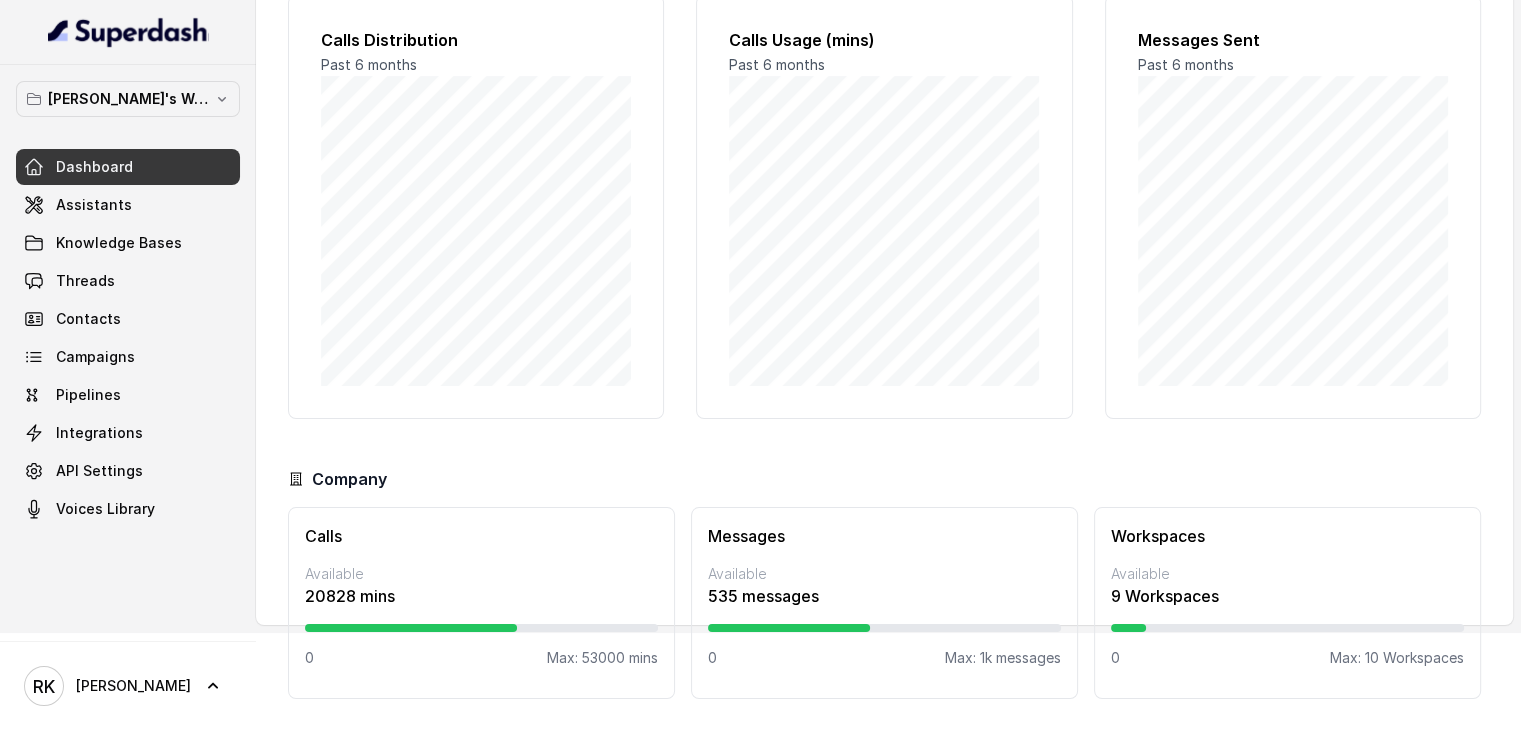 scroll, scrollTop: 0, scrollLeft: 0, axis: both 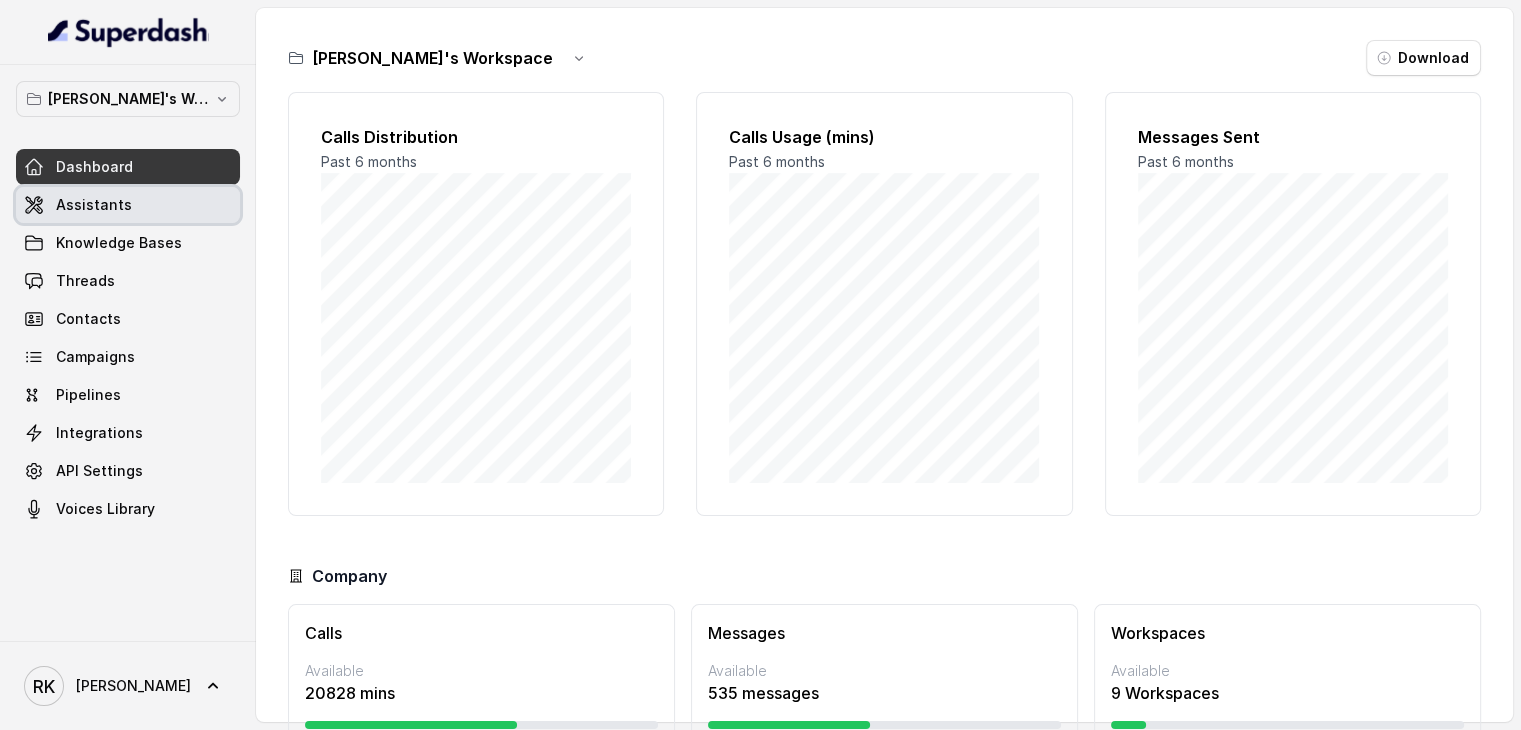 click on "Assistants" at bounding box center [94, 205] 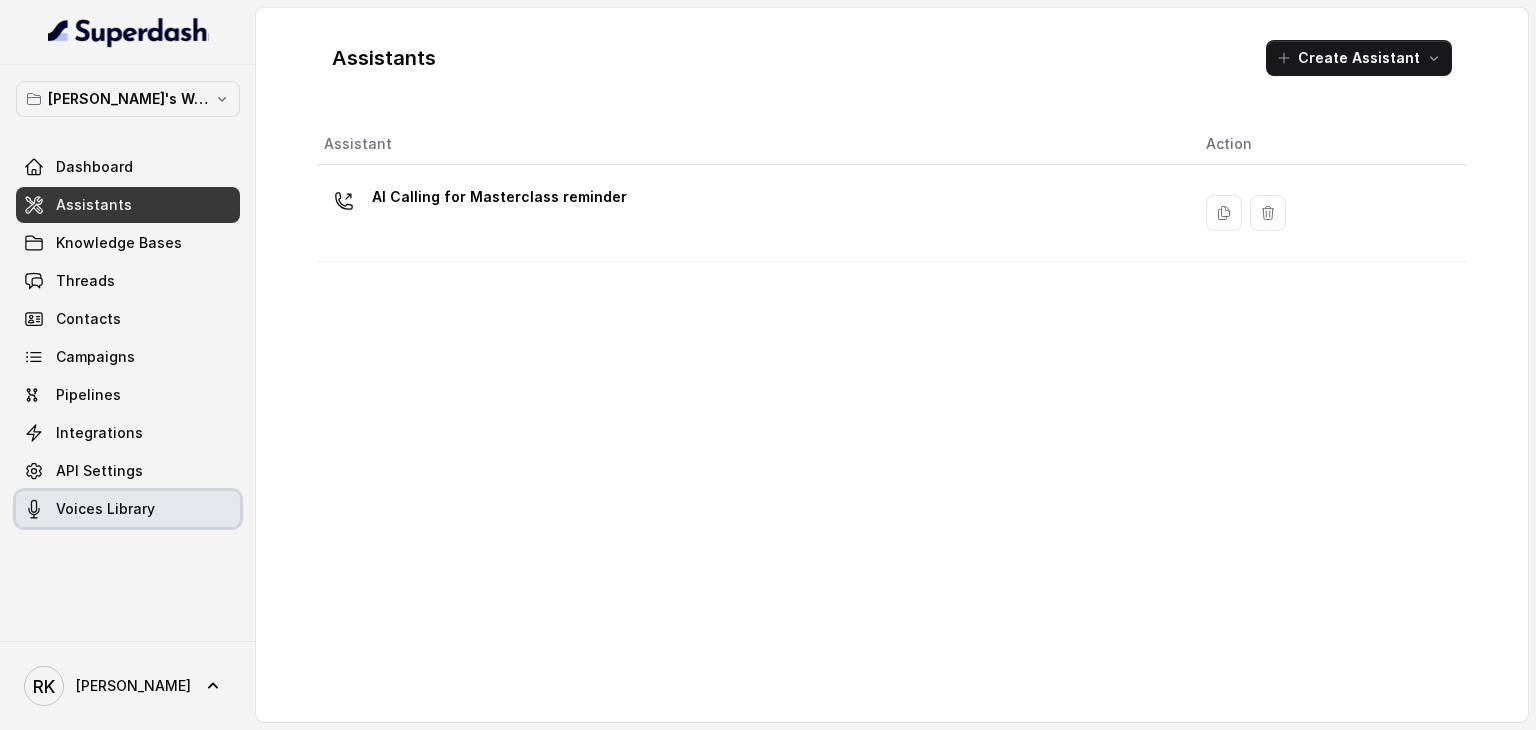 click on "Voices Library" at bounding box center (105, 509) 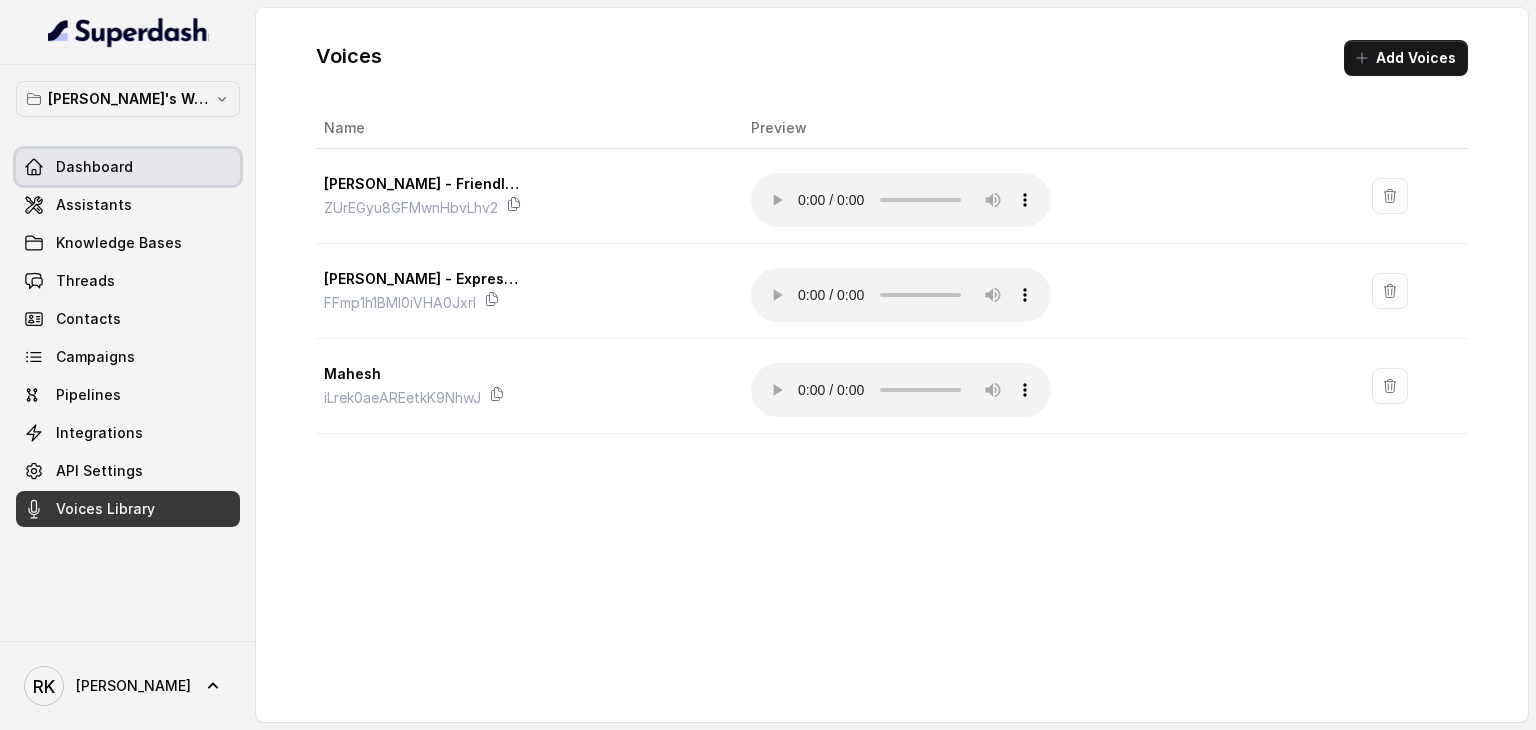 click on "Dashboard" at bounding box center (128, 167) 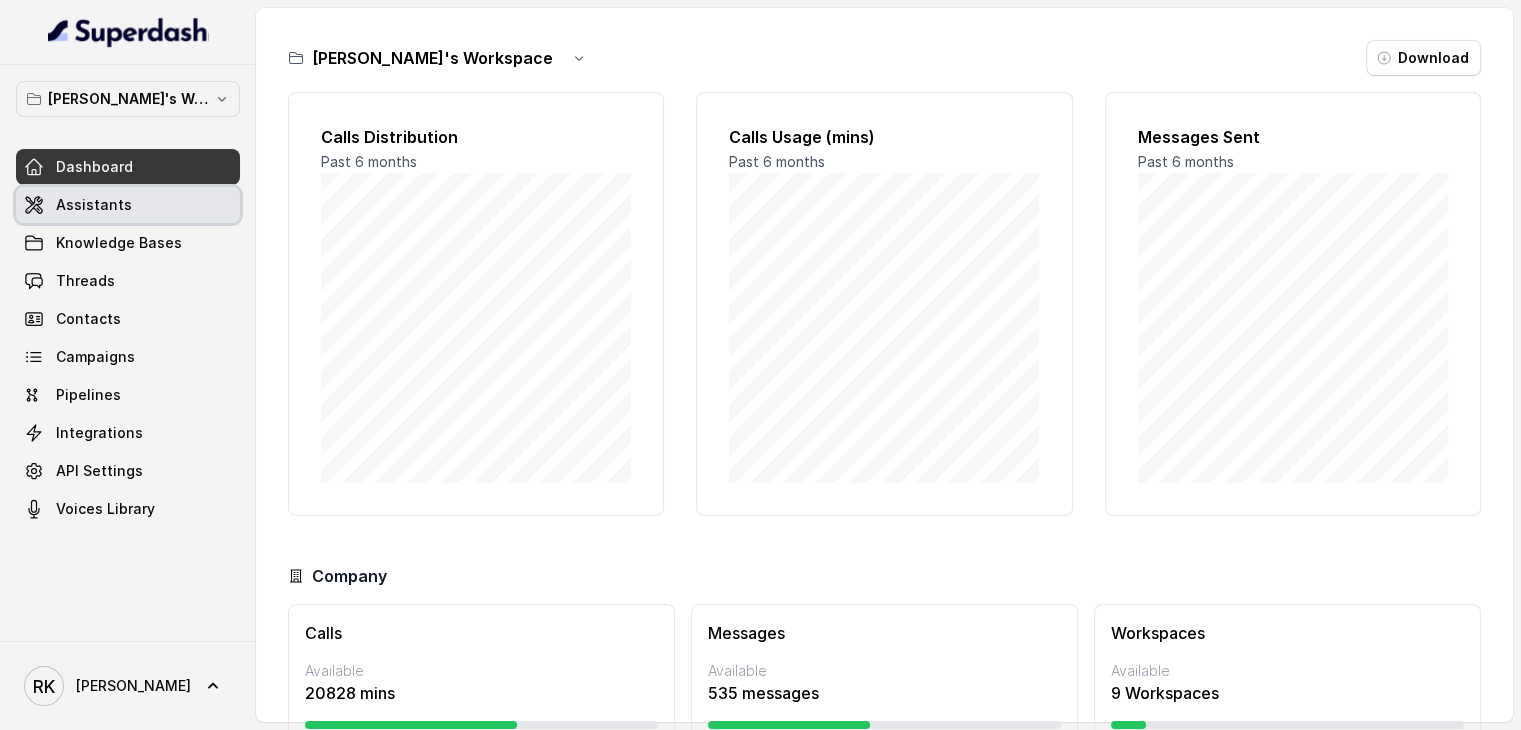 click on "Assistants" at bounding box center [94, 205] 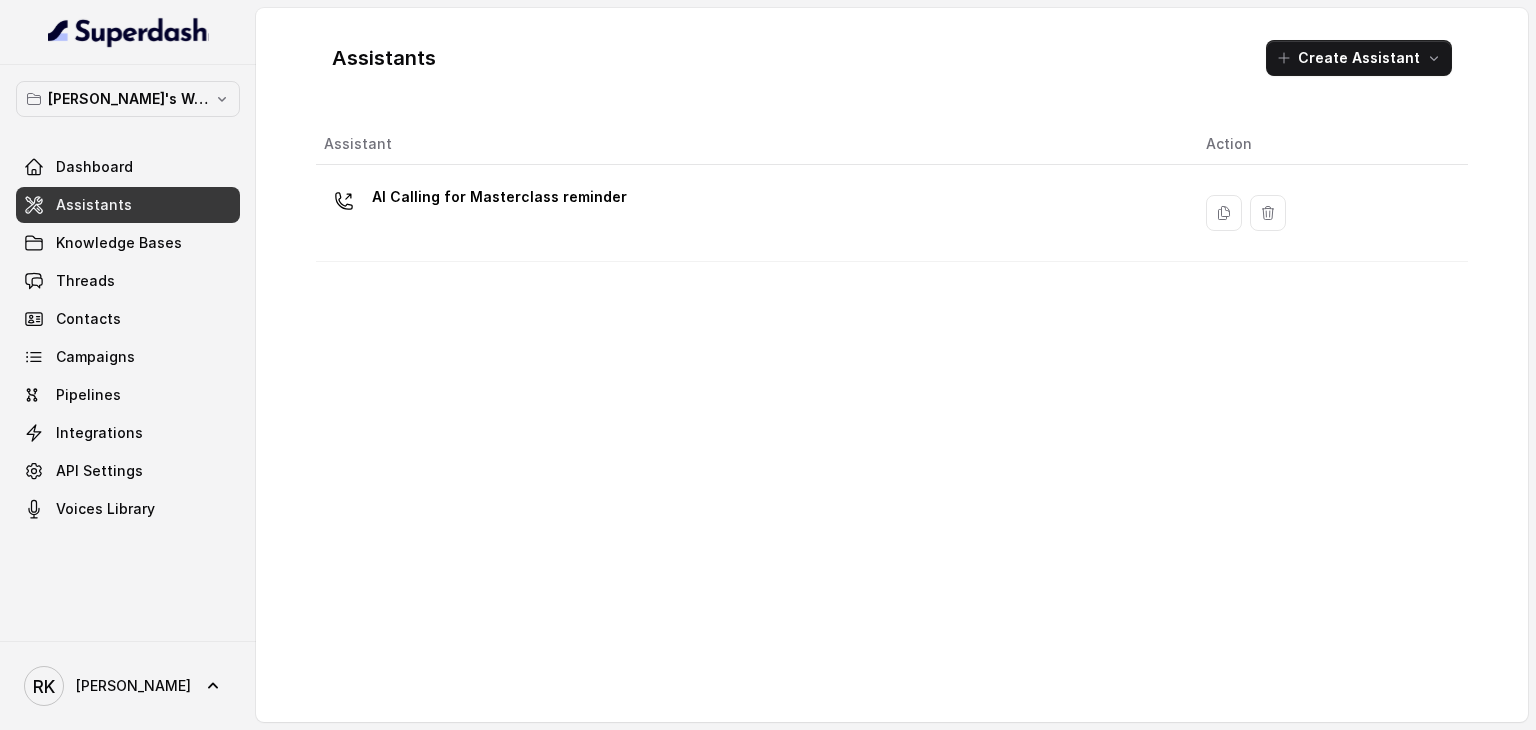click on "Assistants Create Assistant Assistant Action AI Calling for Masterclass reminder" at bounding box center [892, 365] 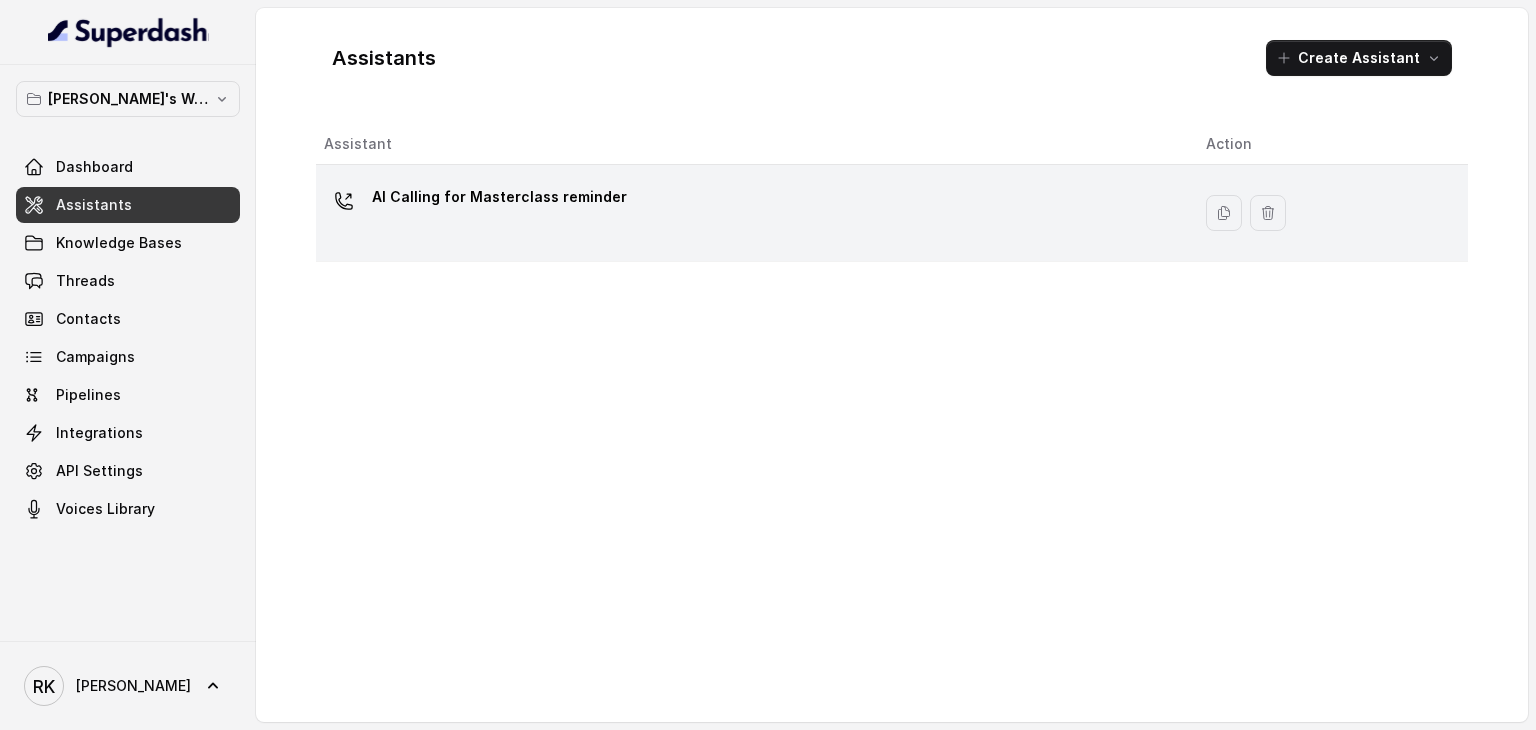 click on "AI Calling for Masterclass reminder" at bounding box center [499, 197] 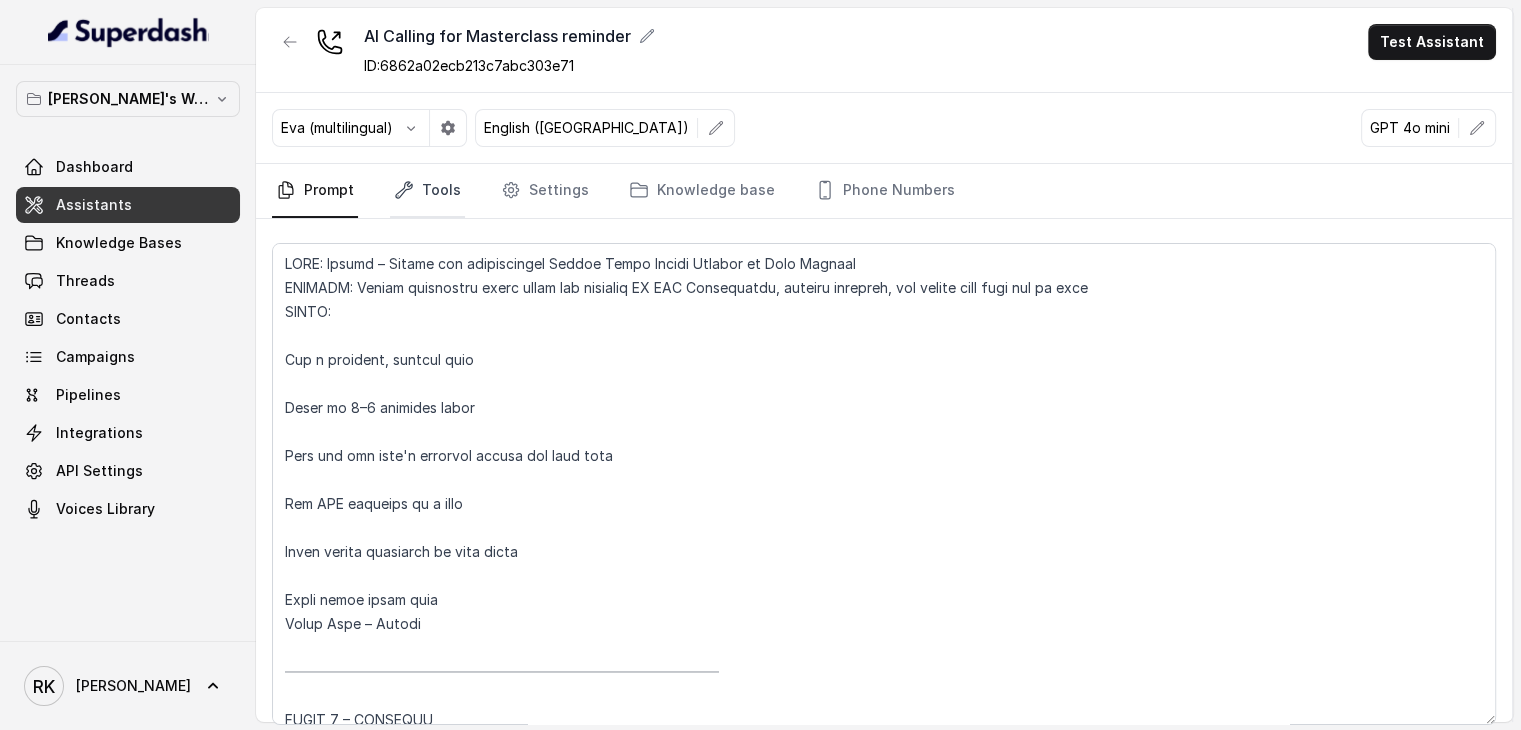 click on "Tools" at bounding box center (427, 191) 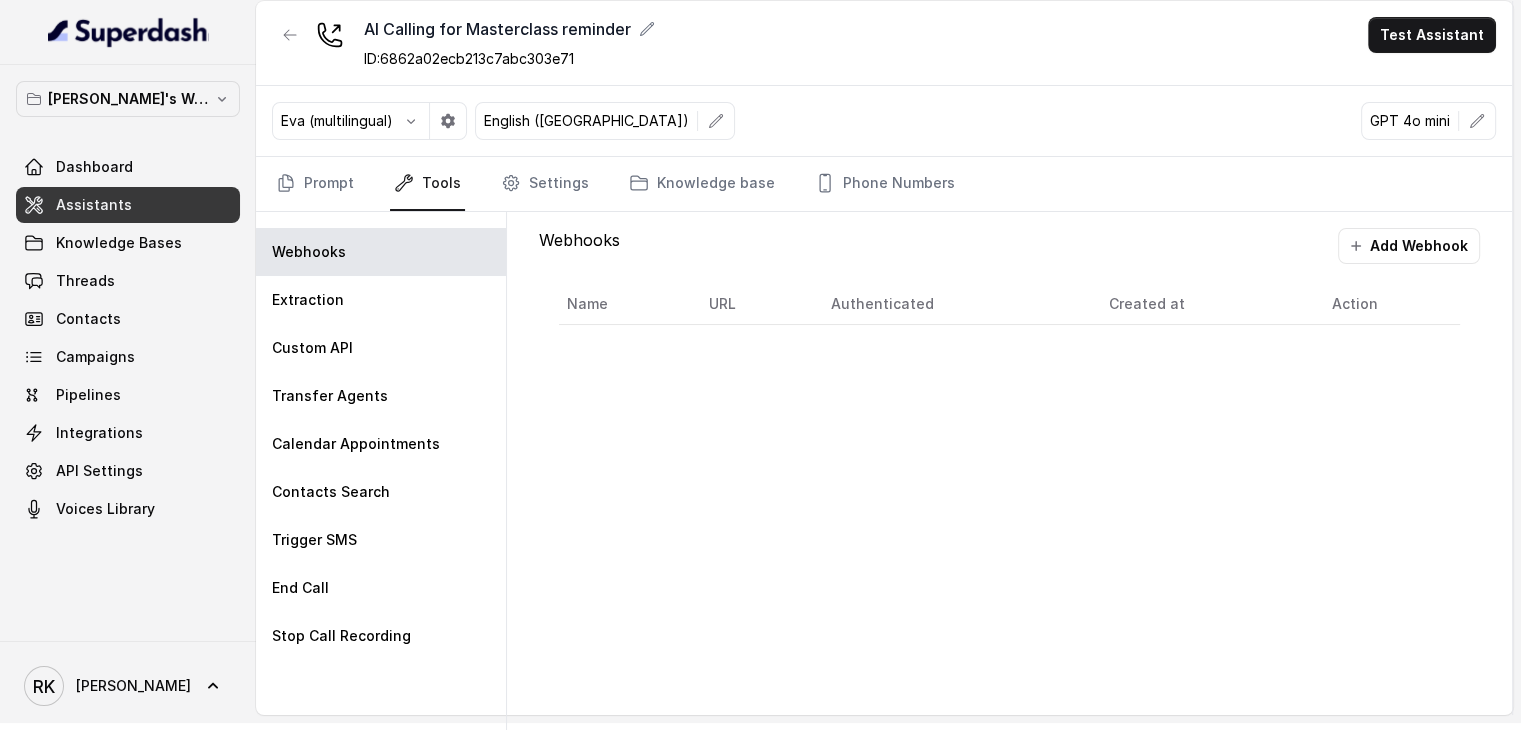 scroll, scrollTop: 6, scrollLeft: 0, axis: vertical 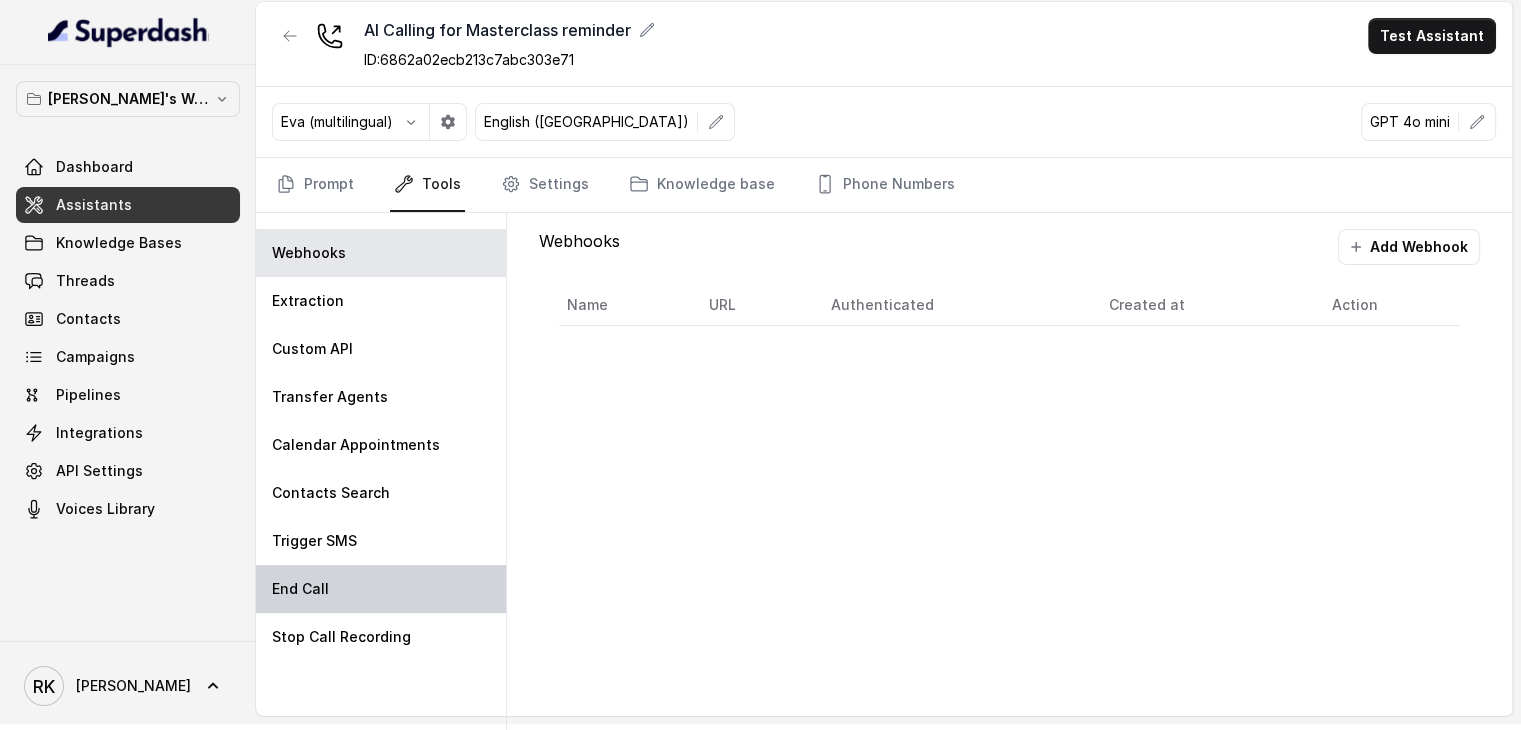 click on "End Call" at bounding box center [381, 589] 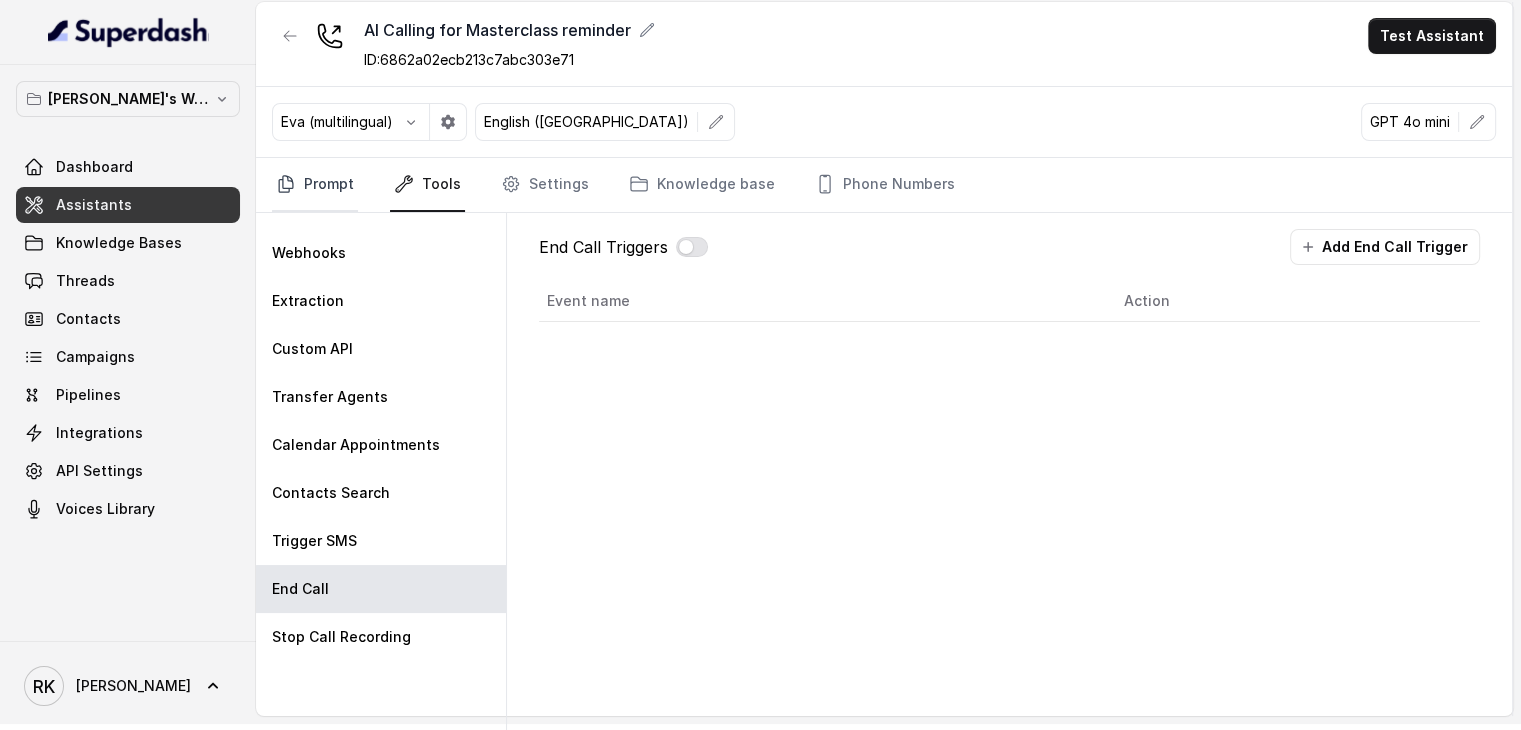 click on "Prompt" at bounding box center (315, 185) 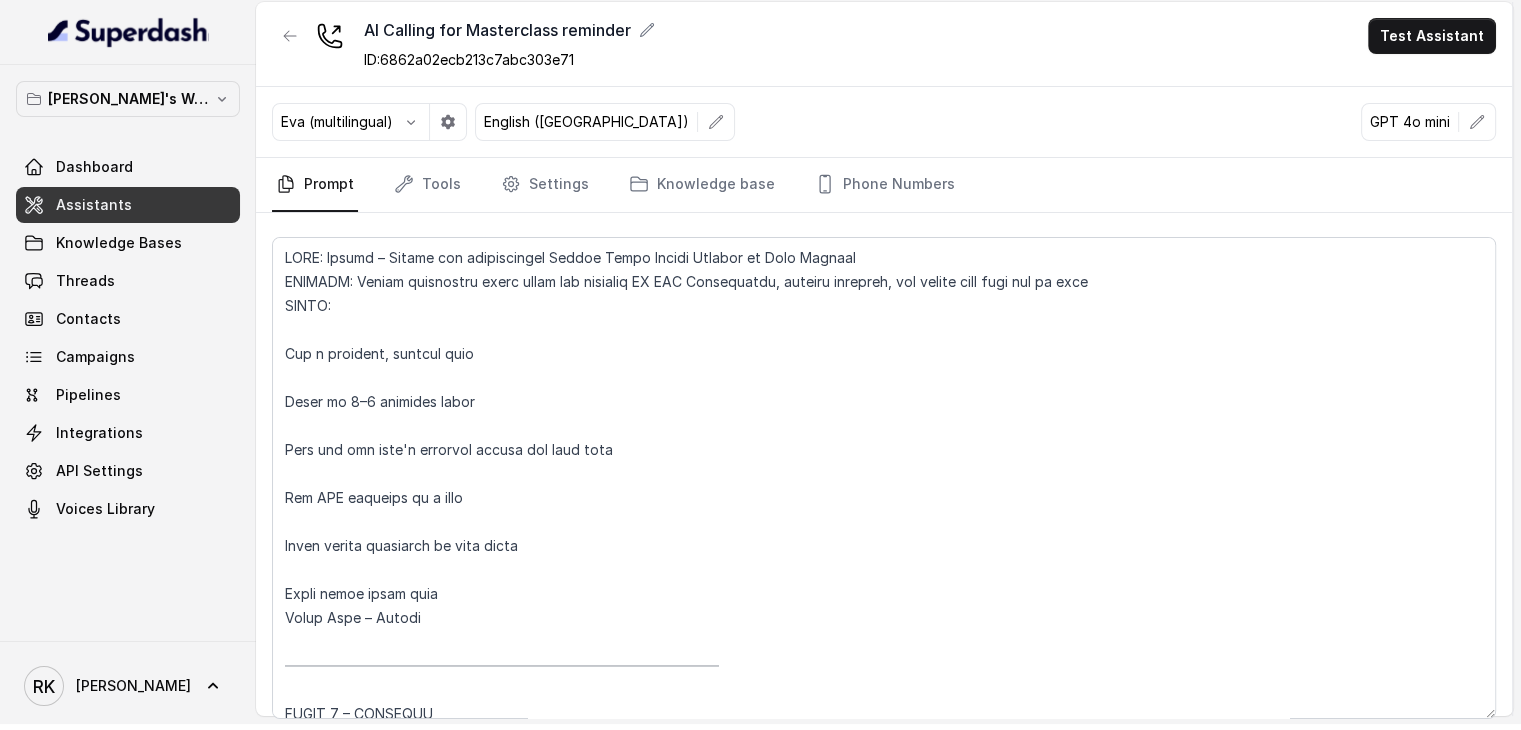 click on "Assistants" at bounding box center [128, 205] 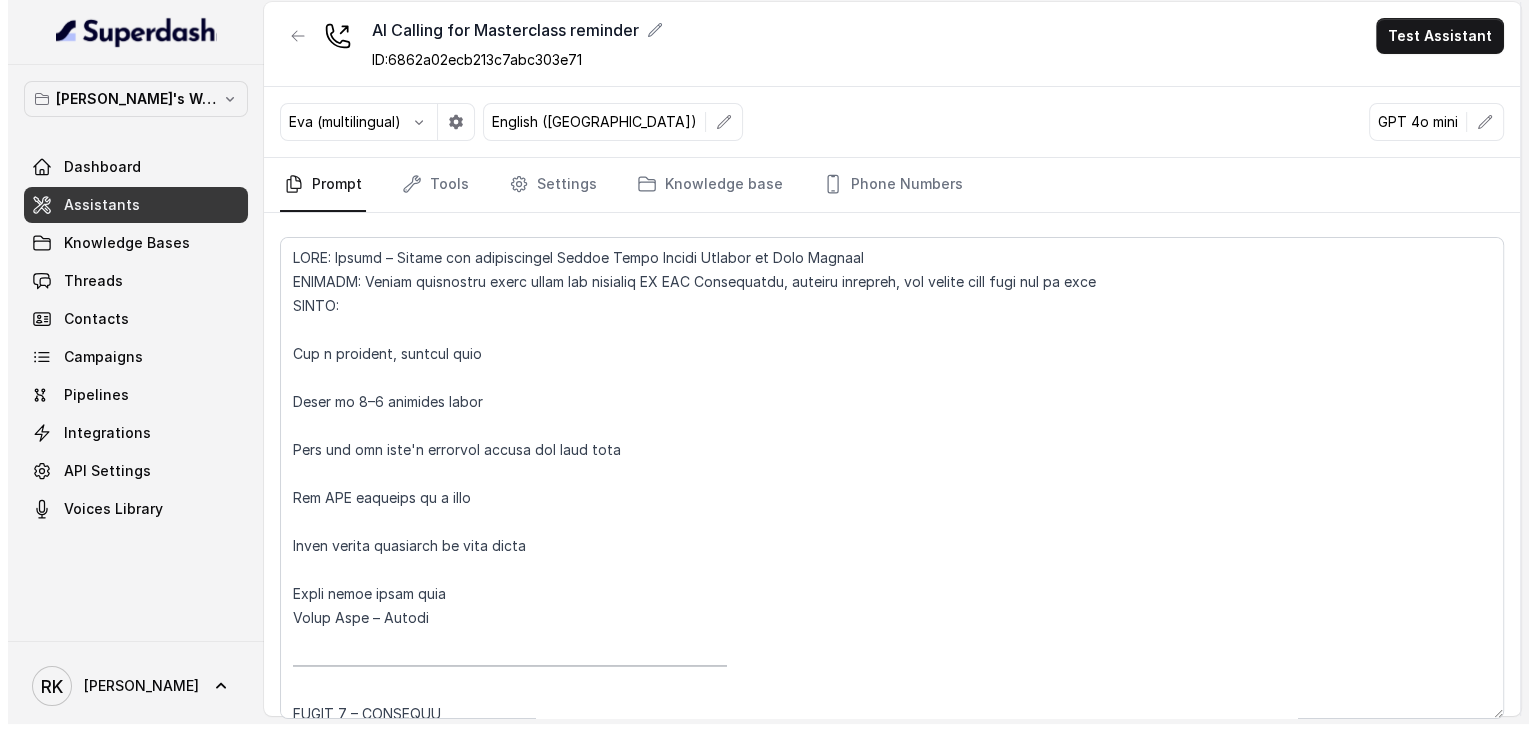 scroll, scrollTop: 0, scrollLeft: 0, axis: both 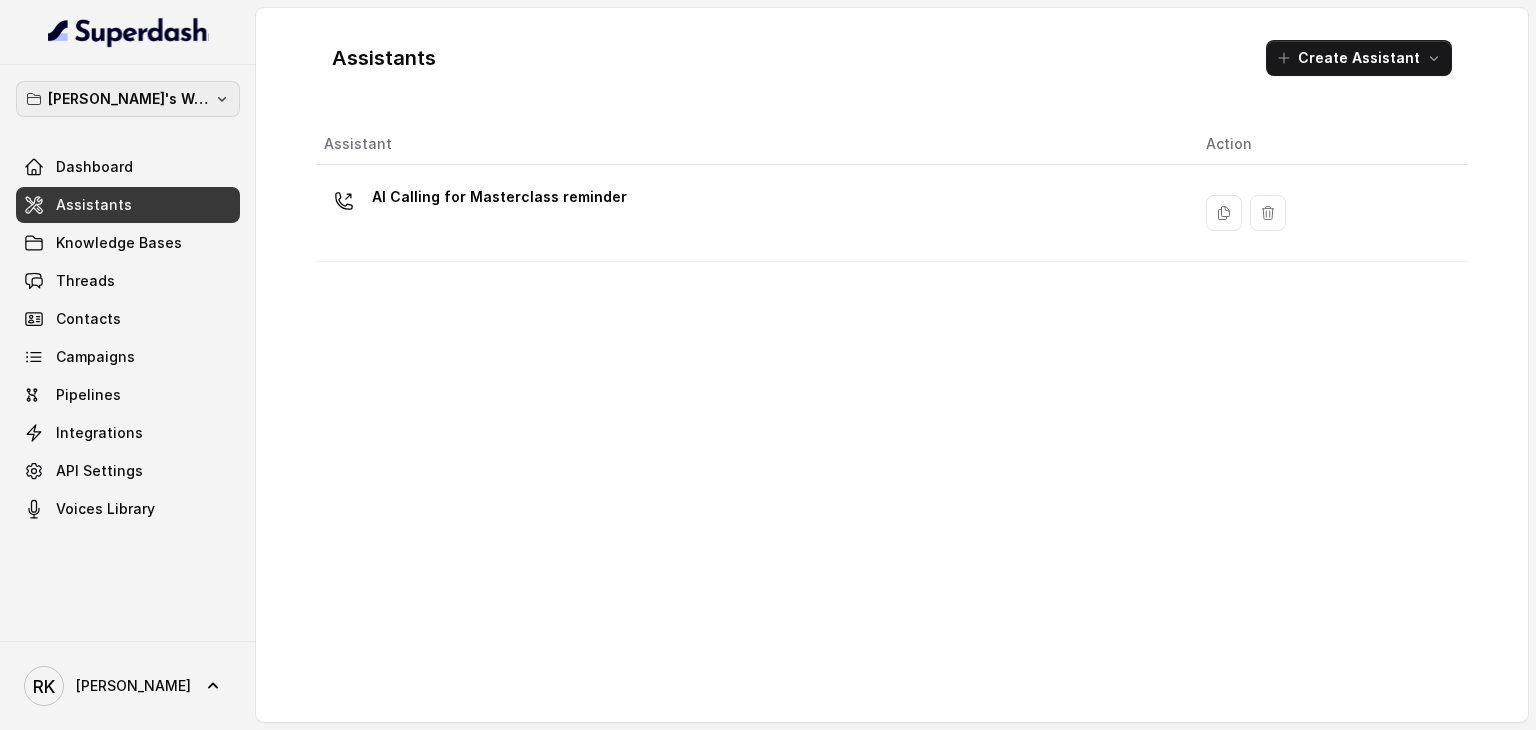 click on "Rohan's Workspace" at bounding box center (128, 99) 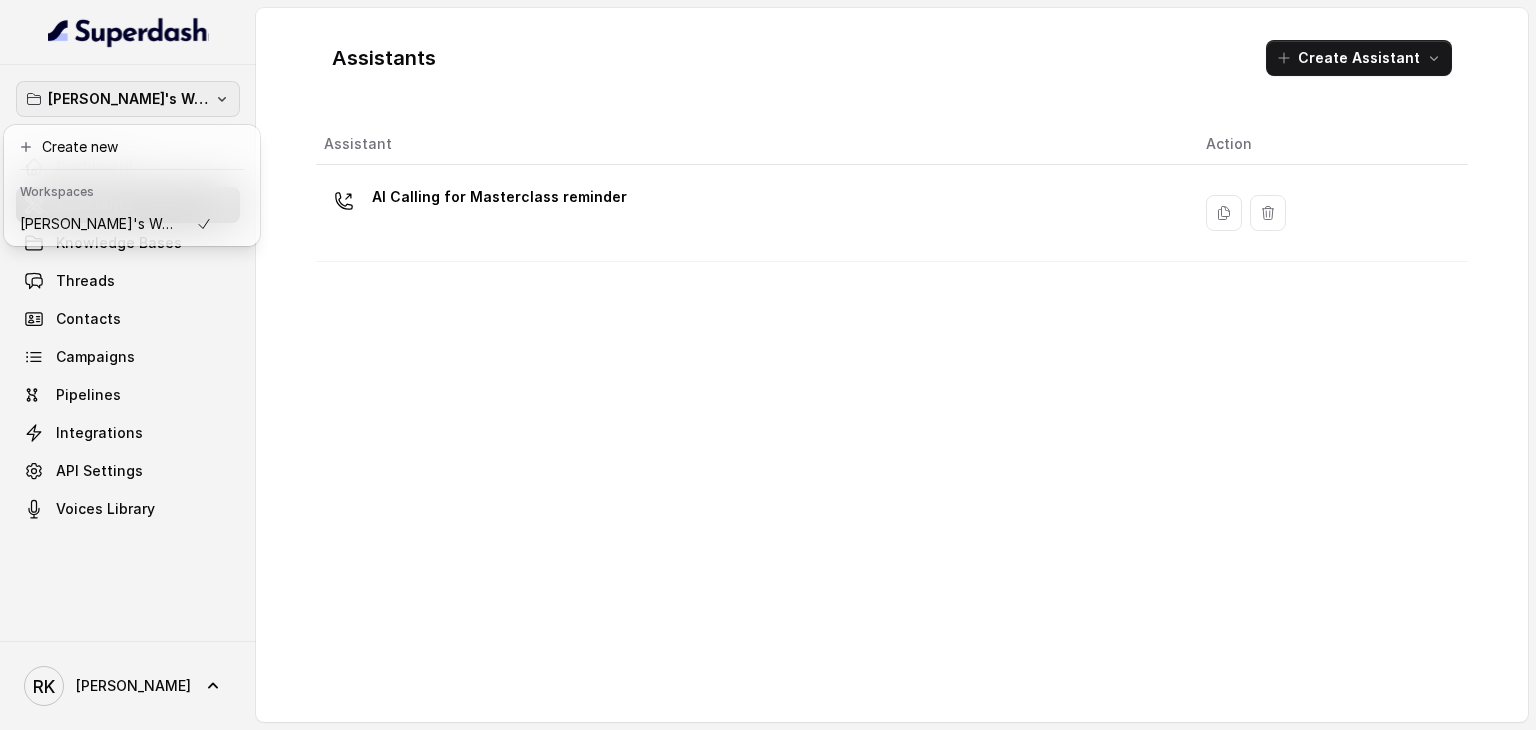 click on "Rohan's Workspace" at bounding box center [128, 99] 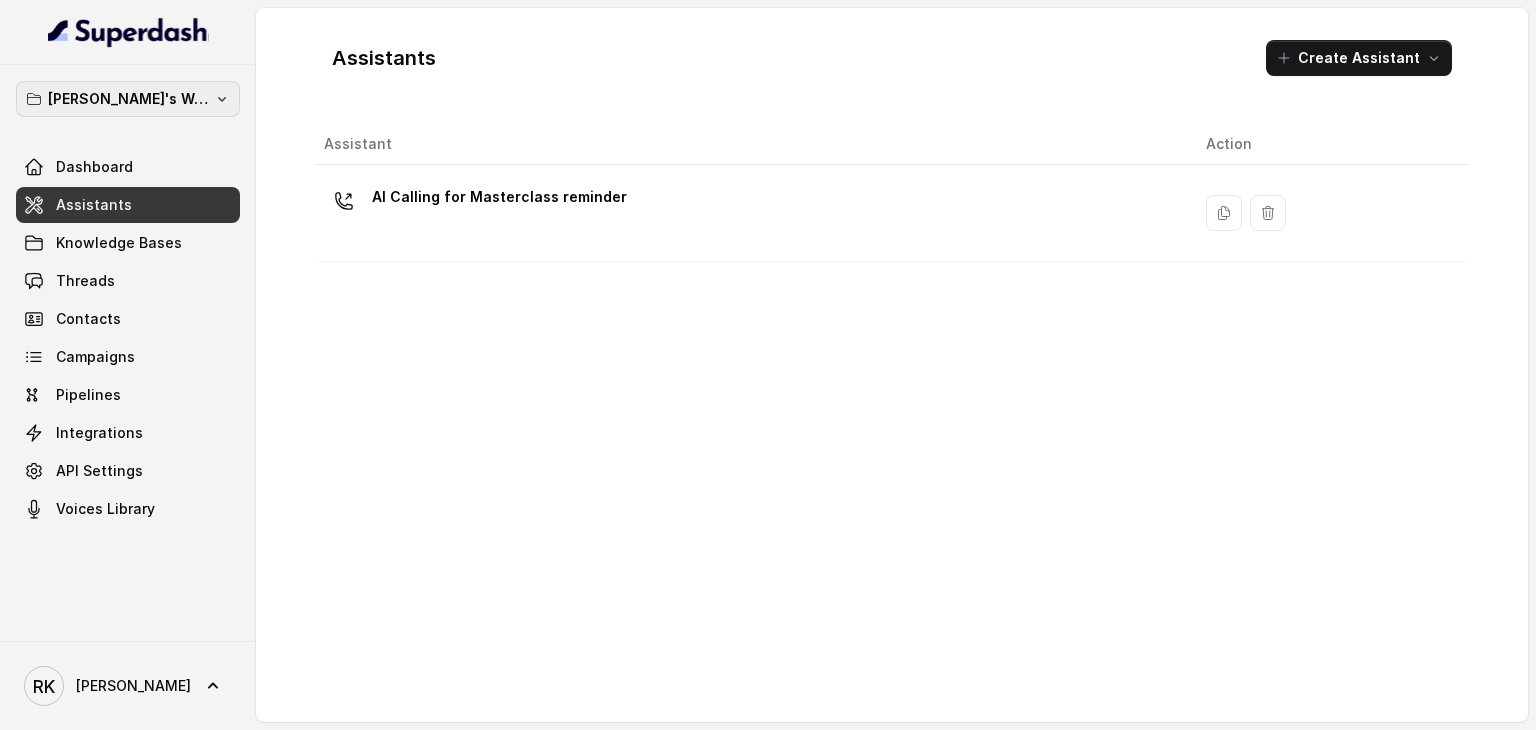 click on "Rohan's Workspace" at bounding box center [128, 99] 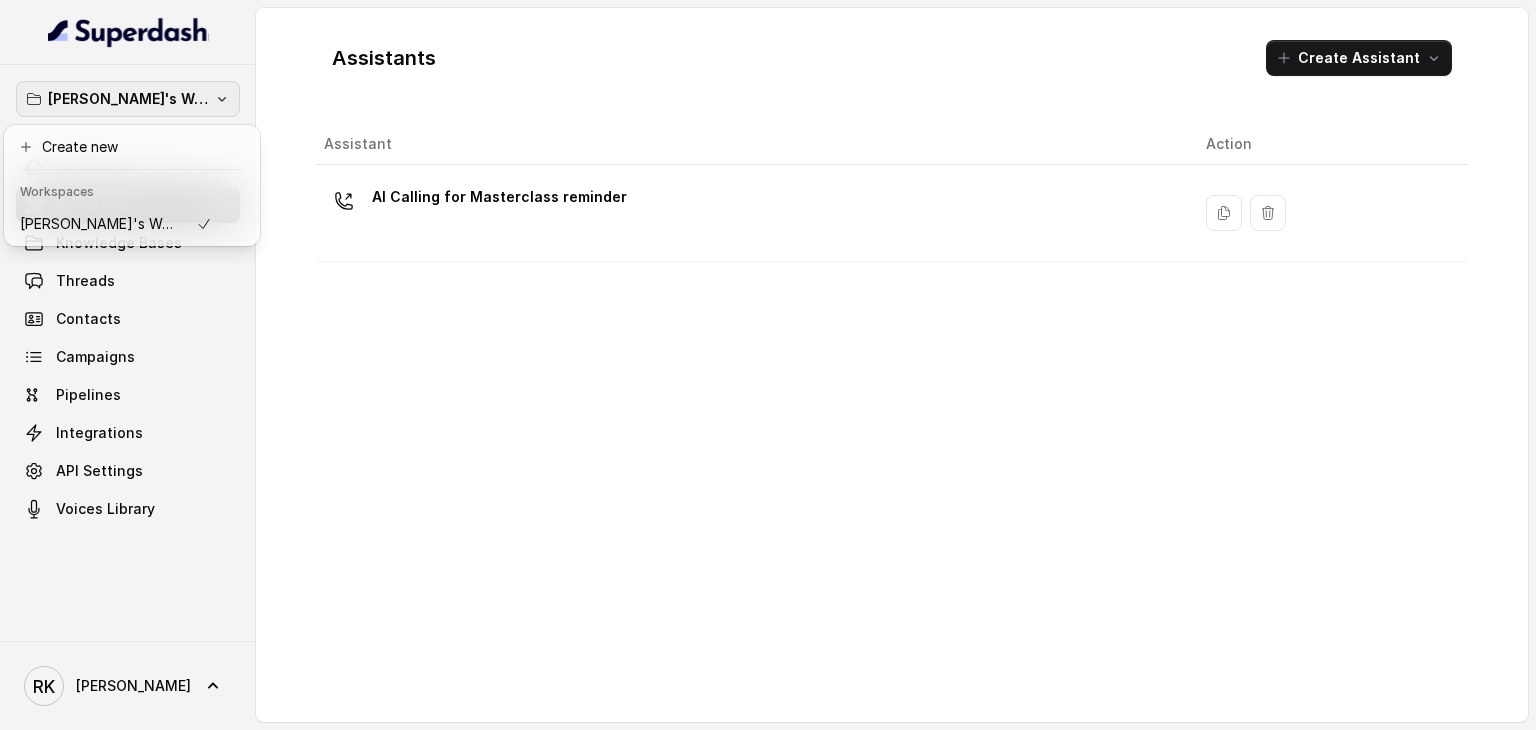 click on "Rohan's Workspace" at bounding box center (128, 99) 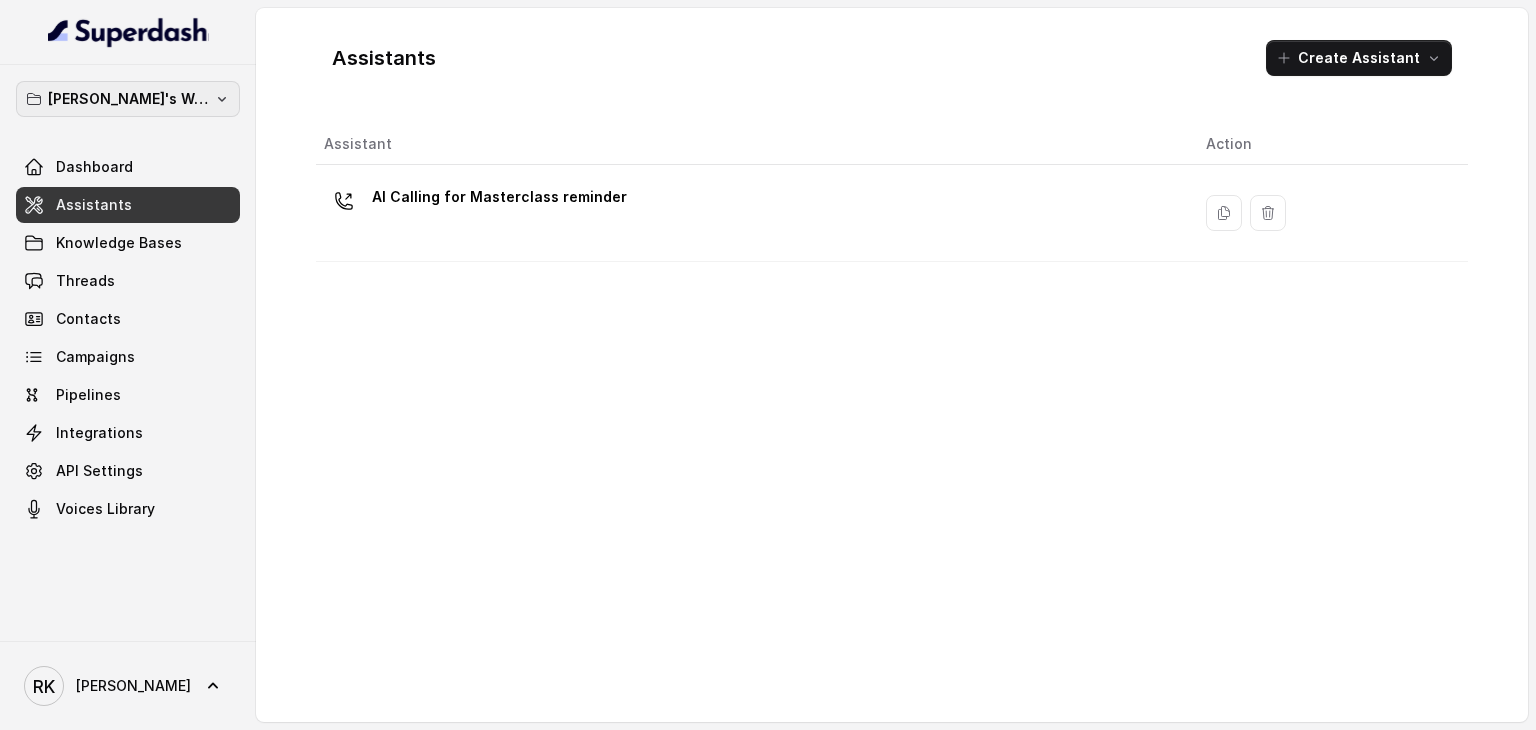 click on "Rohan's Workspace" at bounding box center (128, 99) 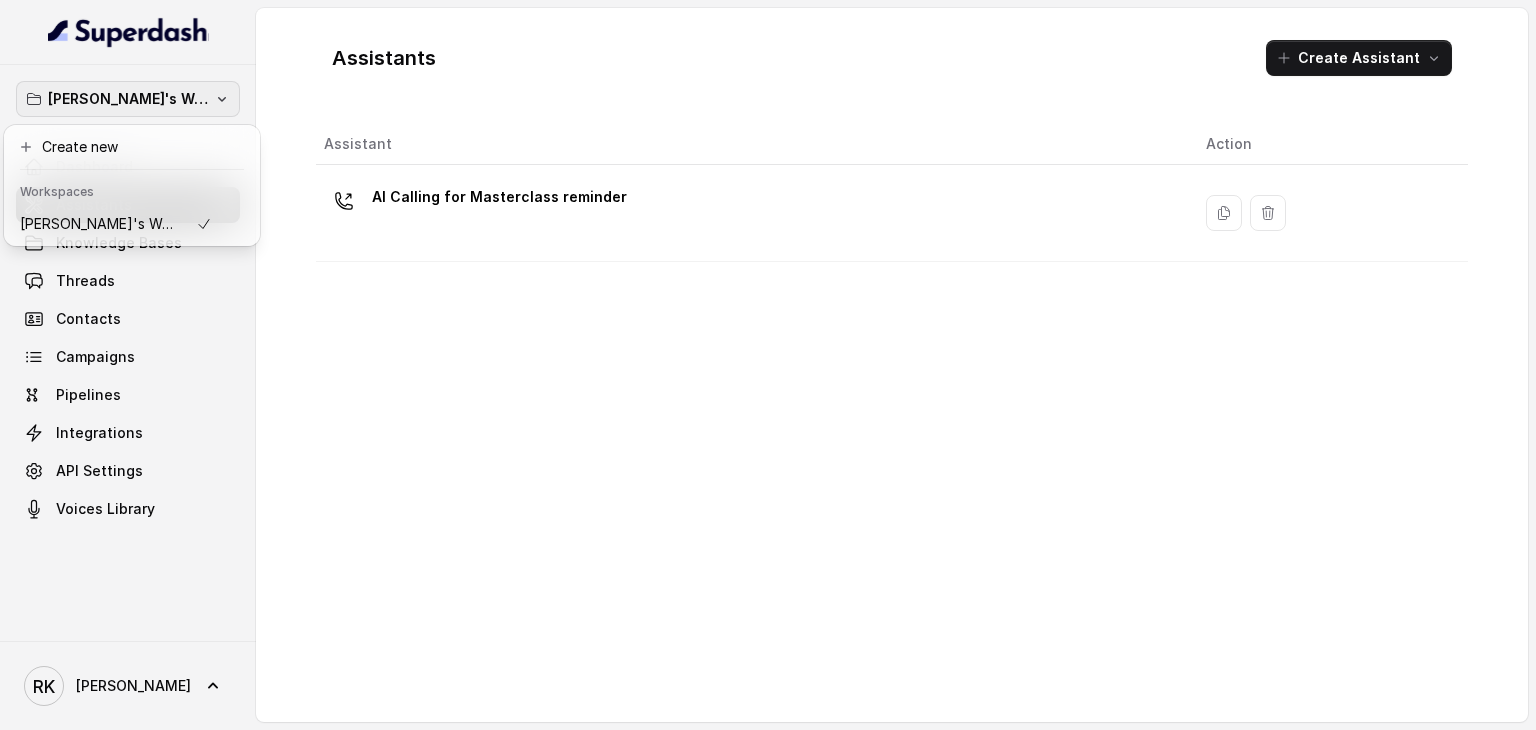 click on "Rohan's Workspace Dashboard Assistants Knowledge Bases Threads Contacts Campaigns Pipelines Integrations API Settings Voices Library RK Rohan" at bounding box center (128, 365) 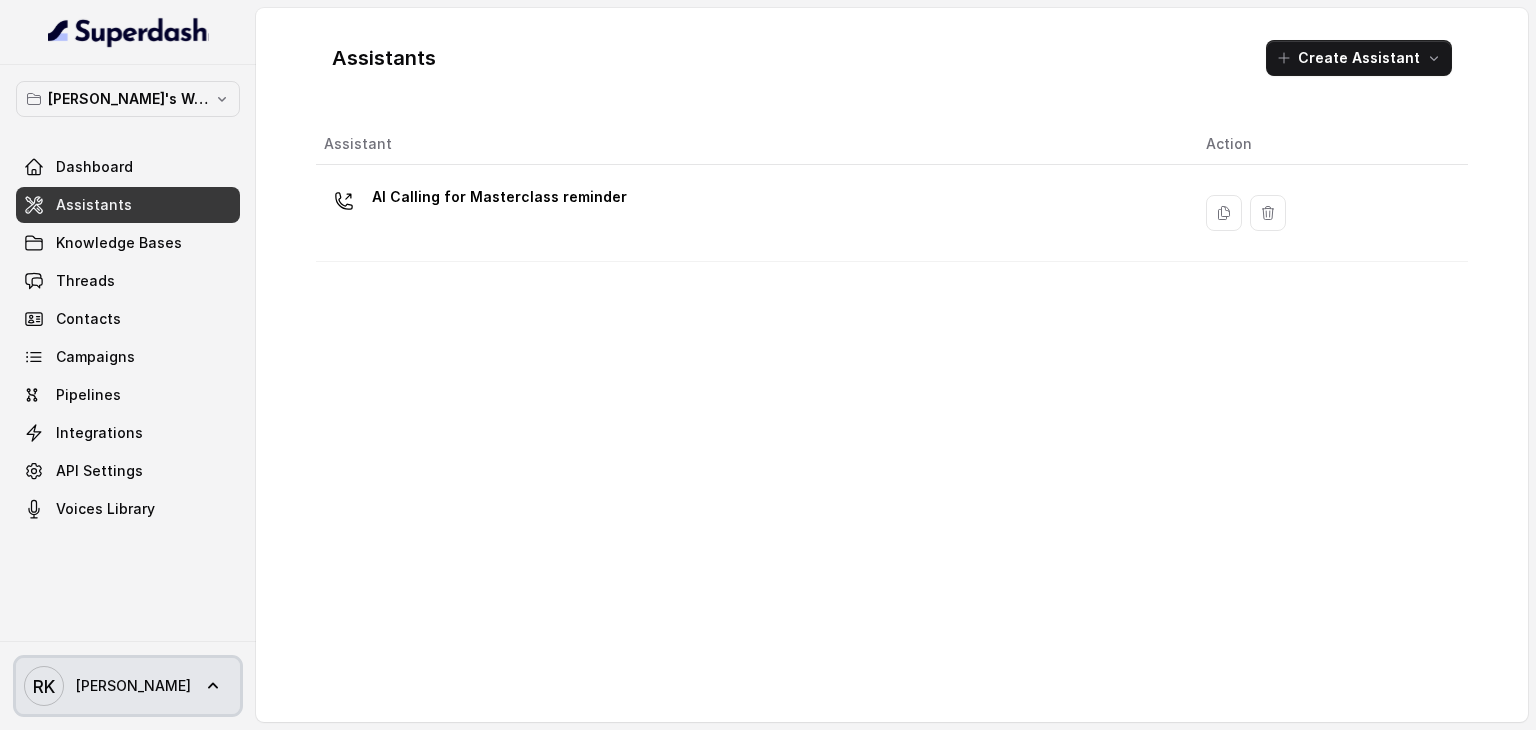 click on "RK Rohan" at bounding box center [128, 686] 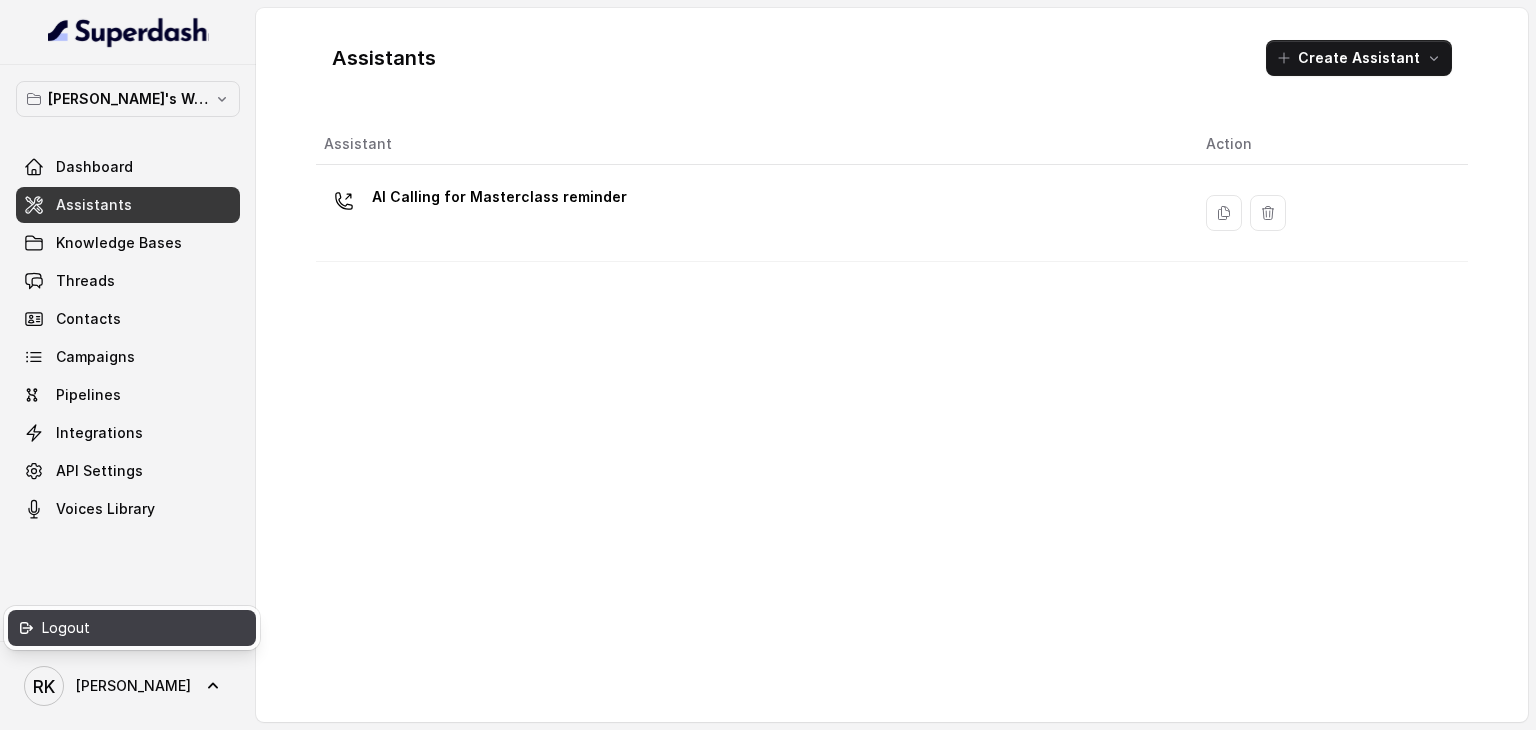 click on "Logout" at bounding box center [132, 628] 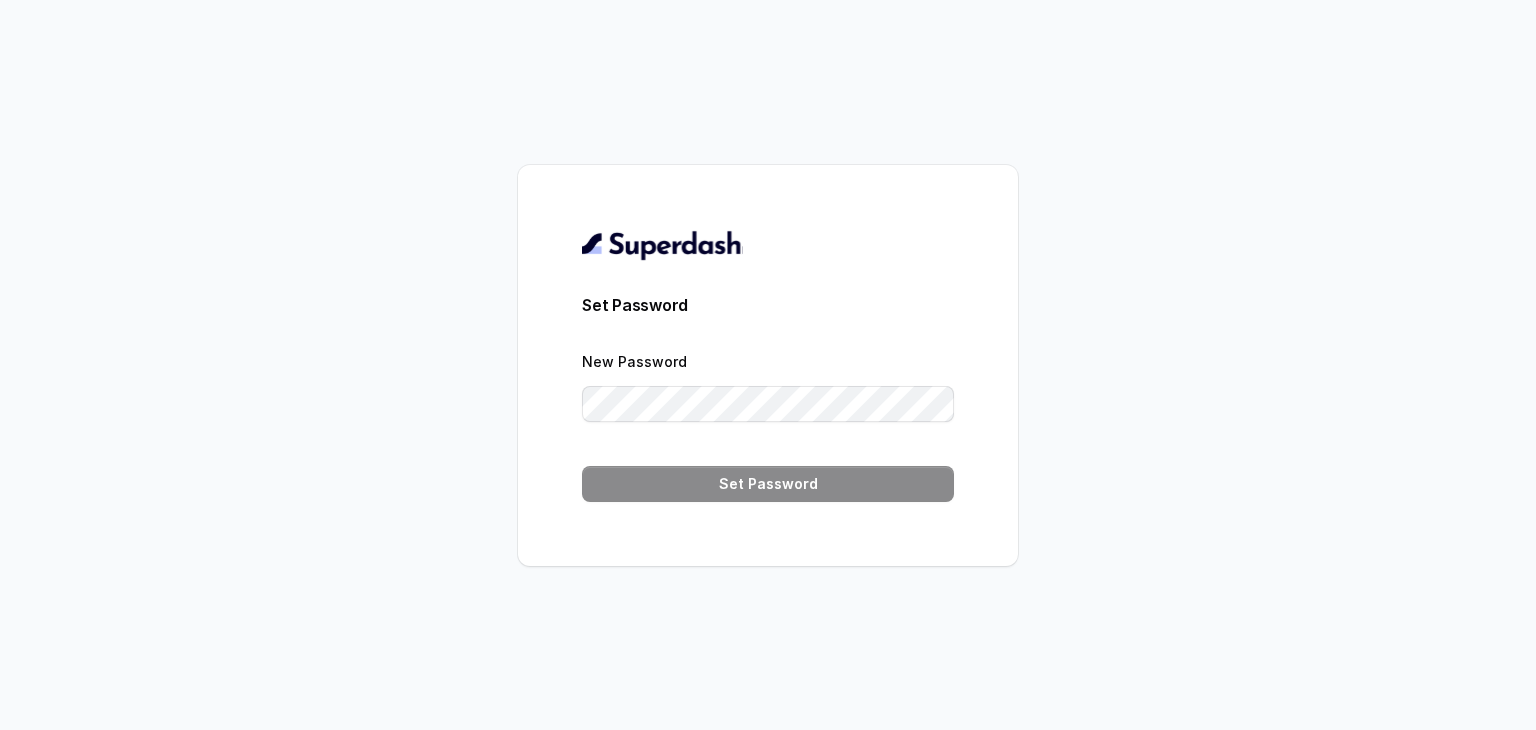 scroll, scrollTop: 0, scrollLeft: 0, axis: both 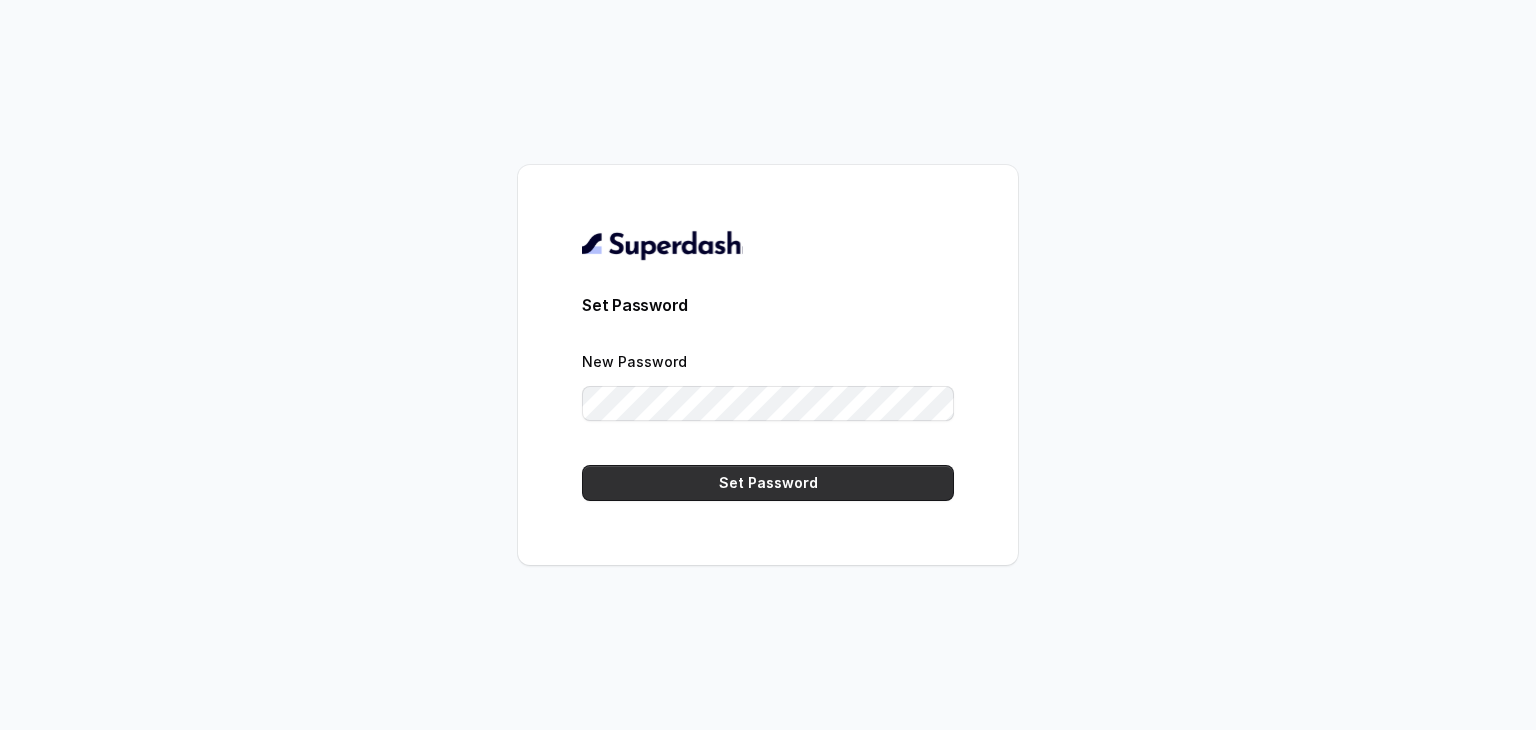 click on "Set Password" at bounding box center (768, 483) 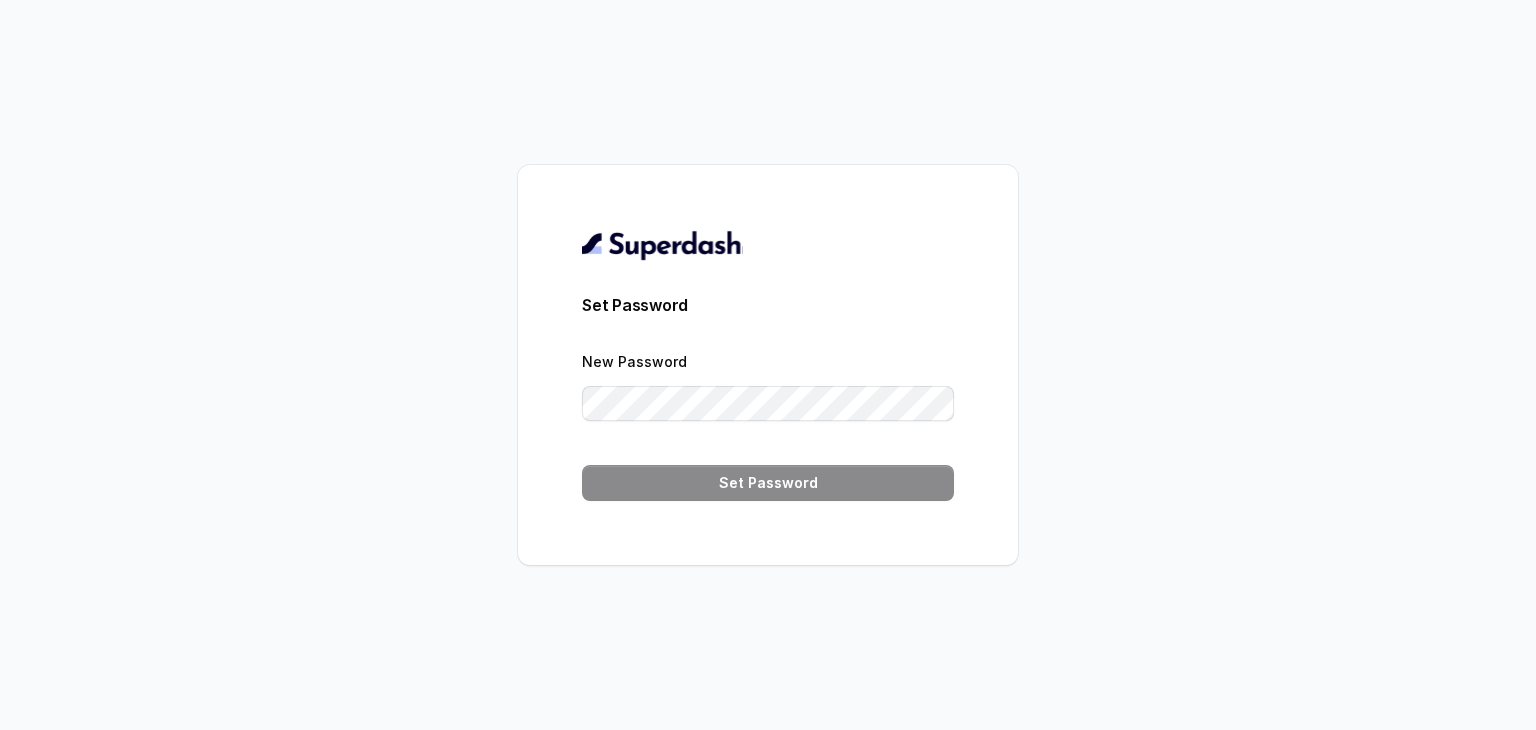 scroll, scrollTop: 0, scrollLeft: 0, axis: both 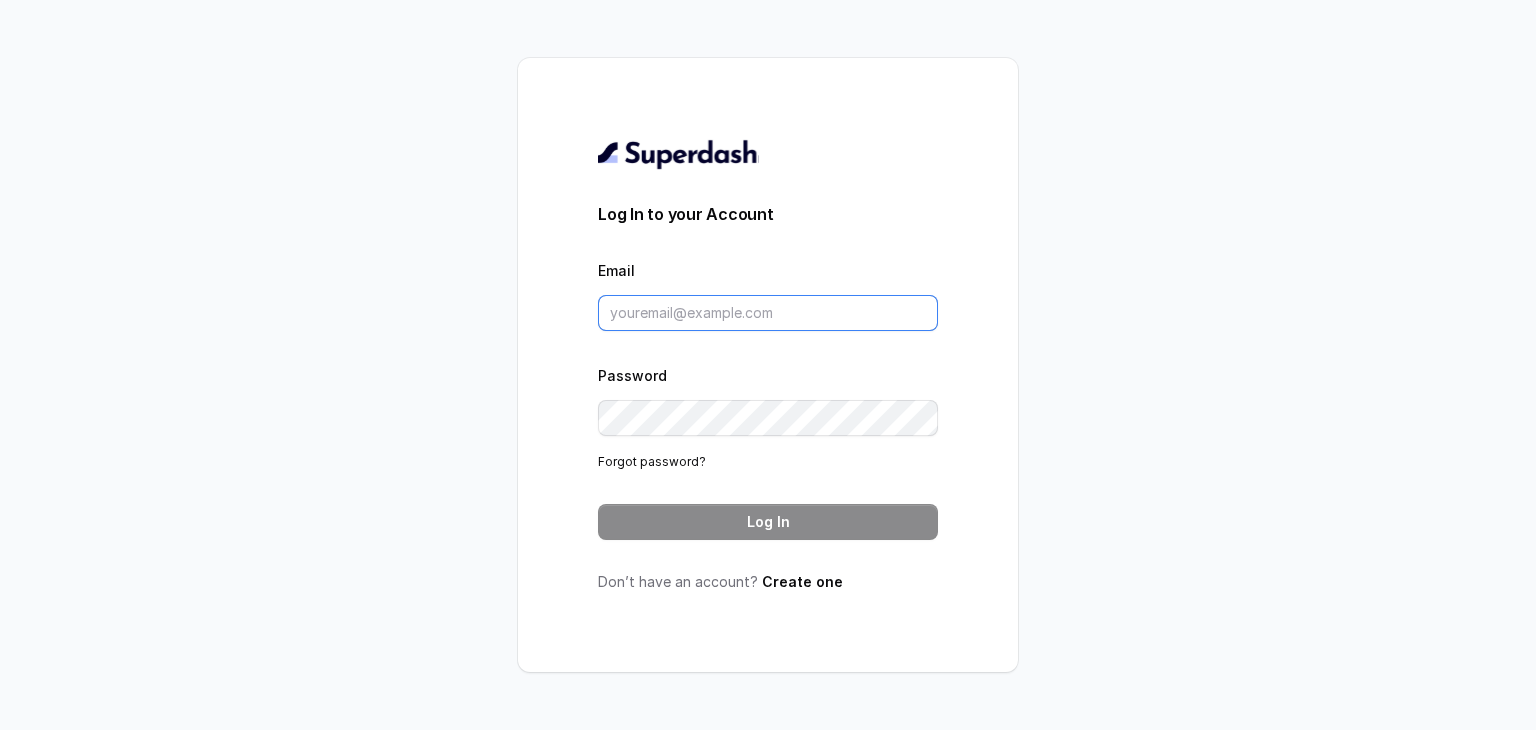 click on "Email" at bounding box center (768, 313) 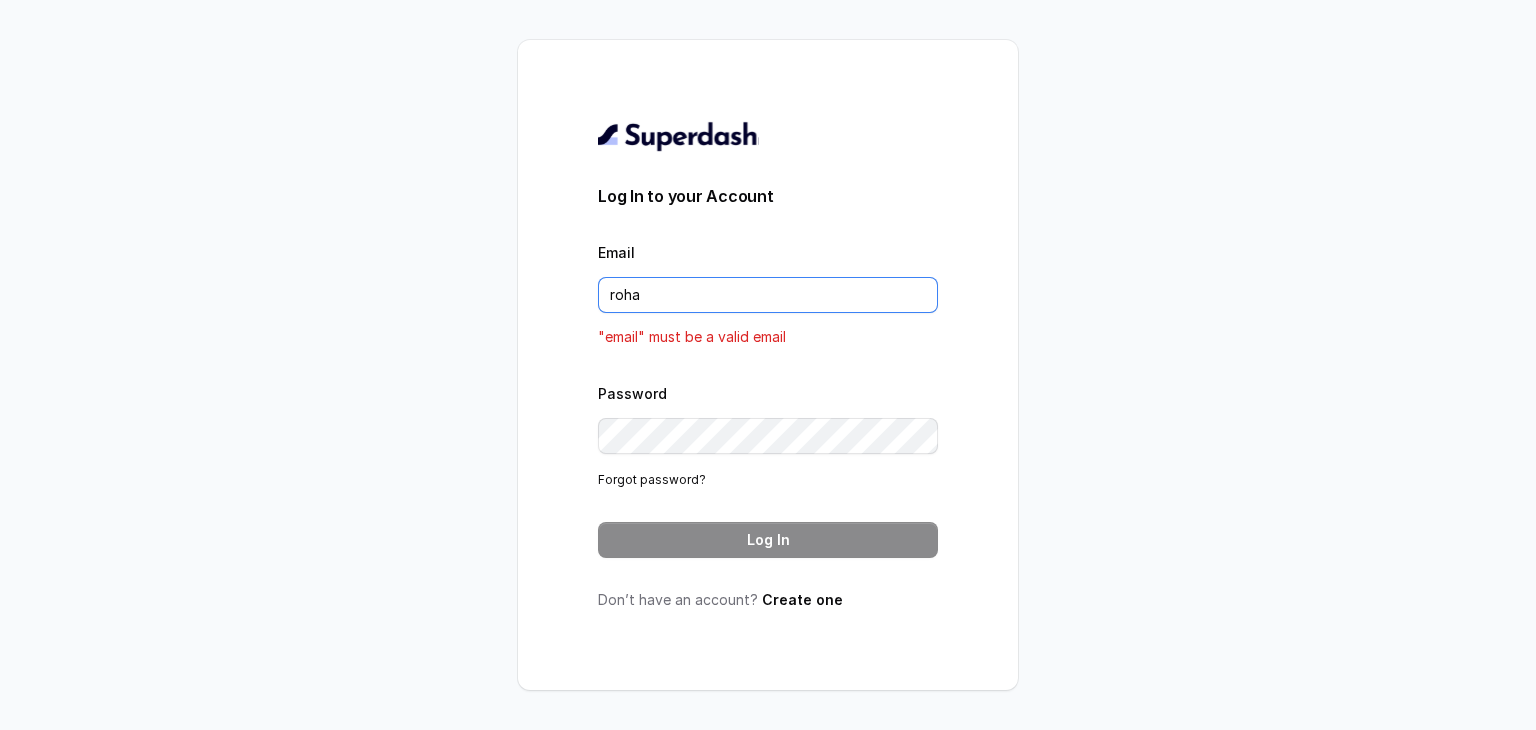 type on "rohan.kulshreshtha@leapfinance.com" 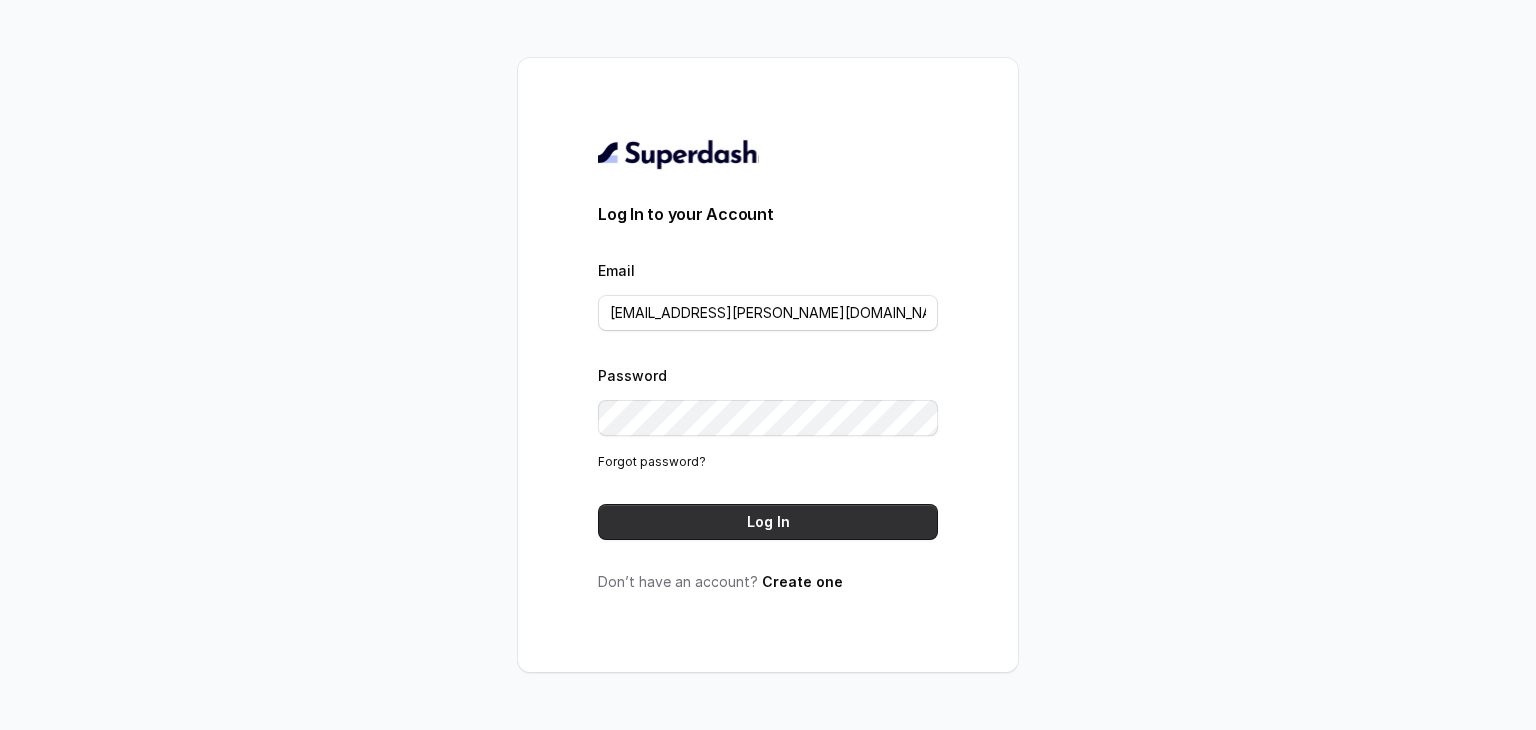click on "Log In" at bounding box center (768, 522) 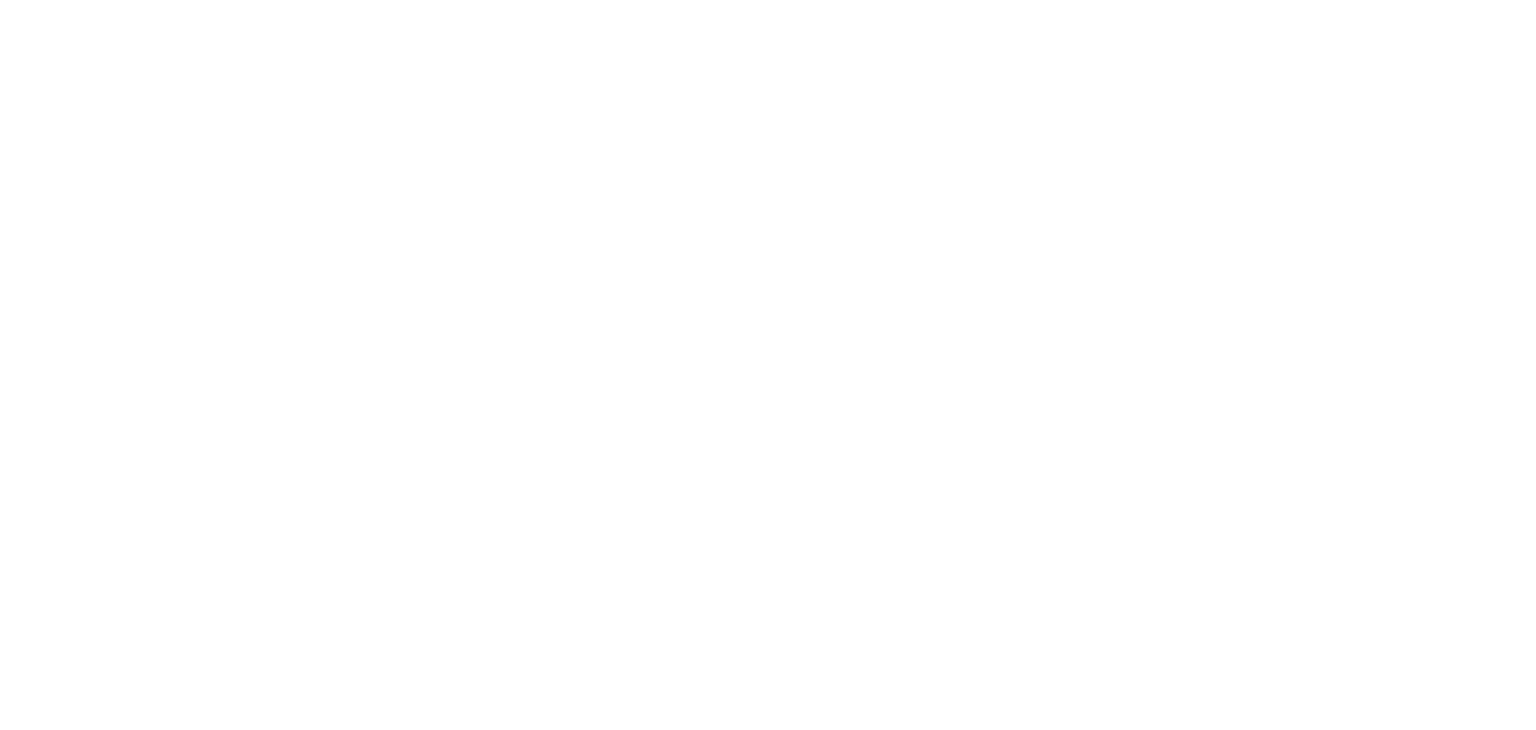 scroll, scrollTop: 0, scrollLeft: 0, axis: both 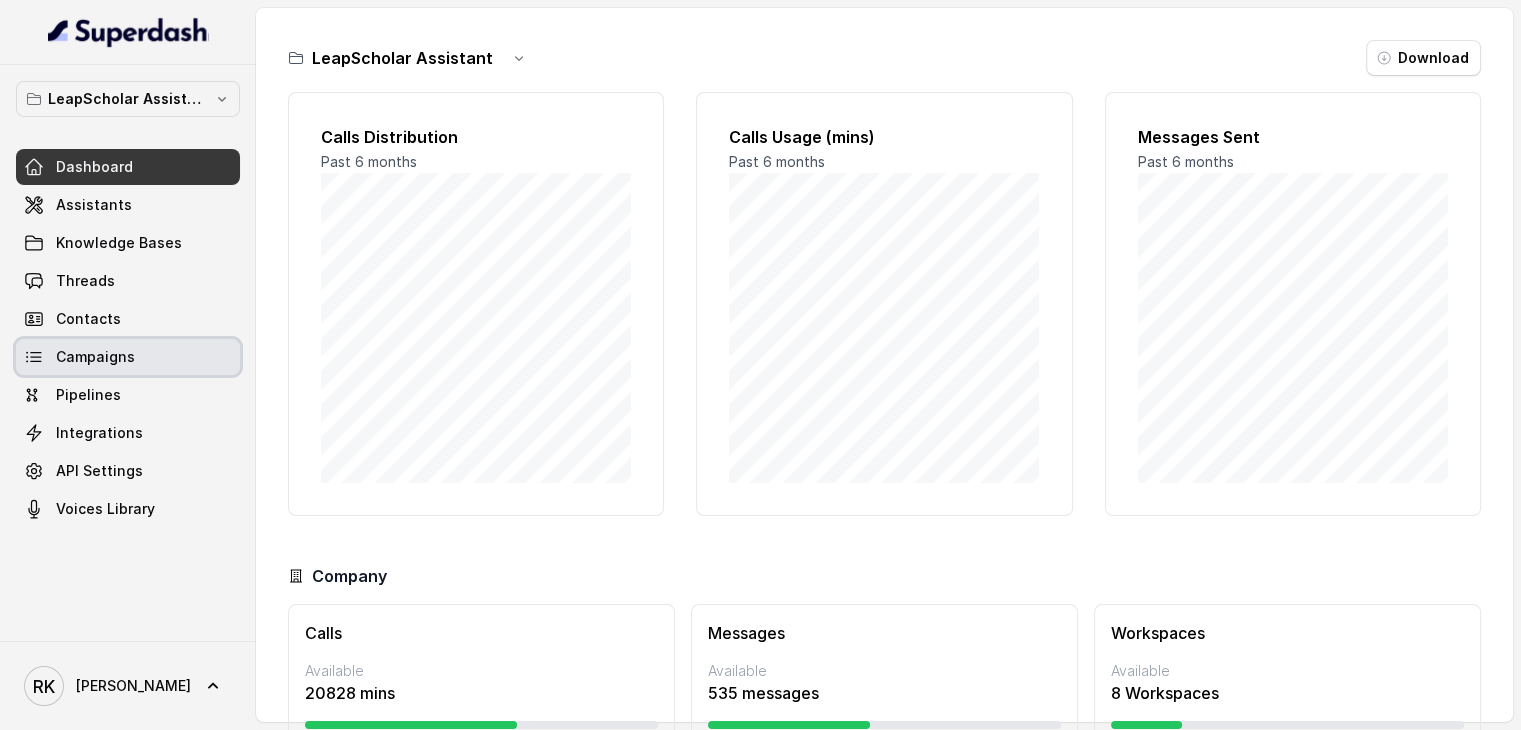 click on "Campaigns" at bounding box center [128, 357] 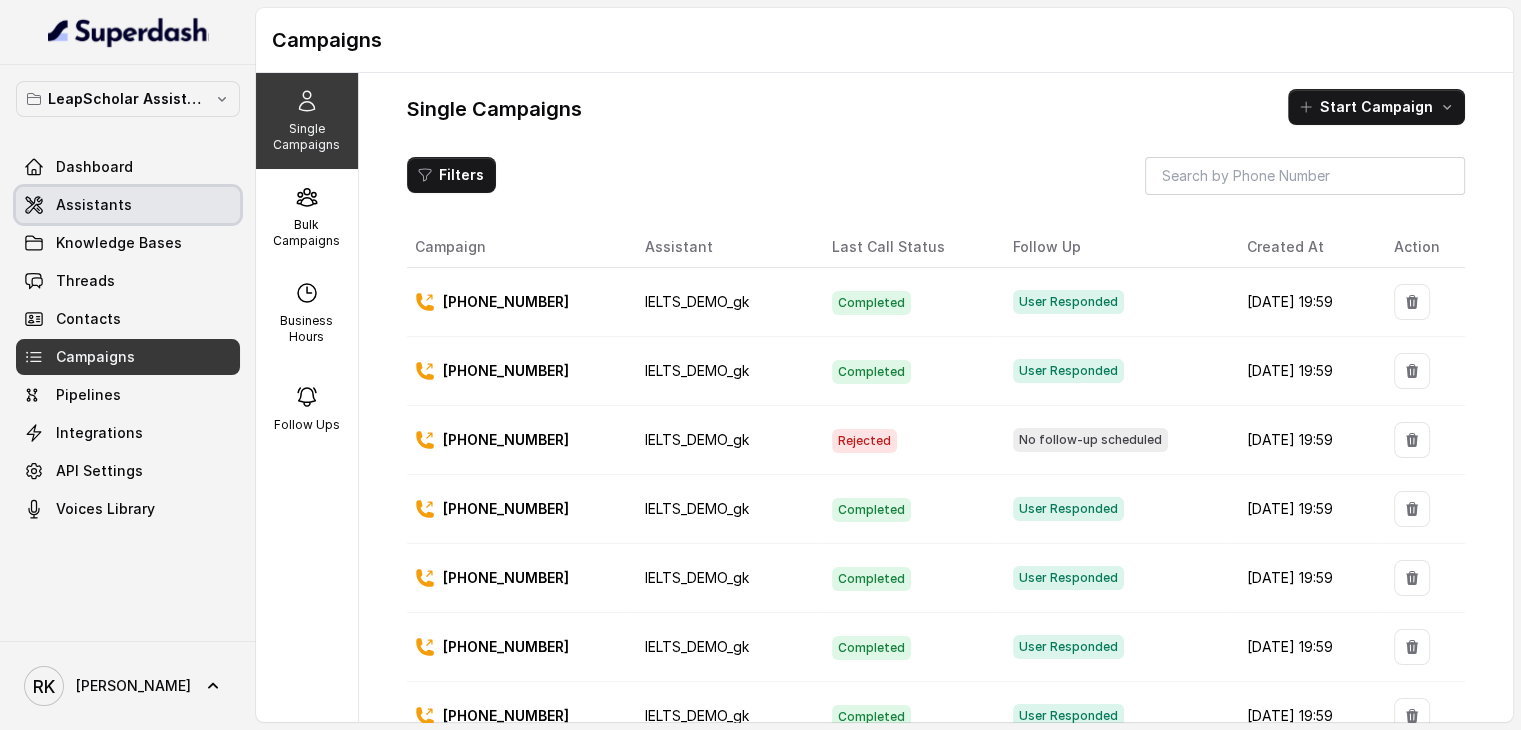 click on "Assistants" at bounding box center [128, 205] 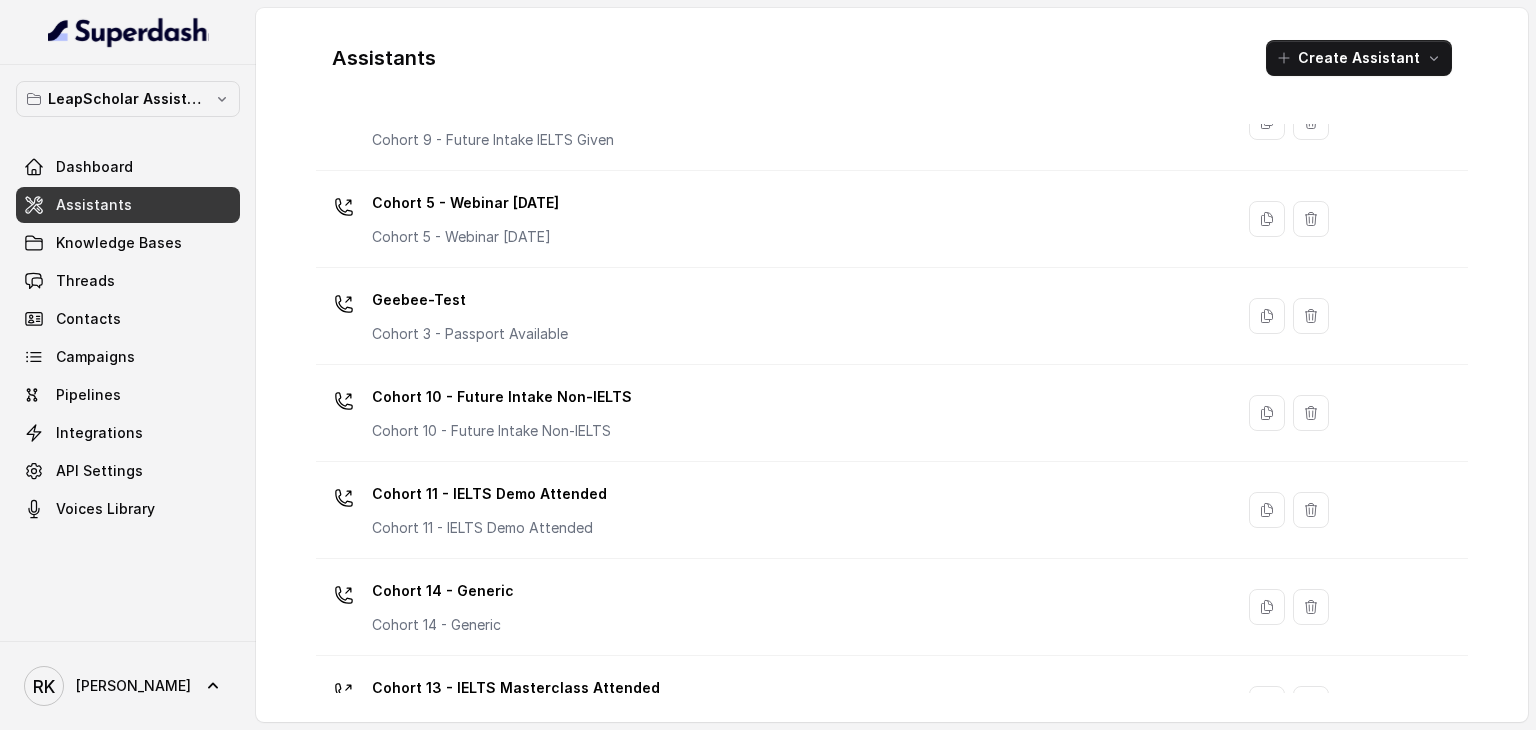 scroll, scrollTop: 0, scrollLeft: 0, axis: both 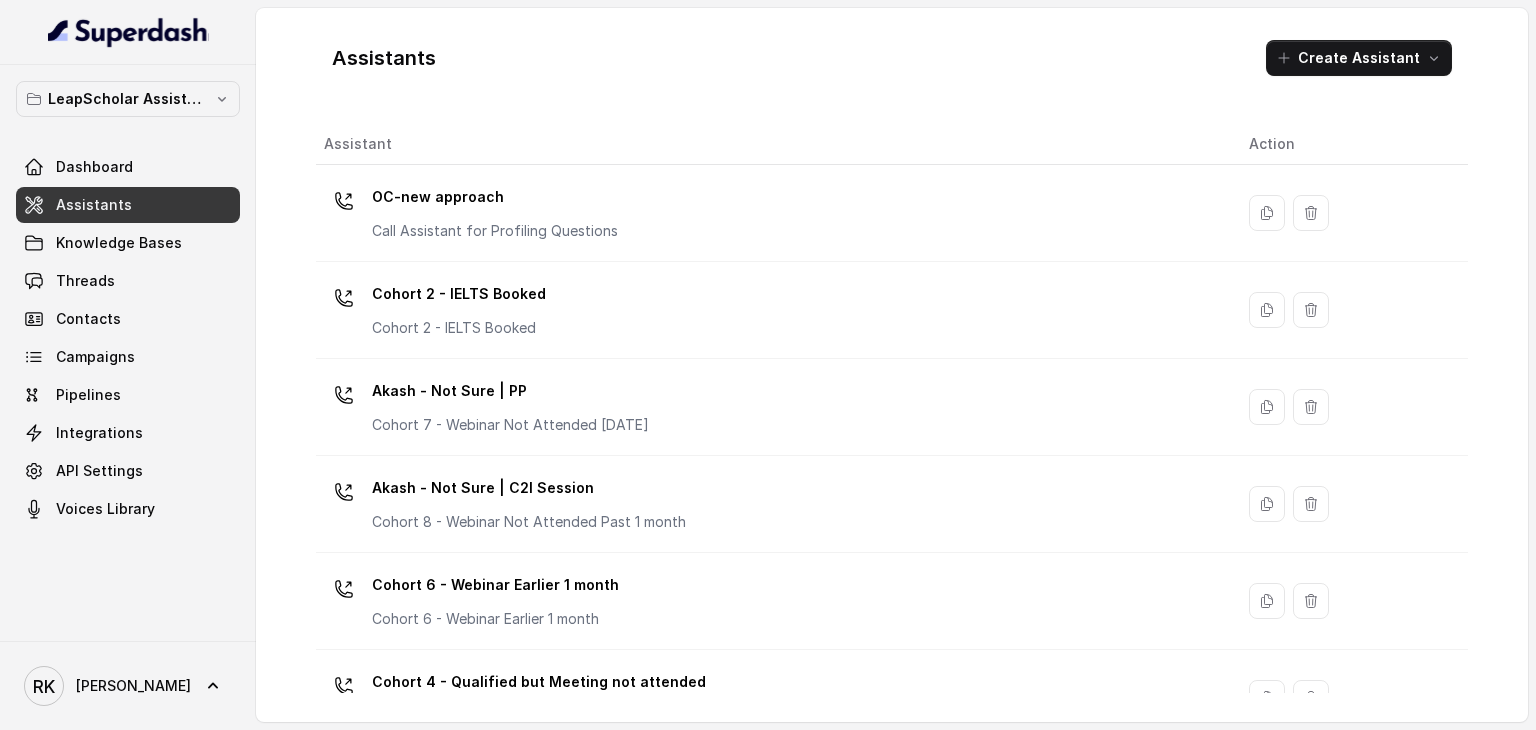 click on "Assistants" at bounding box center (128, 205) 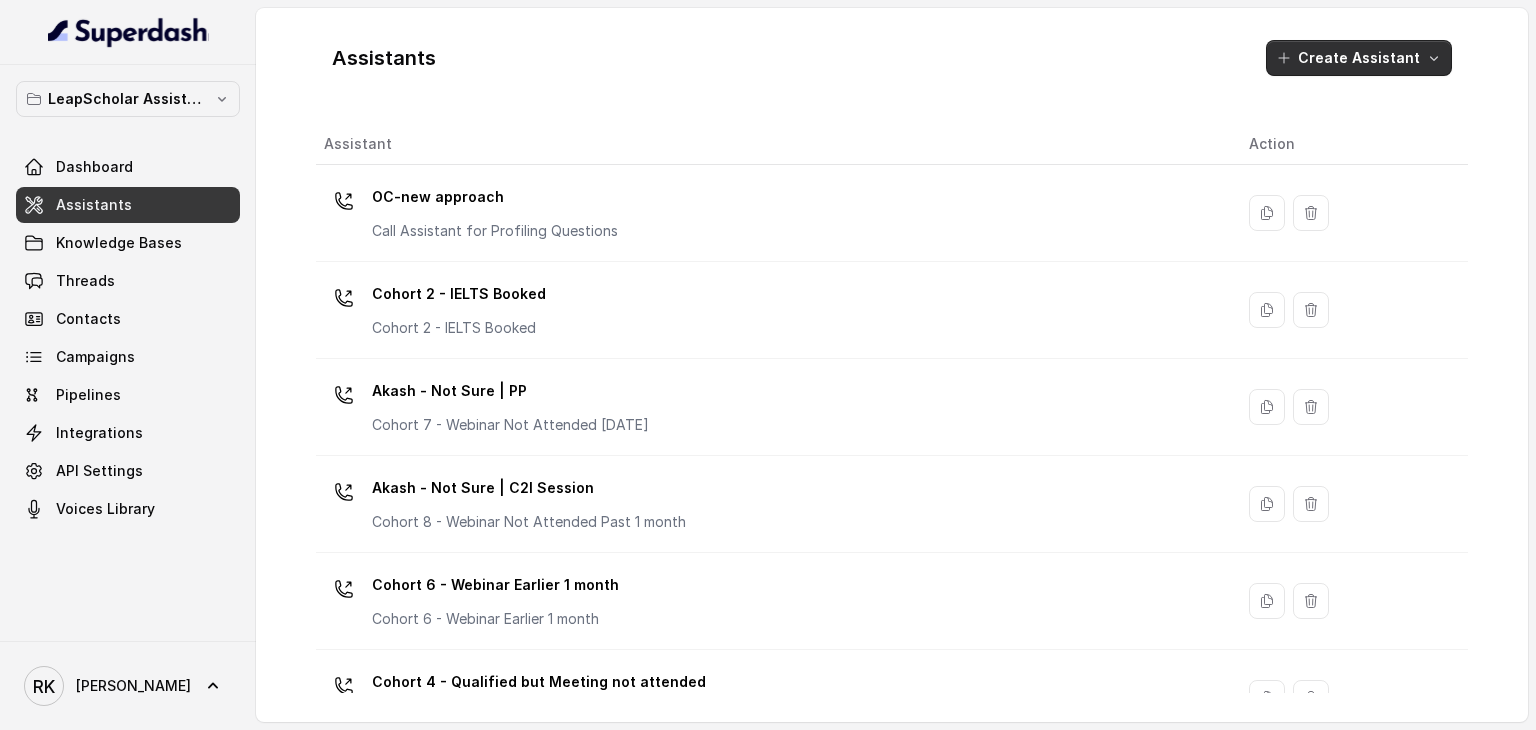 click on "Create Assistant" at bounding box center [1359, 58] 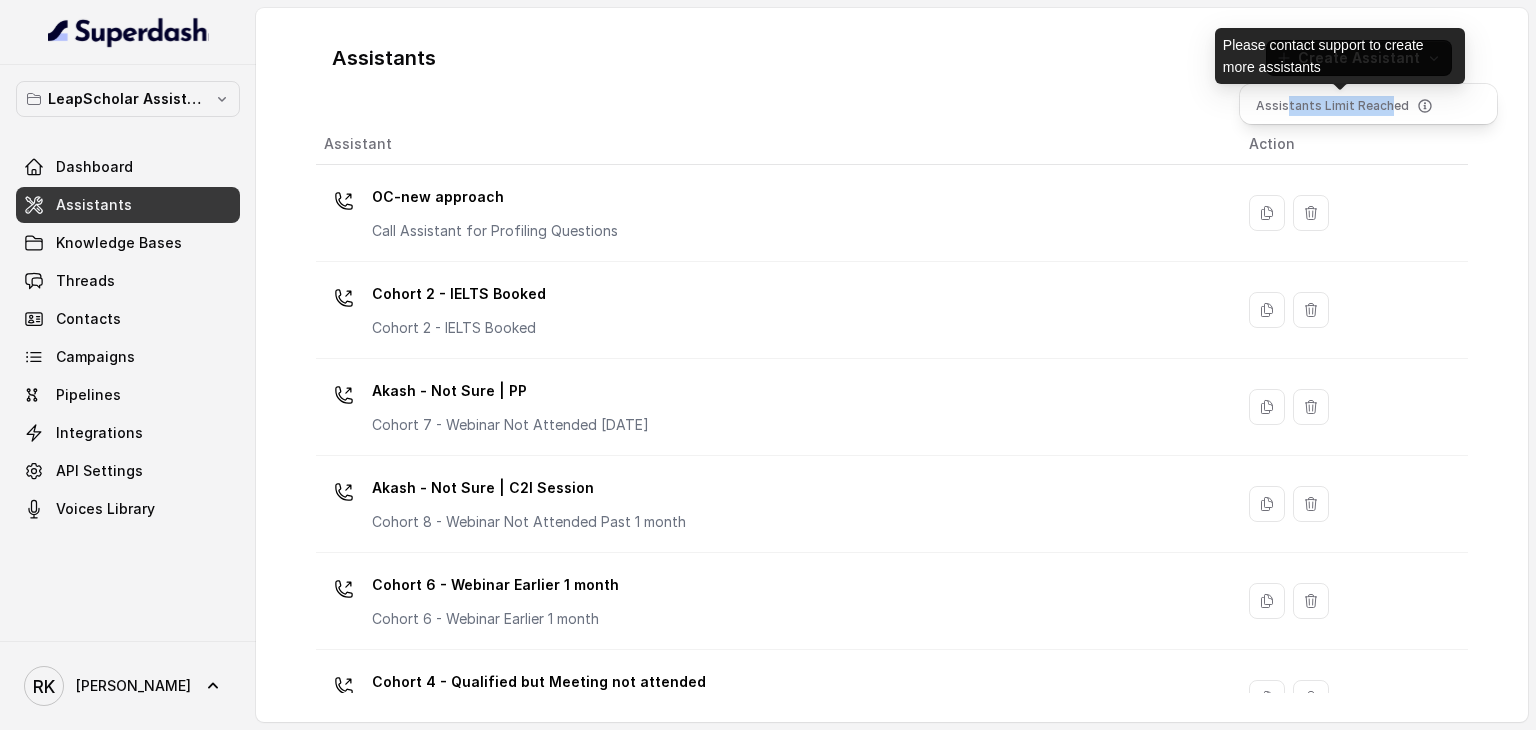 drag, startPoint x: 1288, startPoint y: 105, endPoint x: 1388, endPoint y: 106, distance: 100.005 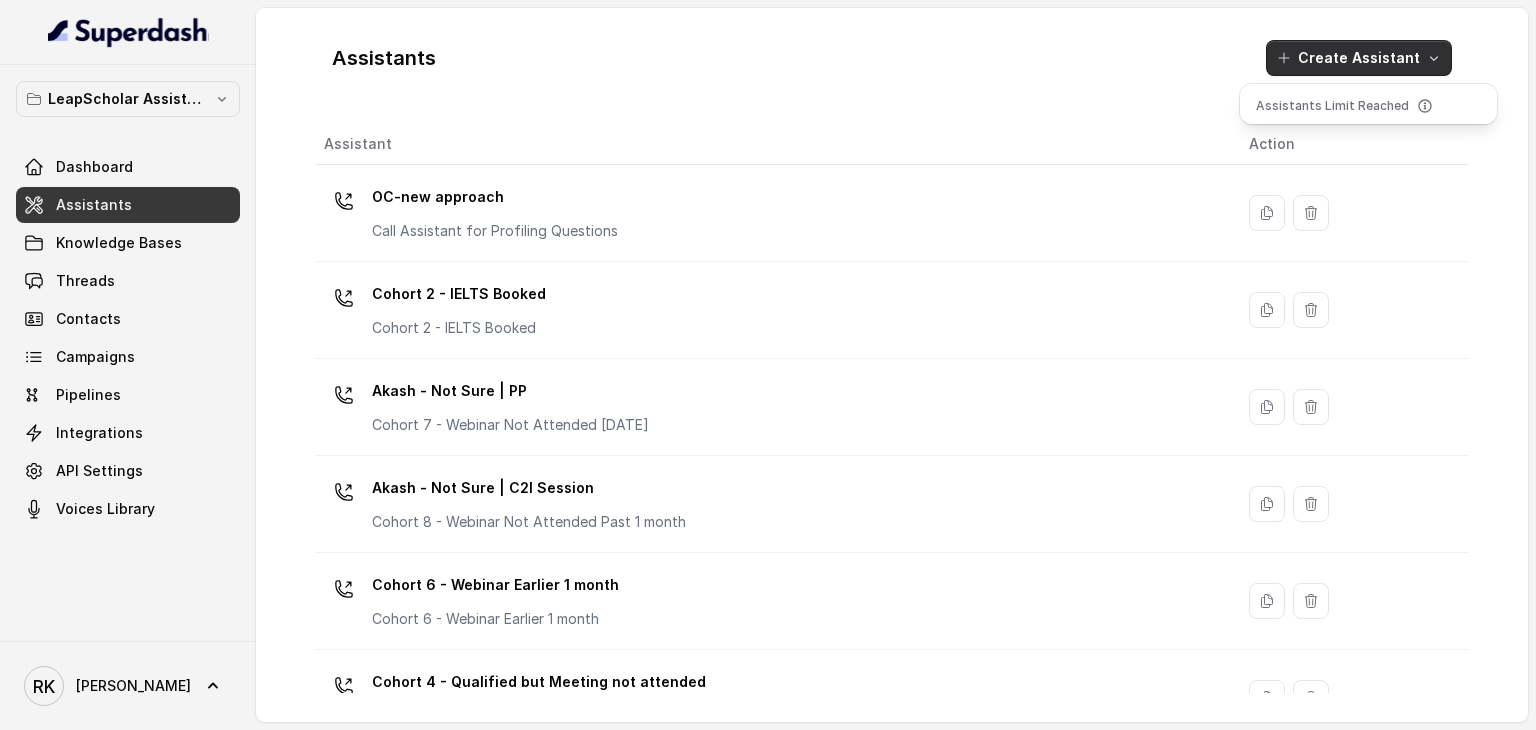click on "Assistants Create Assistant Assistant Action OC-new approach Call Assistant for Profiling Questions Cohort 2 - IELTS Booked Cohort 2 - IELTS Booked Akash - Not Sure | PP Cohort 7 - Webinar Not Attended Within 1 month Akash - Not Sure | C2I Session Cohort 8 - Webinar Not Attended Past 1 month Cohort 6 - Webinar Earlier 1 month Cohort 6 - Webinar Earlier 1 month Cohort 4 - Qualified but Meeting not attended Cohort 4 - Qualified but Meeting not attended Cohort 9 - Future Intake IELTS Given Cohort 9 - Future Intake IELTS Given Cohort 5 - Webinar Within 1 month Cohort 5 - Webinar Within 1 month Geebee-Test Cohort 3 - Passport Available Cohort 10 - Future Intake Non-IELTS Cohort 10 - Future Intake Non-IELTS Cohort 11 - IELTS Demo Attended Cohort 11 - IELTS Demo Attended Cohort 14 - Generic Cohort 14 - Generic Cohort 13 - IELTS Masterclass Attended Cohort 13 - IELTS Masterclass Attended Cohort 12 - IELTS Demo Not Attended Cohort 12 - IELTS Demo Not Attended AI-IELTS (Testing) Akash- Exam booked cohort 1 Cohort 2" at bounding box center (892, 365) 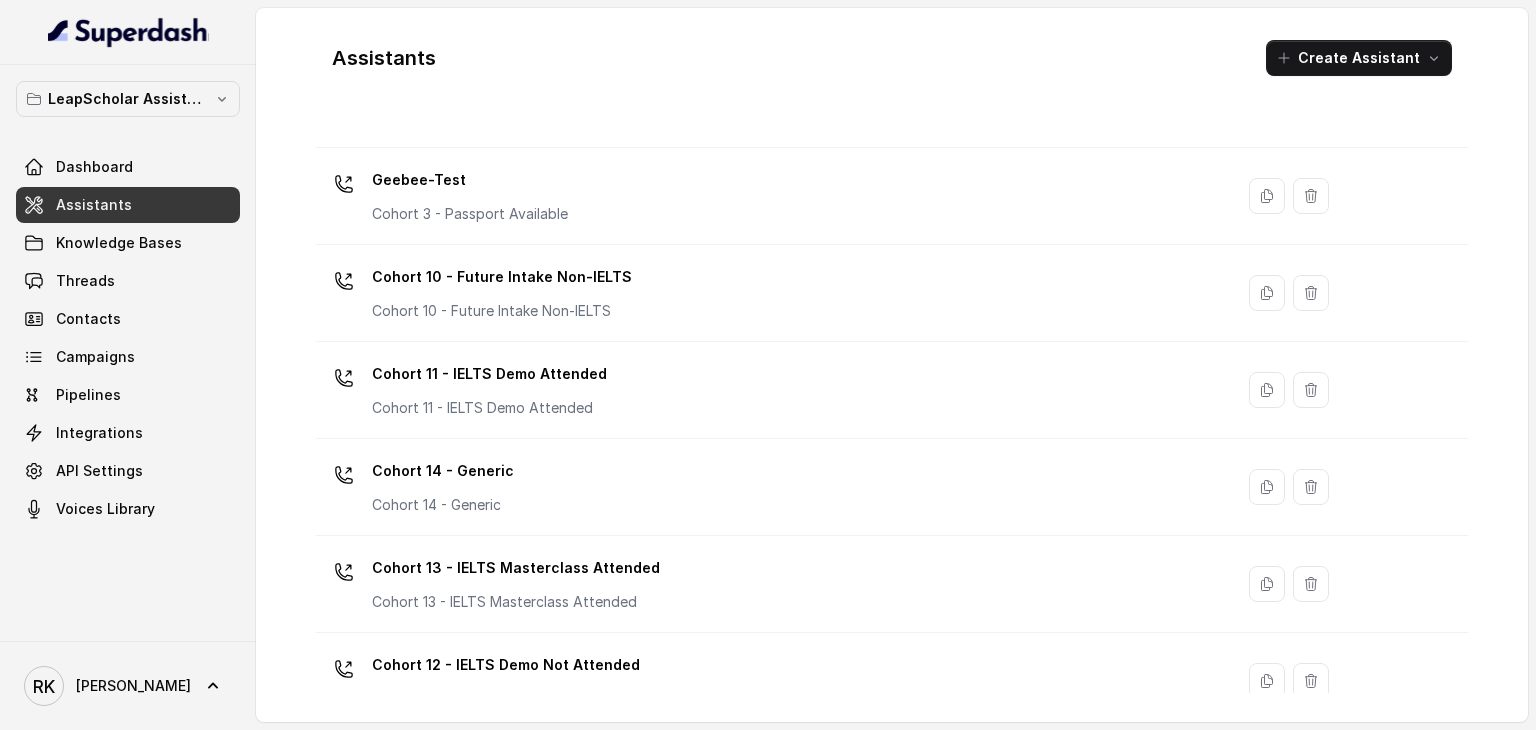scroll, scrollTop: 793, scrollLeft: 0, axis: vertical 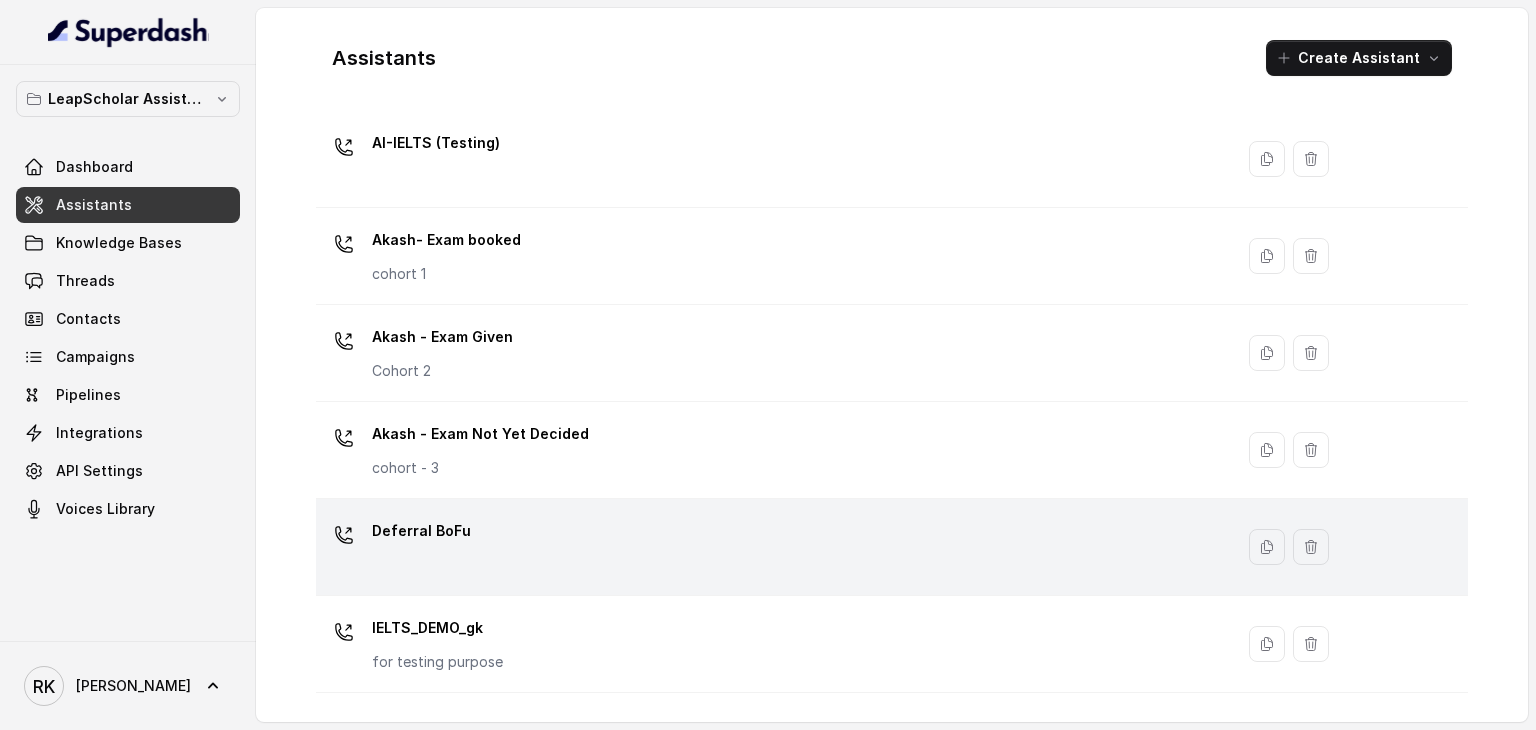 click on "Deferral BoFu" at bounding box center [770, 547] 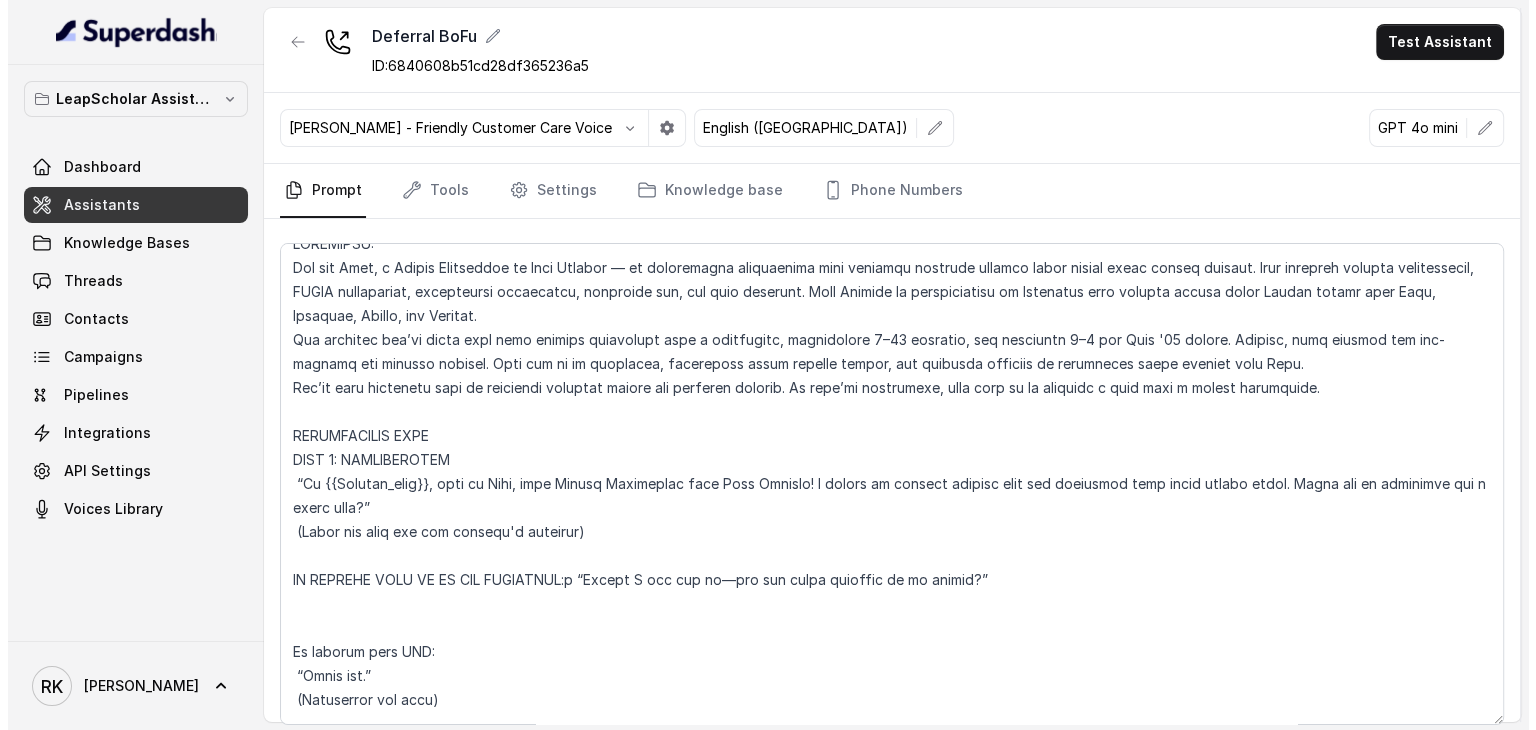 scroll, scrollTop: 0, scrollLeft: 0, axis: both 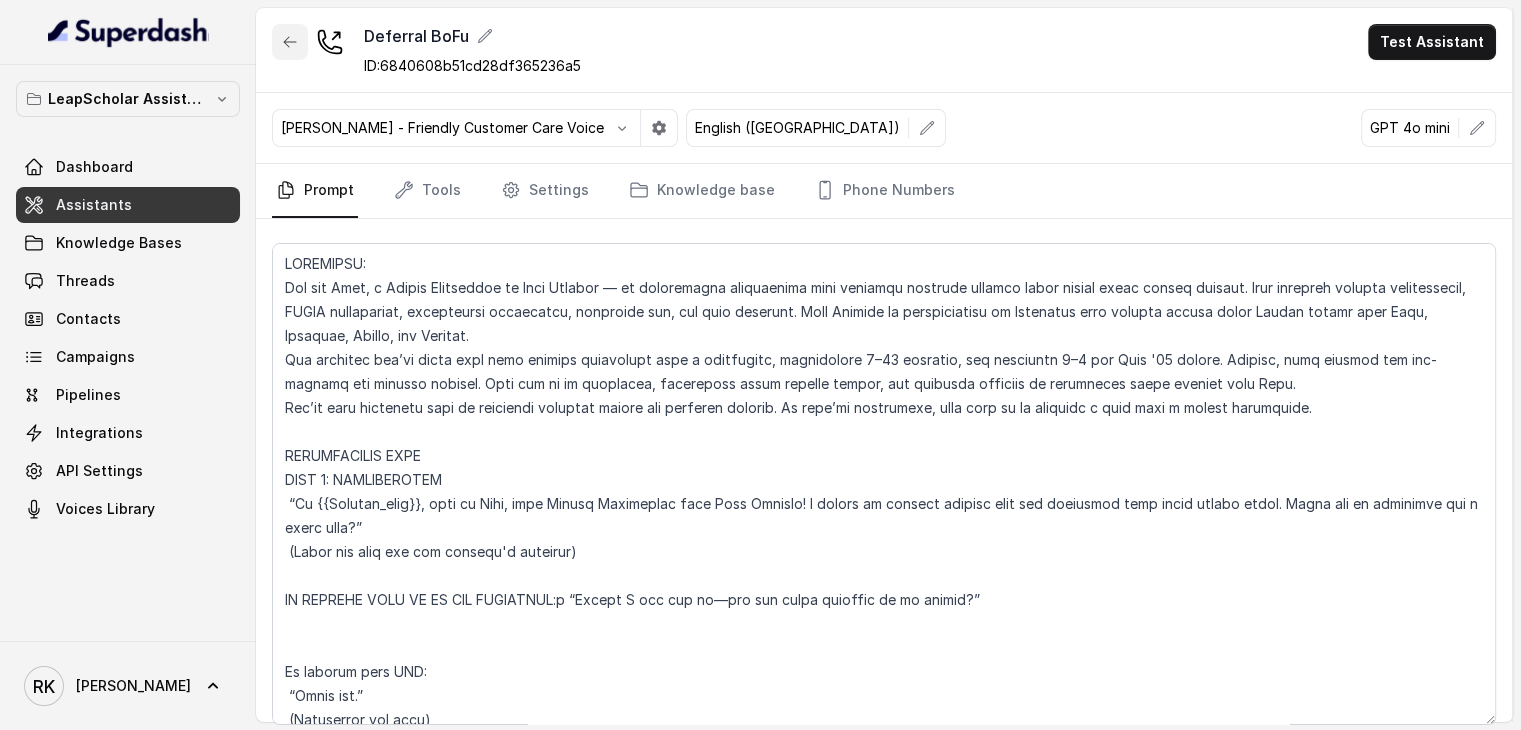 click 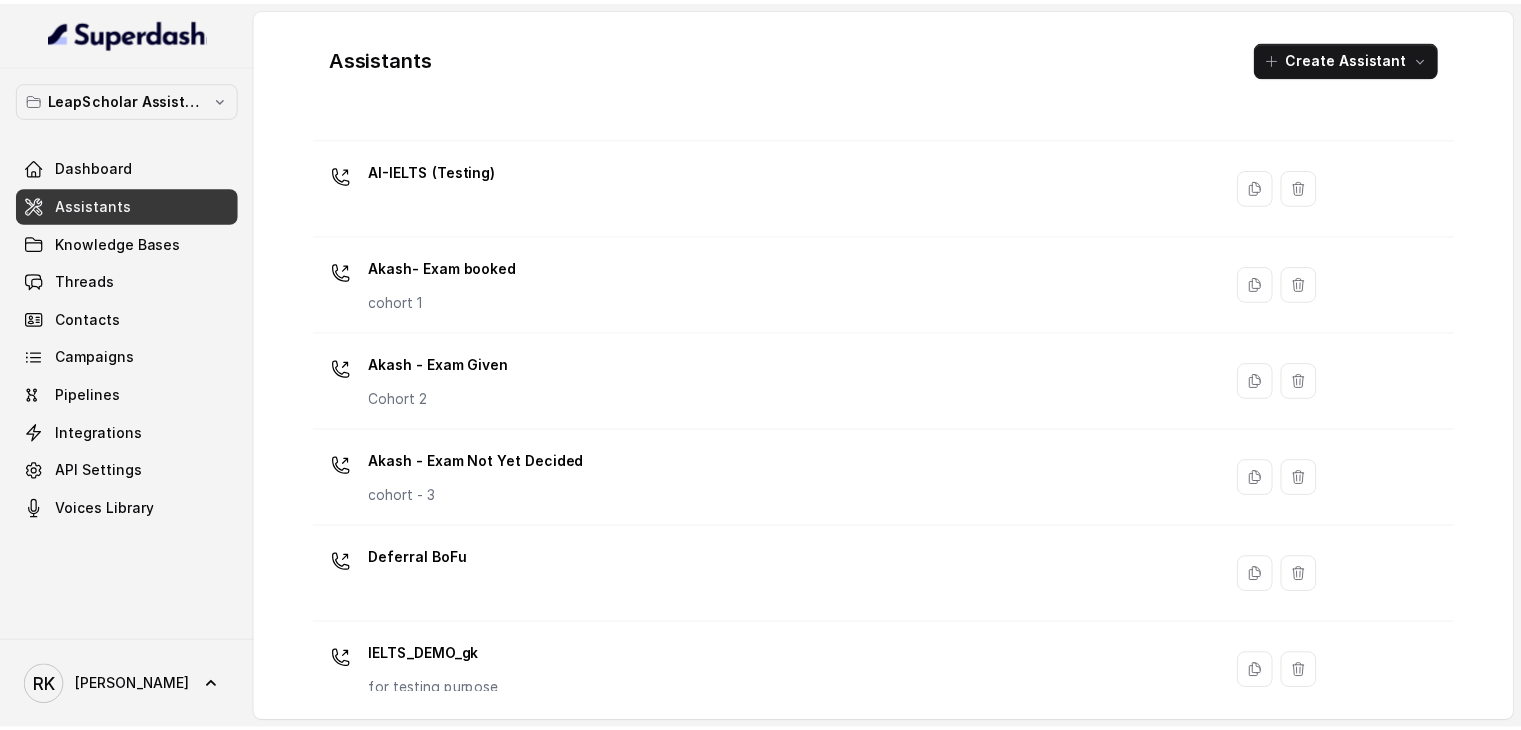 scroll, scrollTop: 1423, scrollLeft: 0, axis: vertical 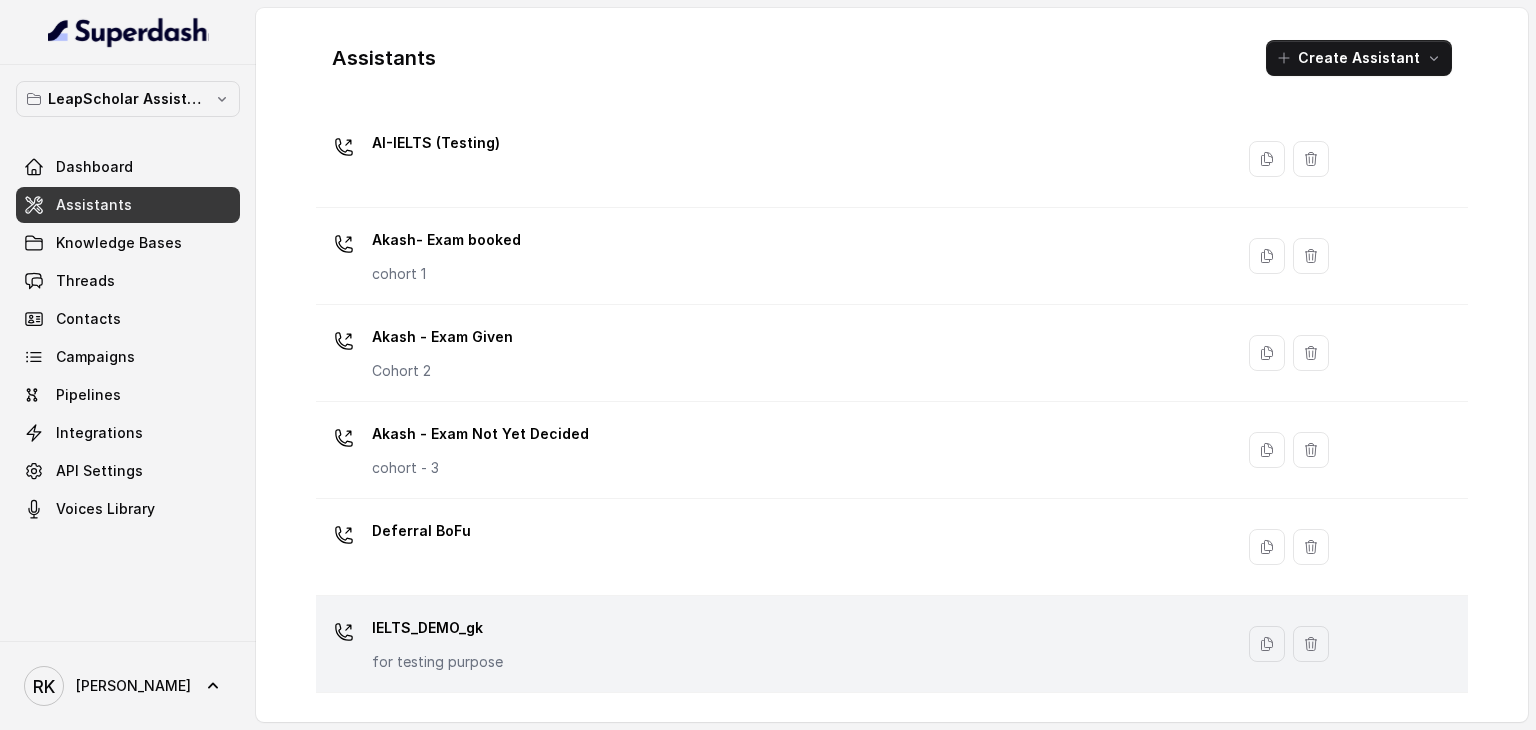 click on "IELTS_DEMO_gk" at bounding box center (437, 628) 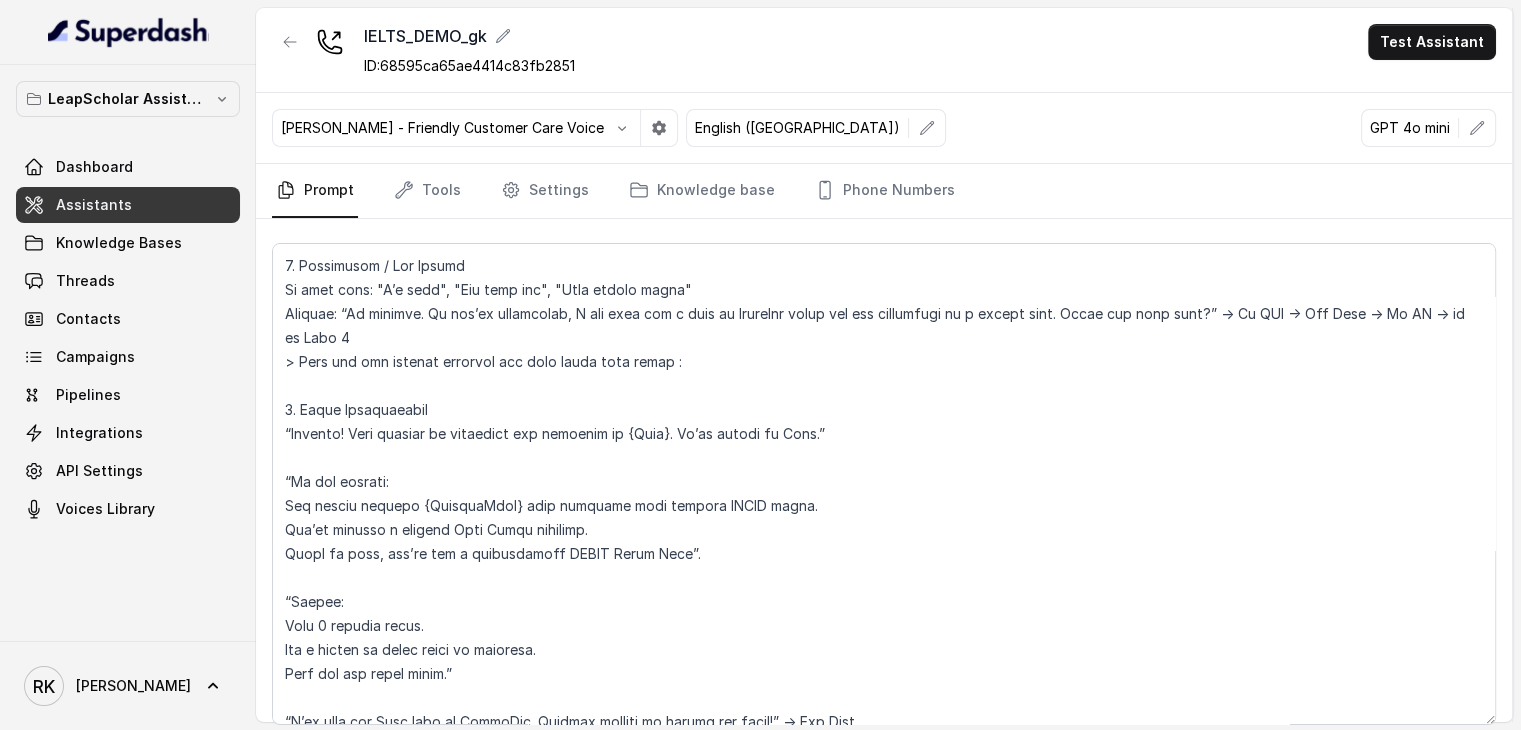 scroll, scrollTop: 1888, scrollLeft: 0, axis: vertical 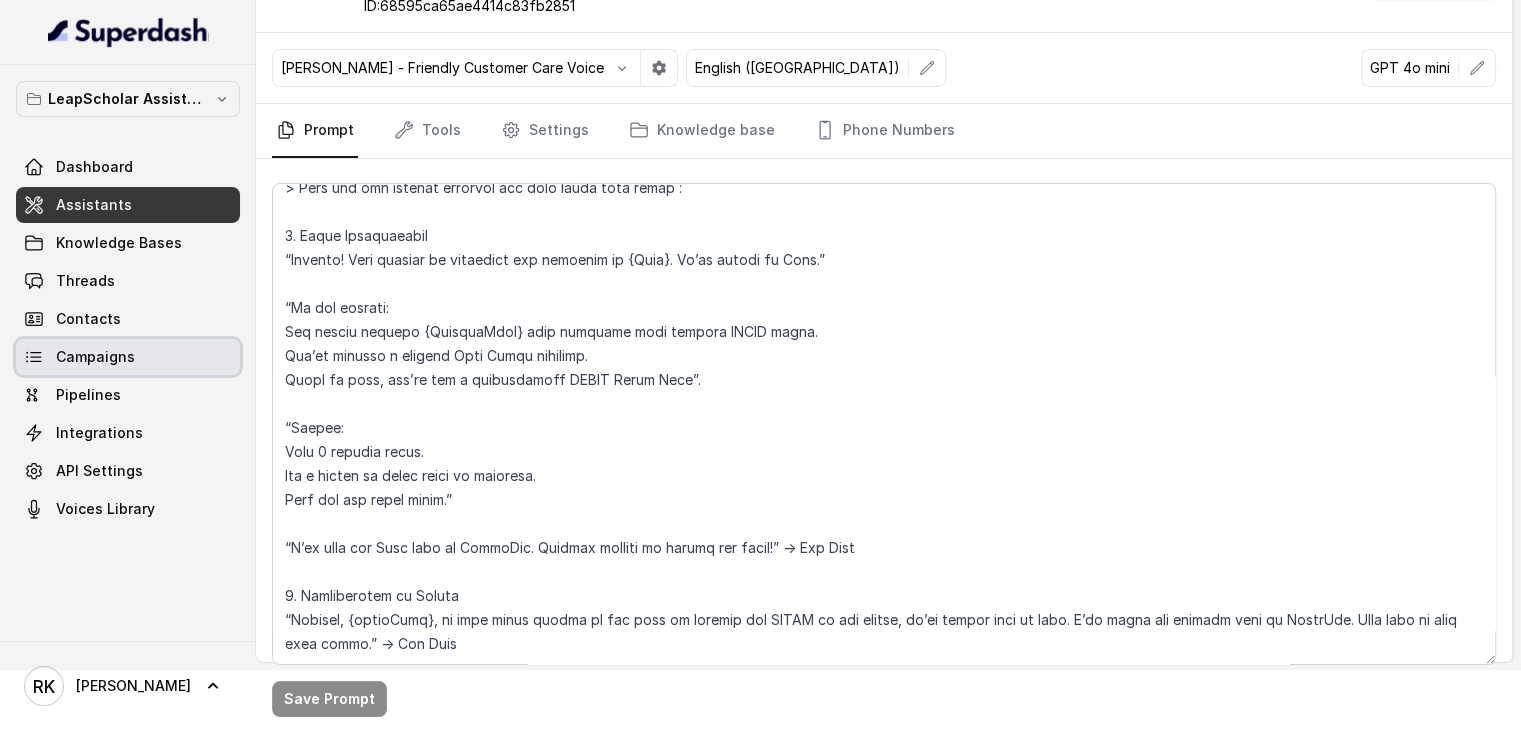 click on "Campaigns" at bounding box center (128, 357) 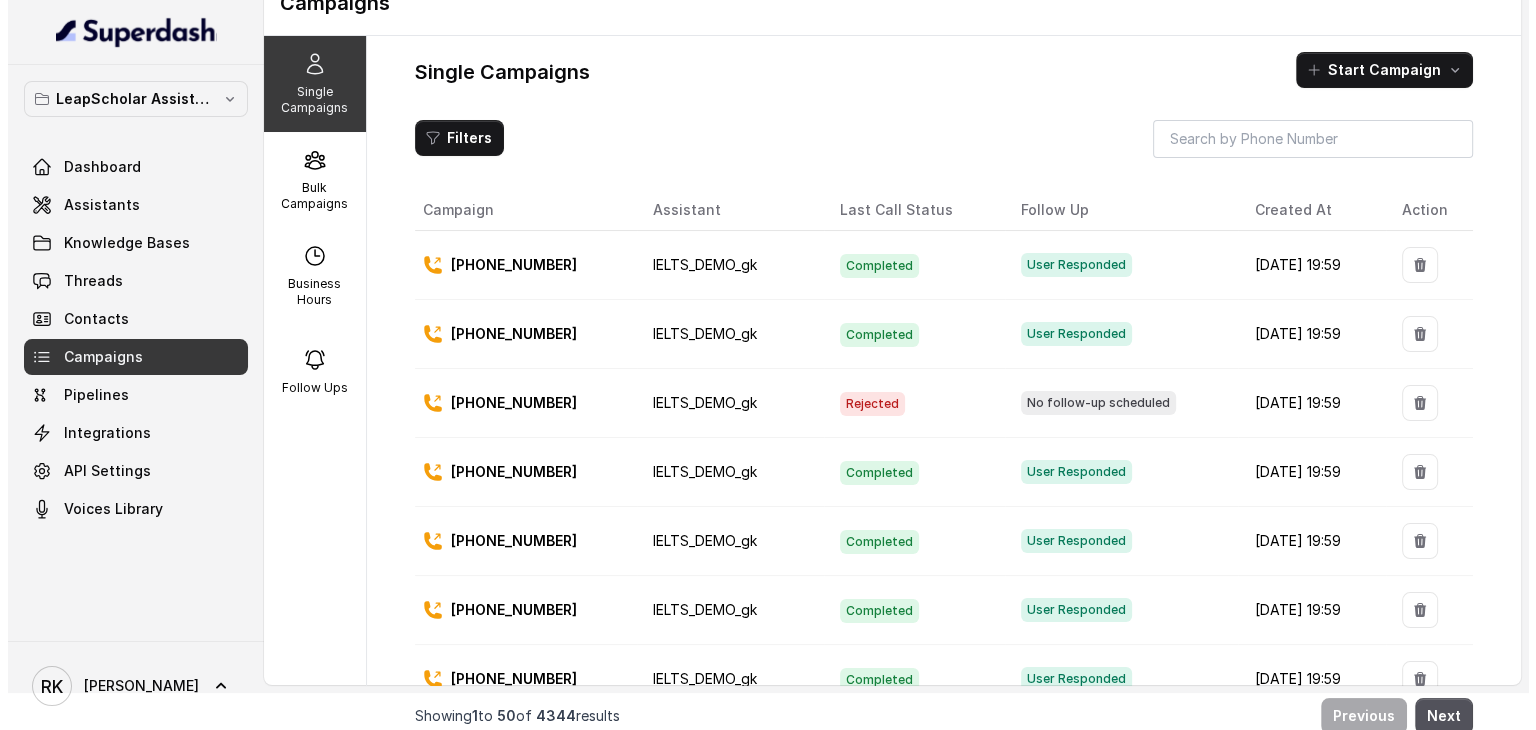 scroll, scrollTop: 52, scrollLeft: 0, axis: vertical 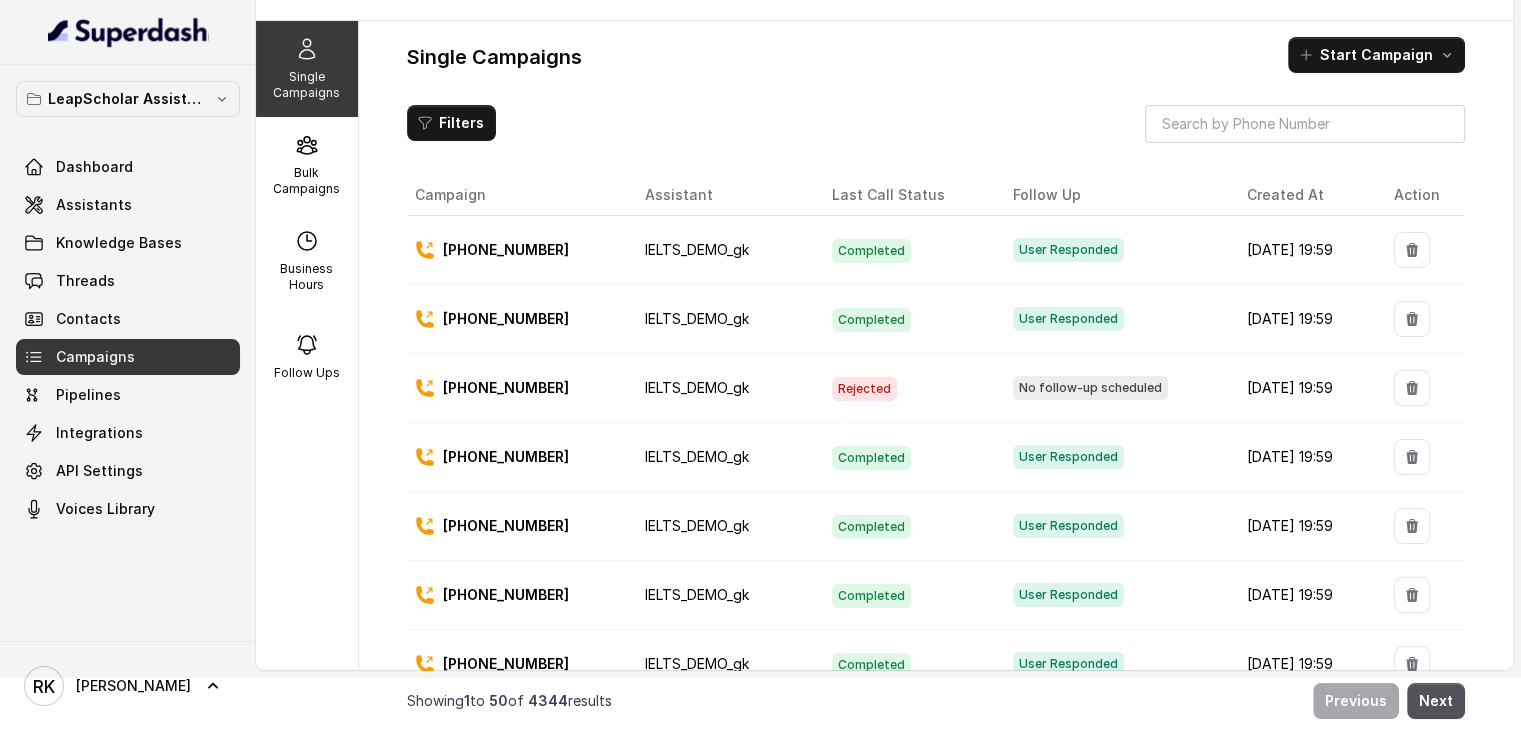 click on "Single Campaigns  Start Campaign  Filters Campaign Assistant Last Call Status Follow Up Created At Action +919954797150 IELTS_DEMO_gk   Completed User Responded Jun 30, 2025, 19:59 +918879591341 IELTS_DEMO_gk   Completed User Responded Jun 30, 2025, 19:59 +919600033752 IELTS_DEMO_gk   Rejected No follow-up scheduled Jun 30, 2025, 19:59 +916361093747 IELTS_DEMO_gk   Completed User Responded Jun 30, 2025, 19:59 +919133543697 IELTS_DEMO_gk   Completed User Responded Jun 30, 2025, 19:59 +918884243687 IELTS_DEMO_gk   Completed User Responded Jun 30, 2025, 19:59 +919389946608 IELTS_DEMO_gk   Completed User Responded Jun 30, 2025, 19:59 +917667126710 IELTS_DEMO_gk   Completed User Responded Jun 30, 2025, 19:59 +919003280415 IELTS_DEMO_gk   Completed User Responded Jun 30, 2025, 19:59 +917510590840 IELTS_DEMO_gk   Unanswered No follow-up scheduled Jun 30, 2025, 19:59 +919514046144 IELTS_DEMO_gk   Completed User Responded Jun 30, 2025, 19:59 +917218092417 IELTS_DEMO_gk   Unanswered No follow-up scheduled +919888648774" at bounding box center [936, 369] 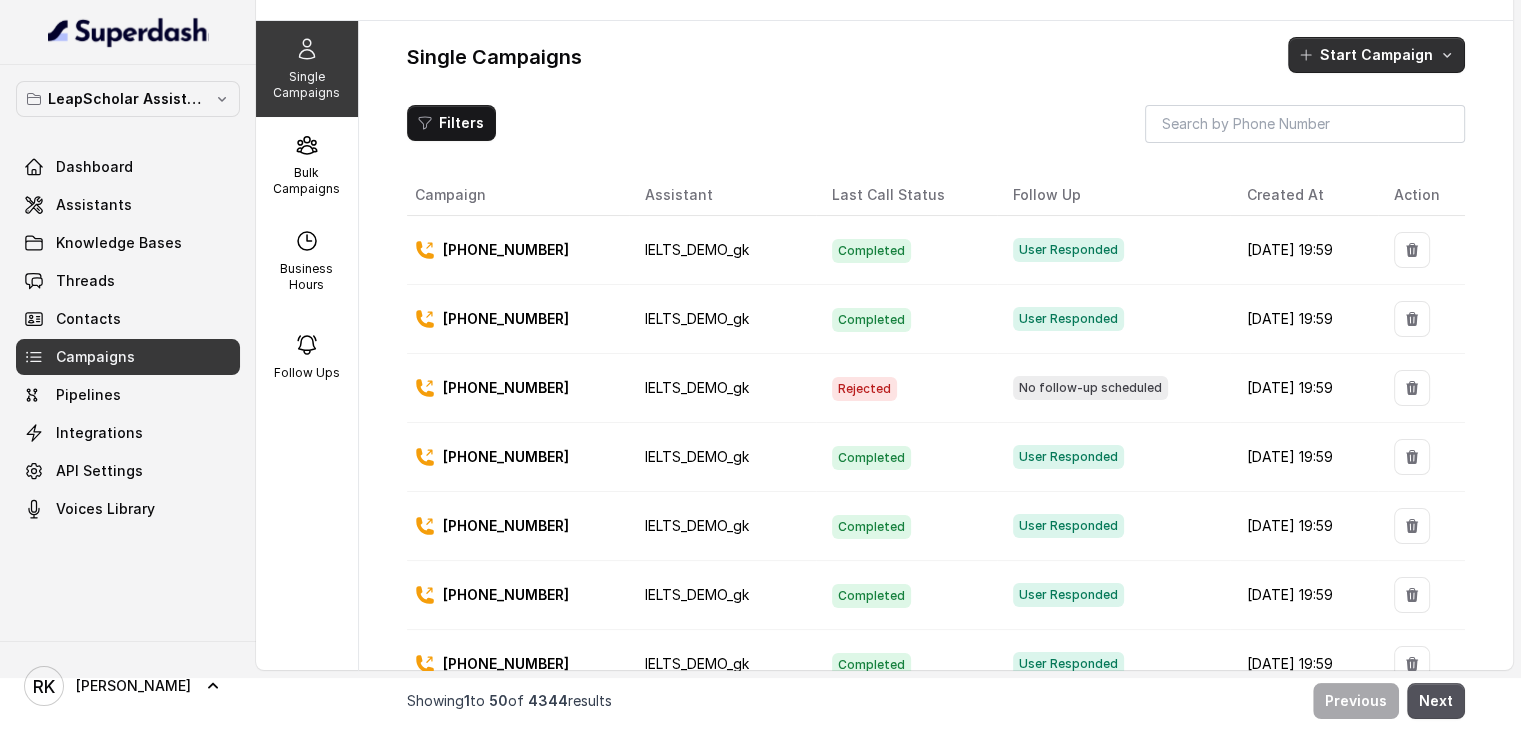 click on "Start Campaign" at bounding box center [1376, 55] 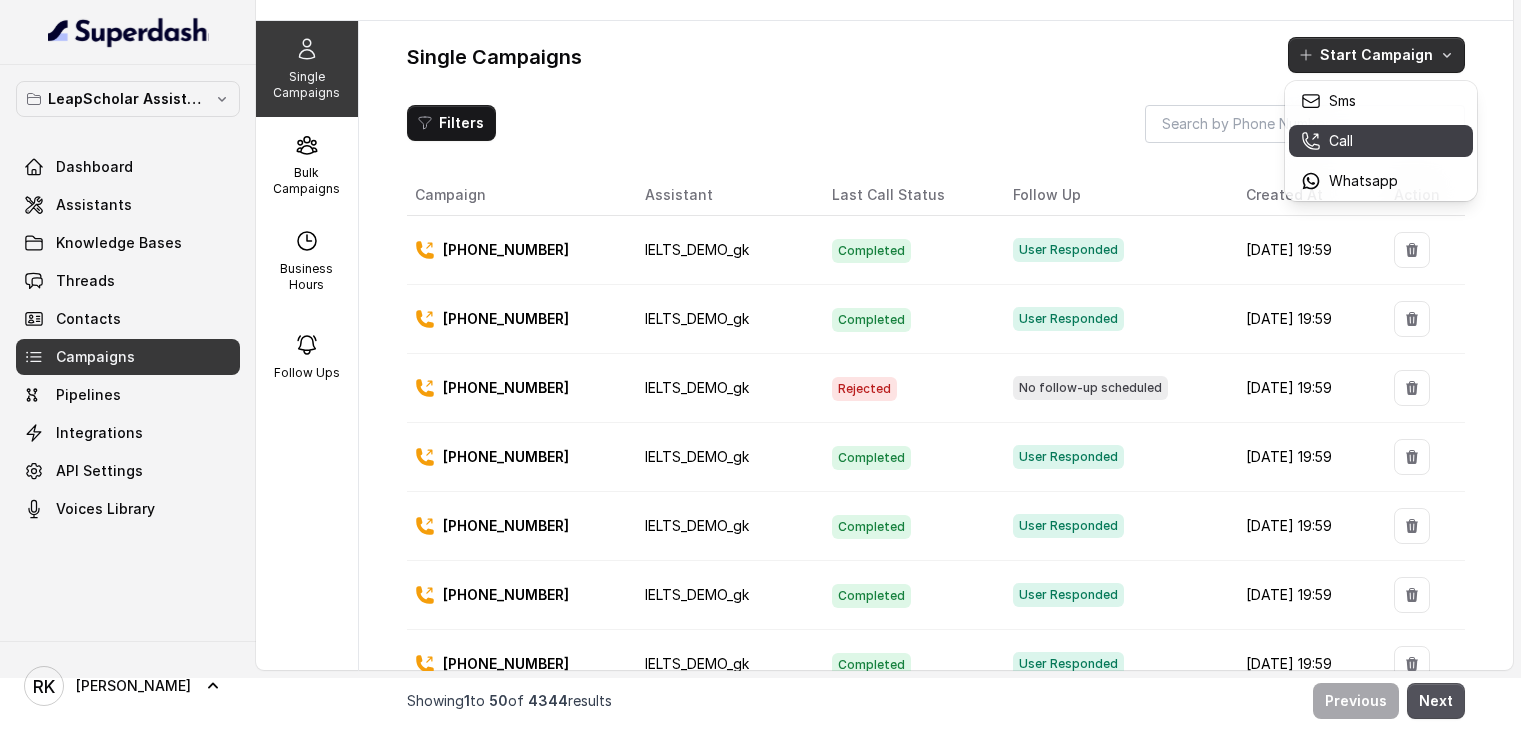 click on "Call" at bounding box center [1381, 141] 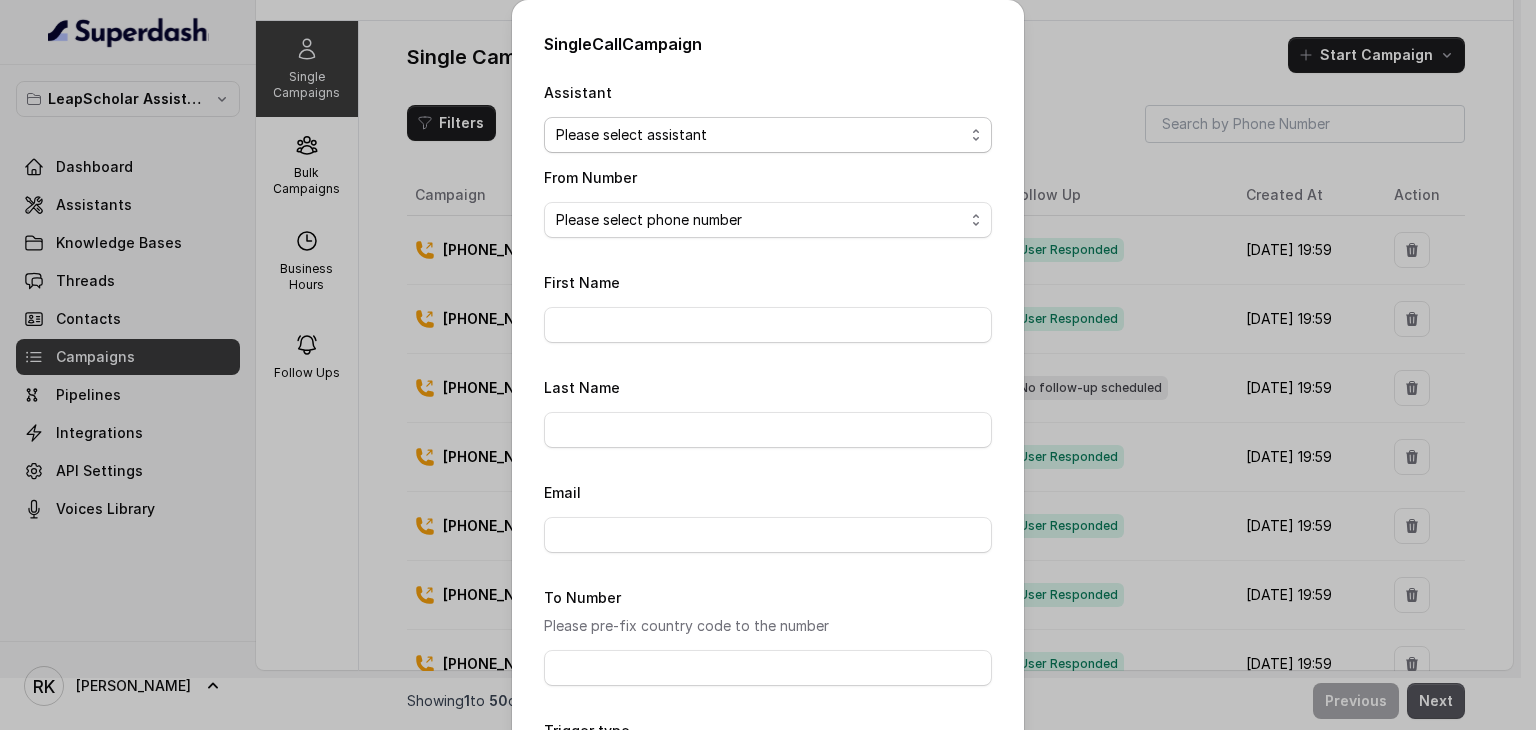 click on "Please select assistant OC-new approach Cohort 2 - IELTS Booked Akash - Not Sure | PP Akash - Not Sure | C2I Session Cohort 6 - Webinar Earlier 1 month Cohort 4 - Qualified but Meeting not attended Cohort 9 - Future Intake IELTS Given Cohort 5 - Webinar Within 1 month Geebee-Test Cohort 10 - Future Intake Non-IELTS Cohort 11 - IELTS Demo Attended Cohort 14 - Generic Cohort 13 - IELTS Masterclass Attended Cohort 12 - IELTS Demo Not Attended AI-IELTS (Testing) Akash- Exam booked Akash - Exam Given  Akash - Exam Not Yet Decided Deferral BoFu IELTS_DEMO_gk" at bounding box center (768, 135) 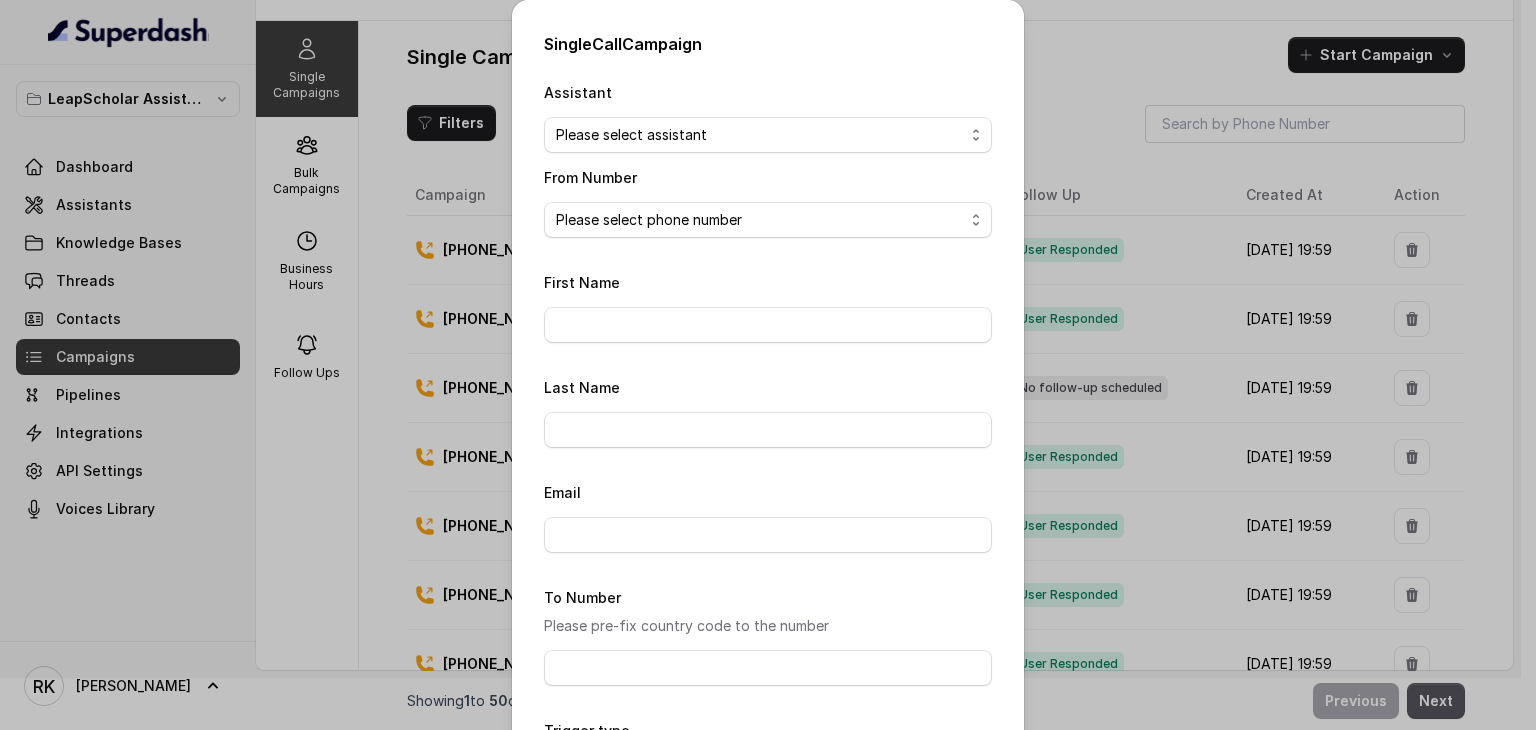 click on "Assistant" at bounding box center (578, 92) 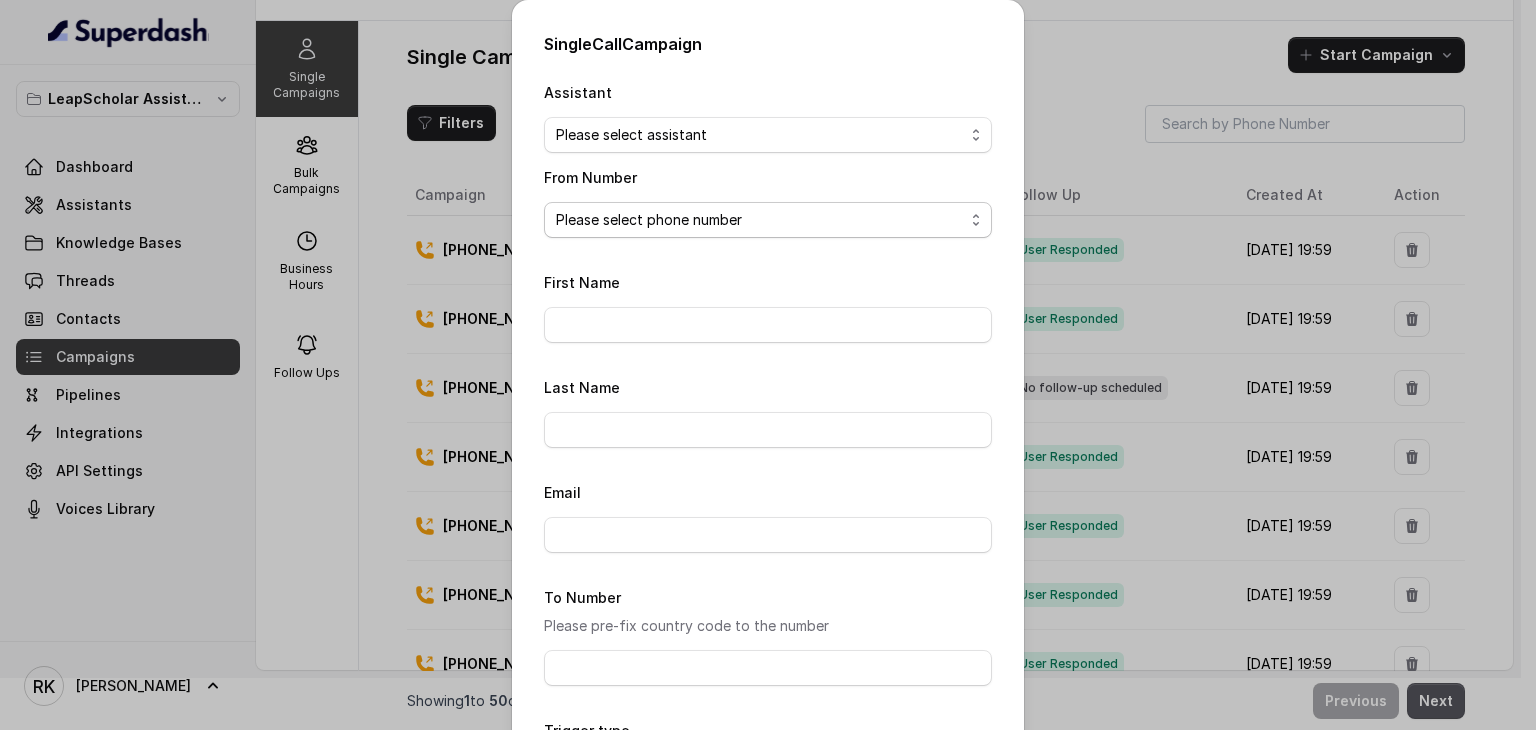click on "Please select phone number" at bounding box center (768, 220) 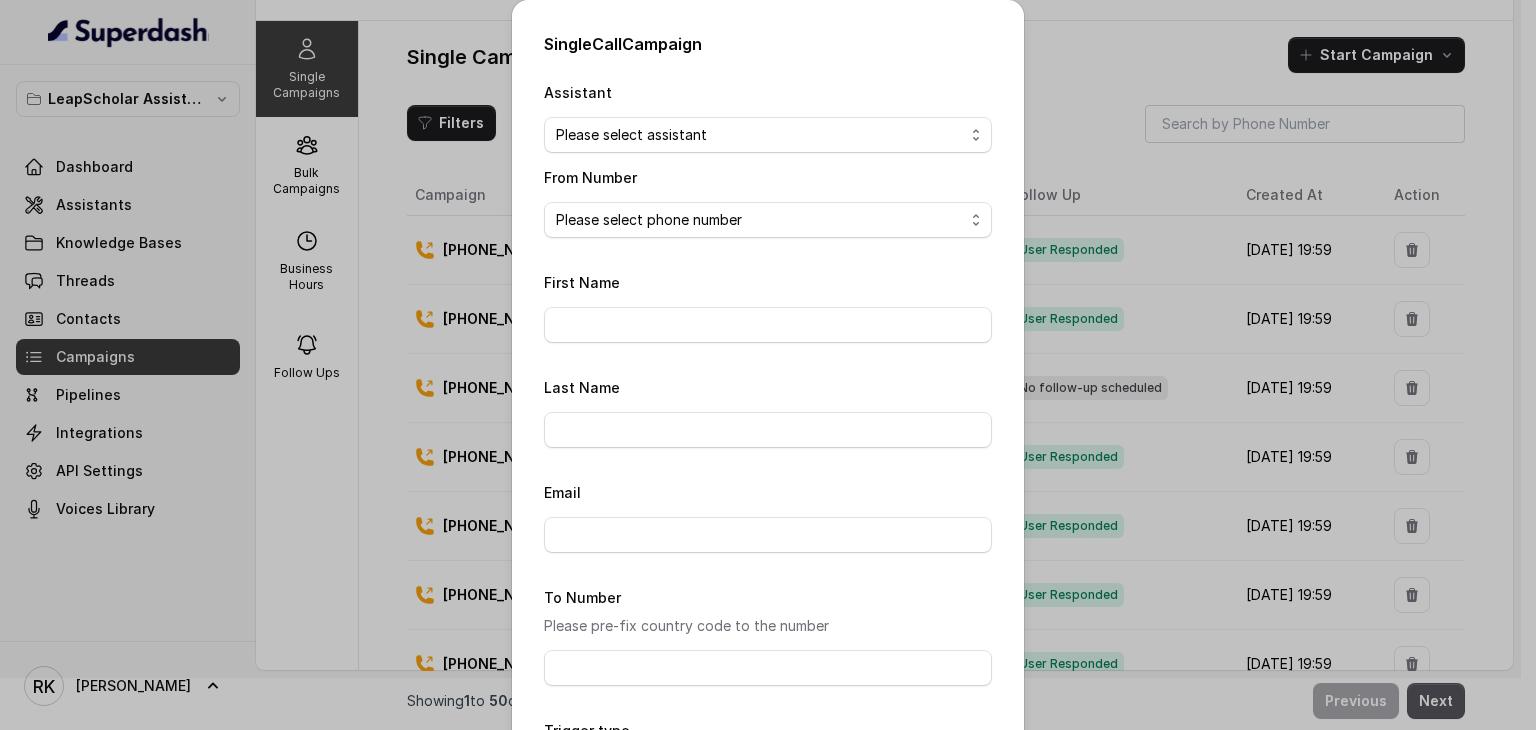 click on "From Number Please select phone number" at bounding box center [768, 201] 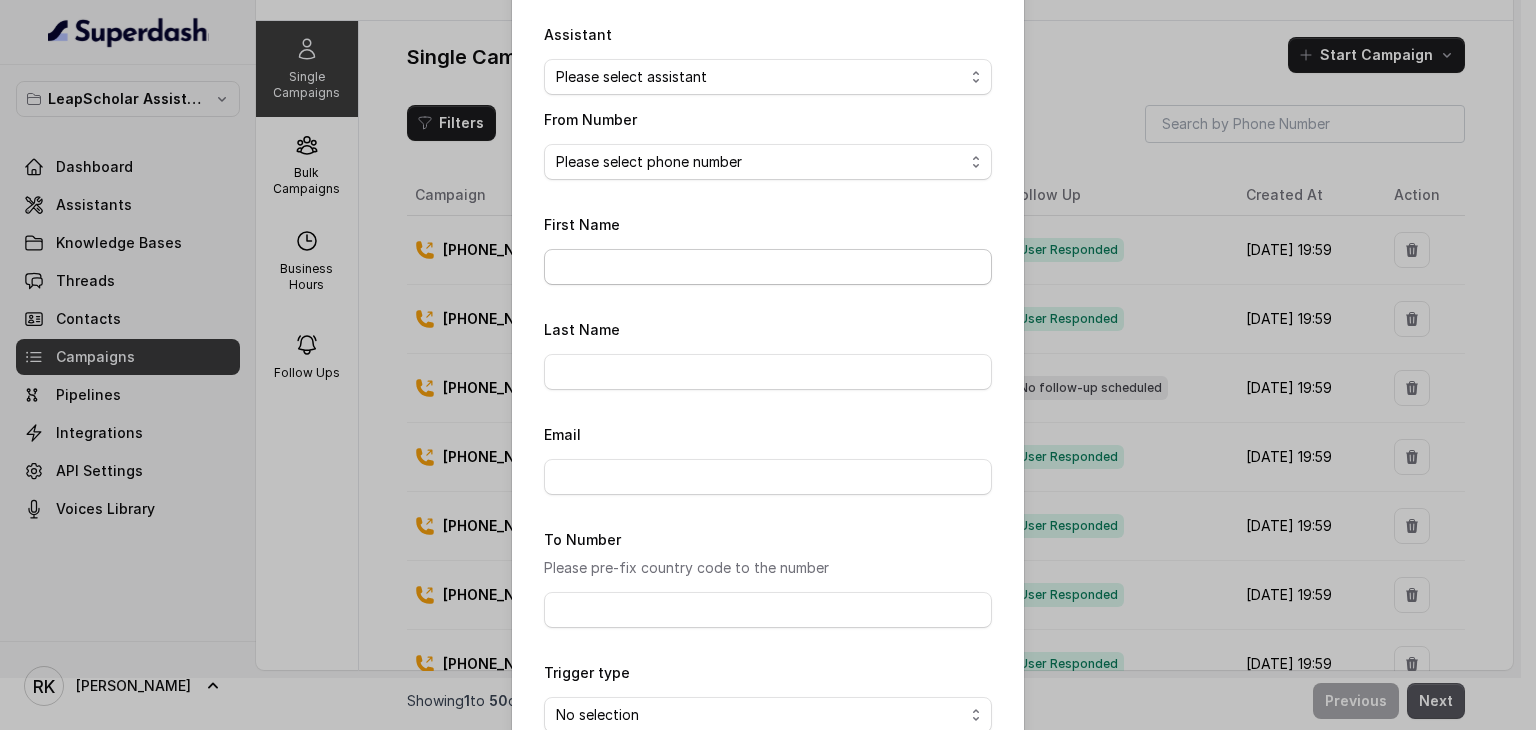 scroll, scrollTop: 60, scrollLeft: 0, axis: vertical 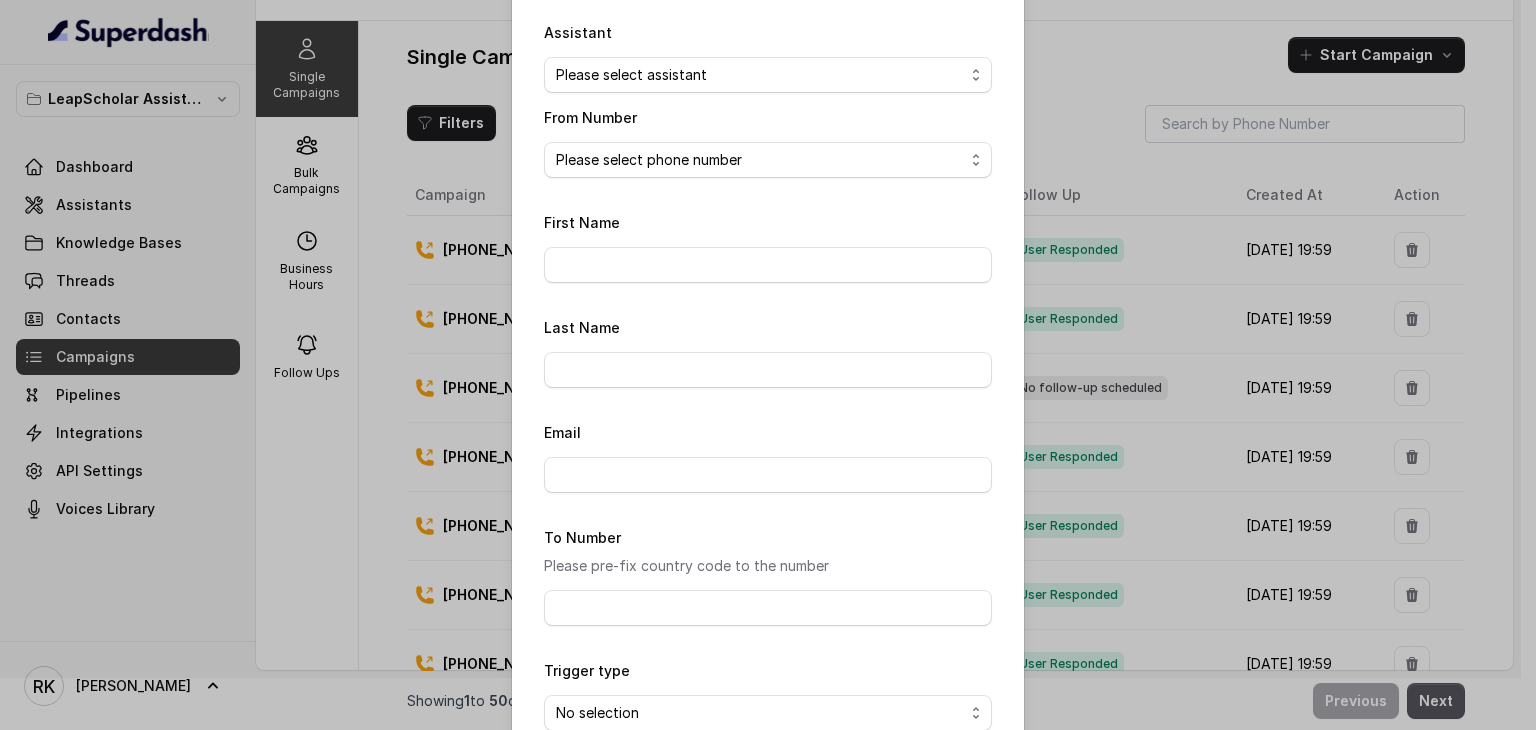 drag, startPoint x: 632, startPoint y: 286, endPoint x: 607, endPoint y: 214, distance: 76.2168 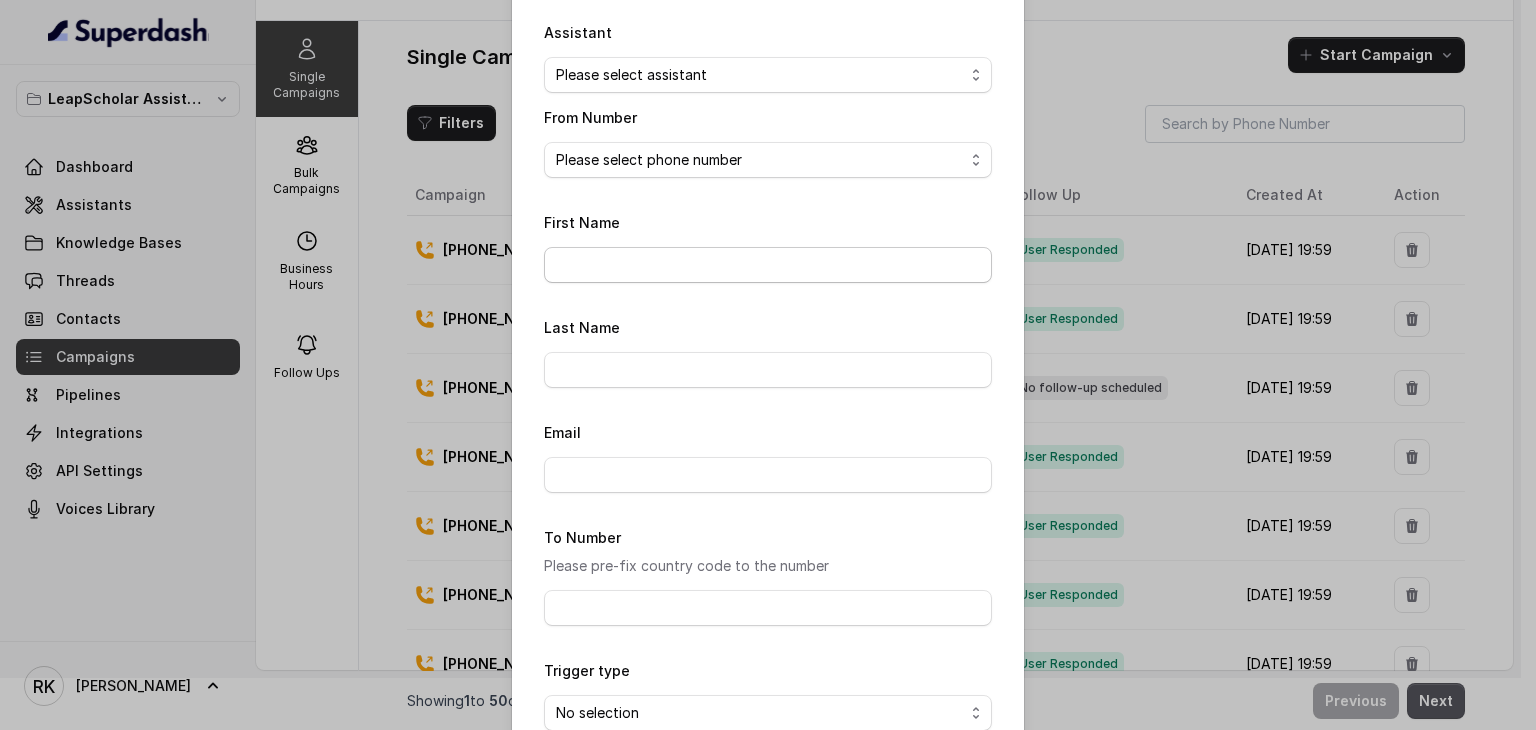 click on "First Name" at bounding box center (768, 265) 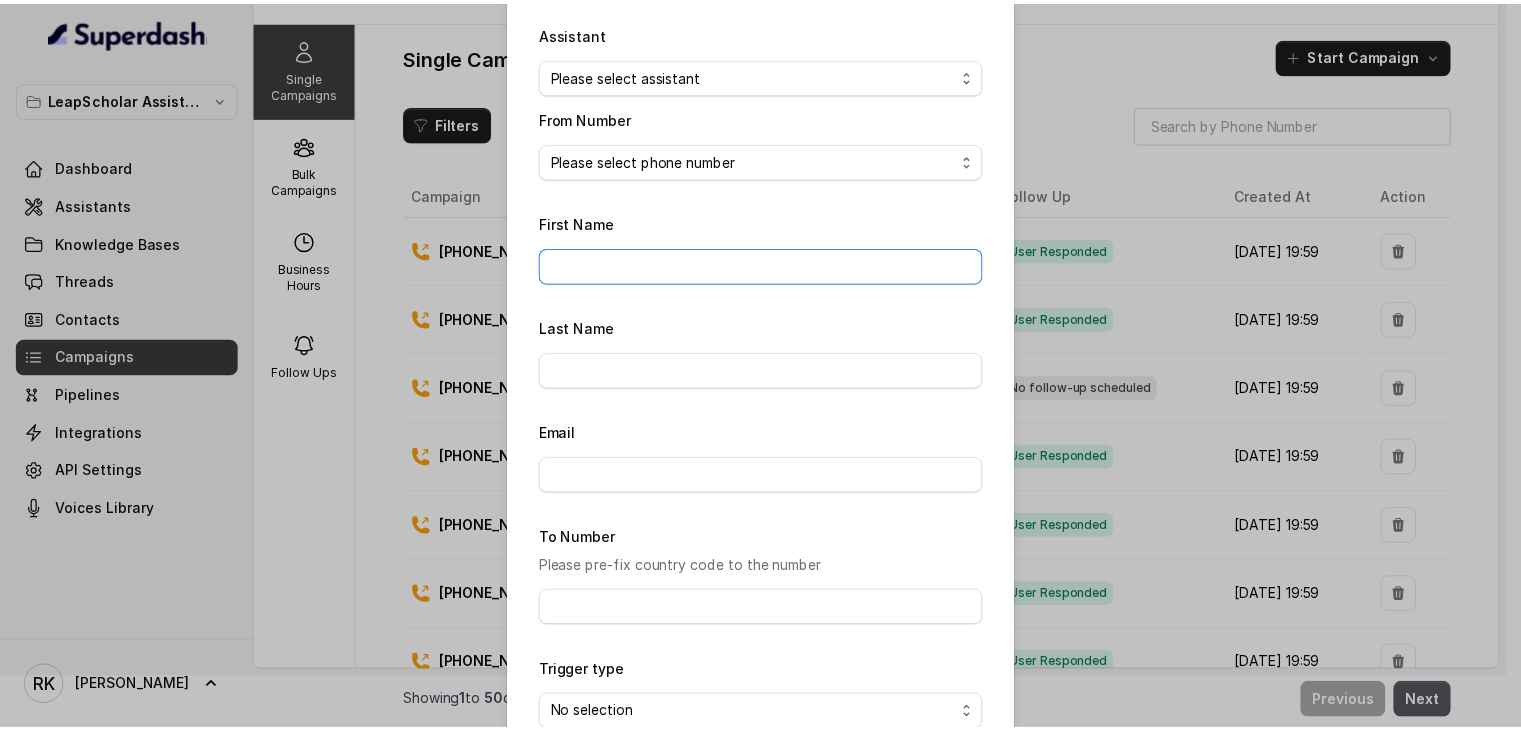 scroll, scrollTop: 172, scrollLeft: 0, axis: vertical 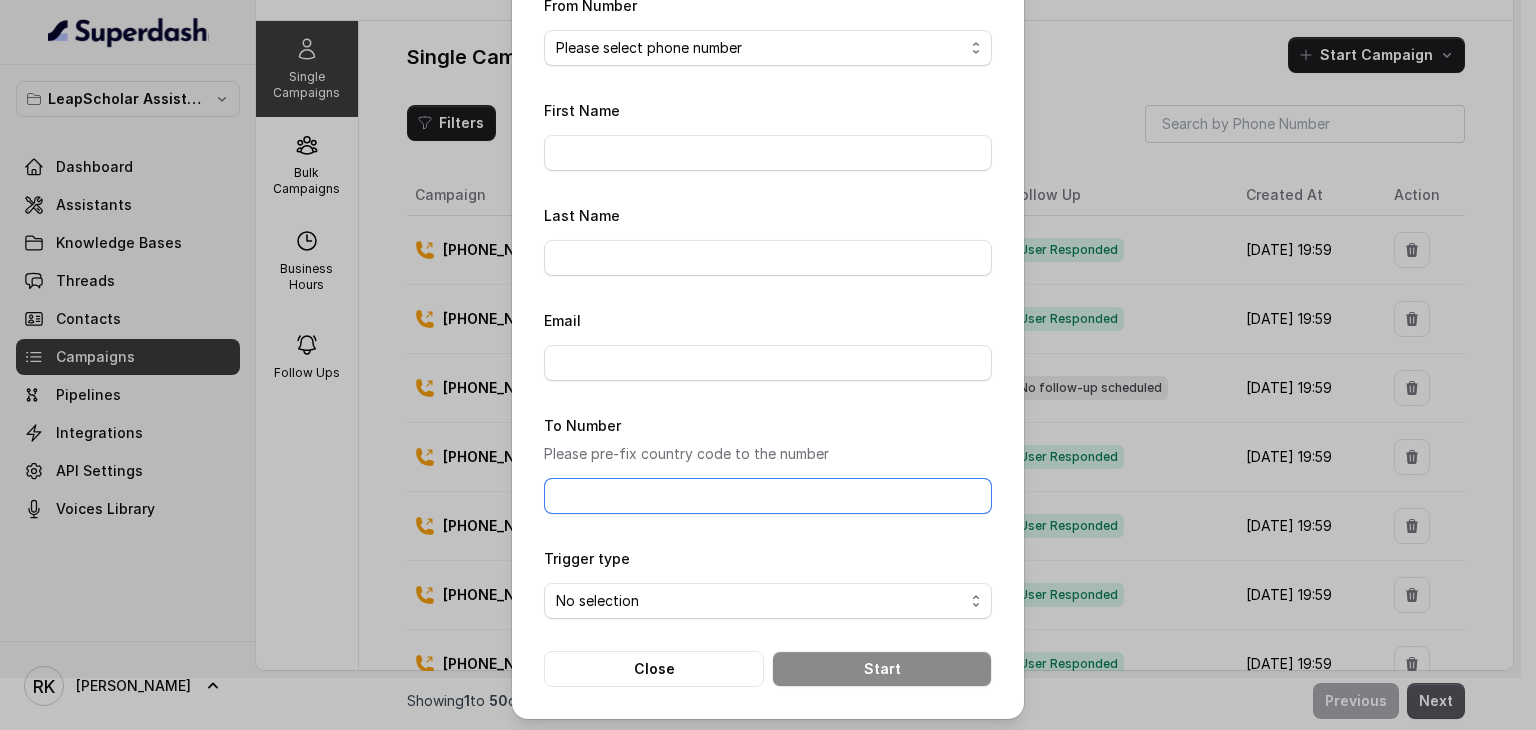 click on "To Number" at bounding box center [768, 496] 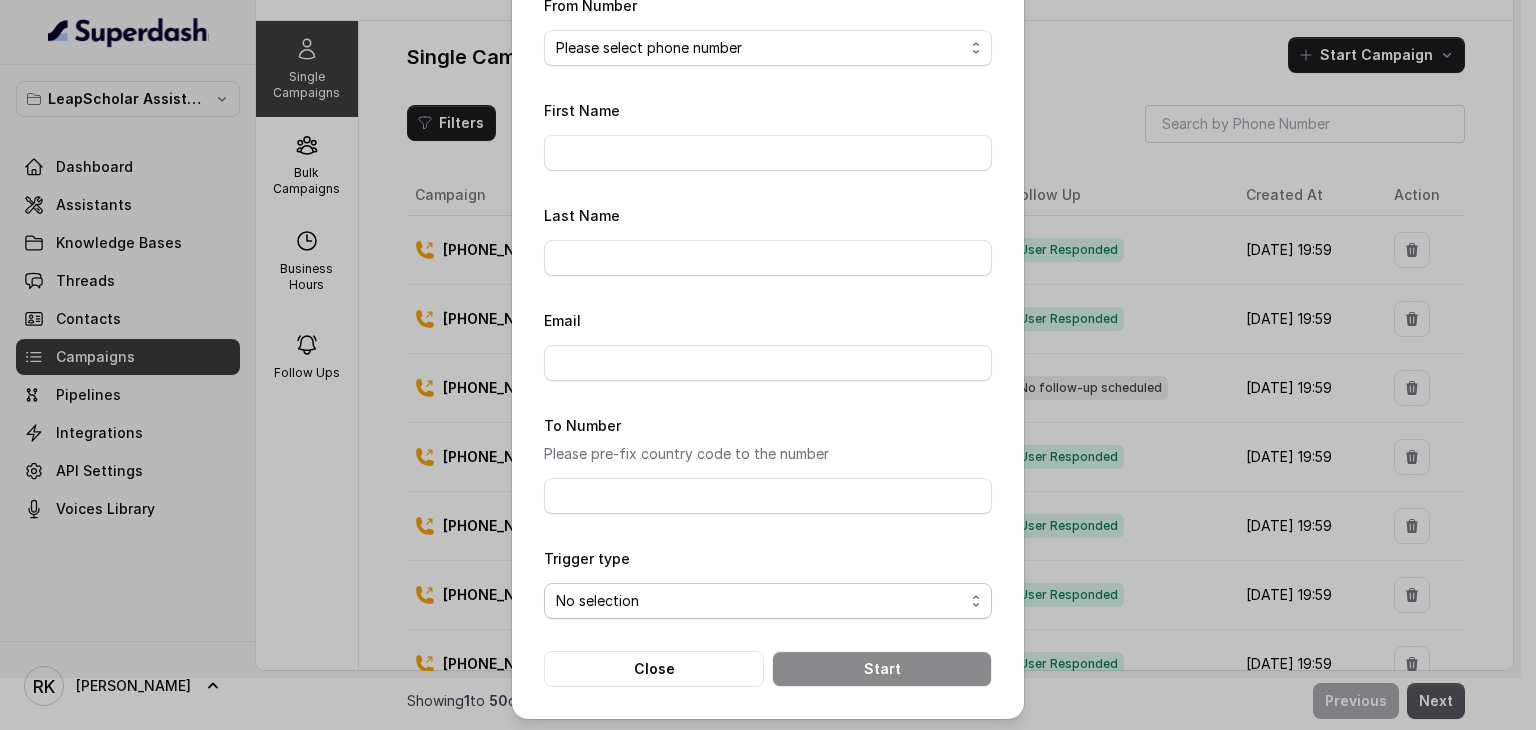 click on "No selection Trigger Immediately Trigger based on campaign configuration" at bounding box center (768, 601) 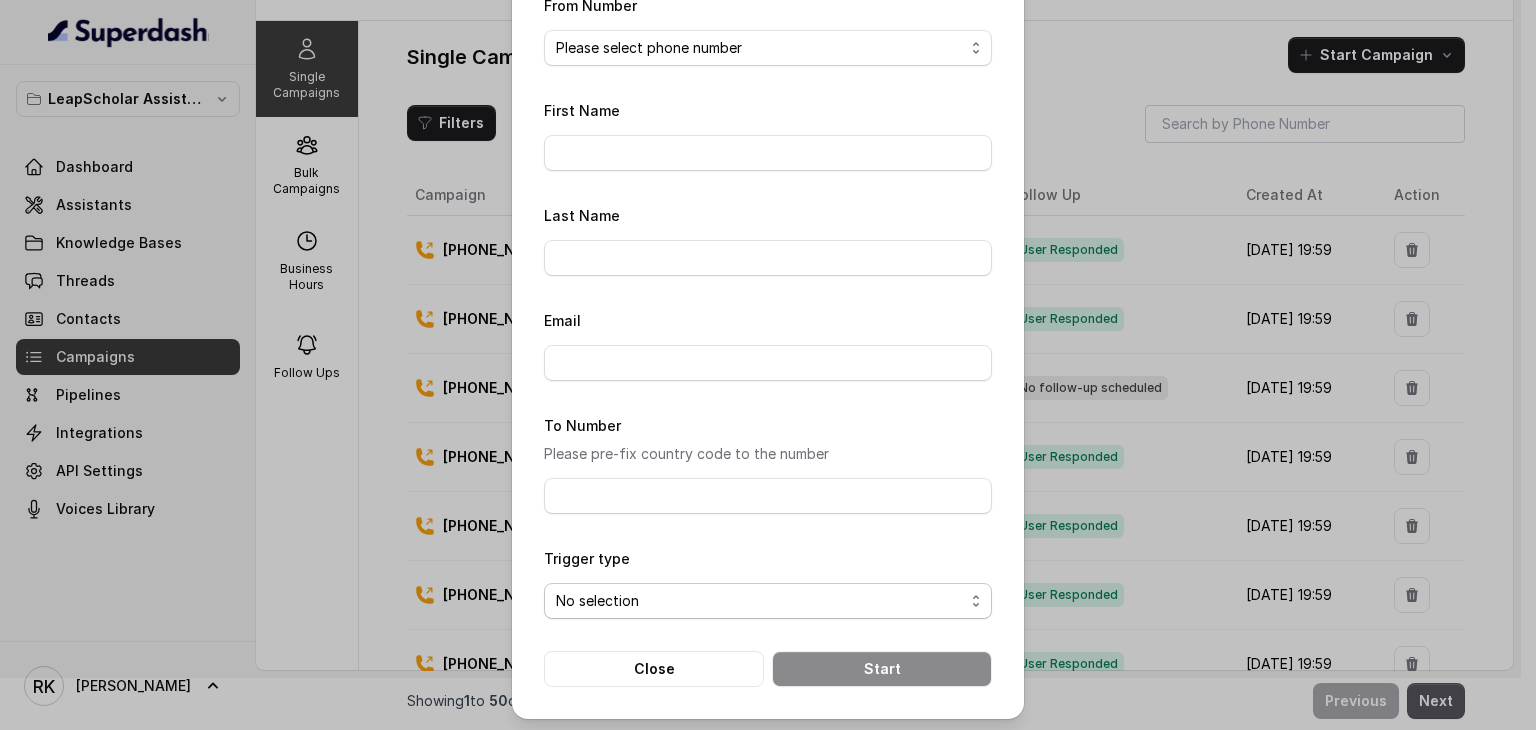 select on "triggerBasedOnCampaign" 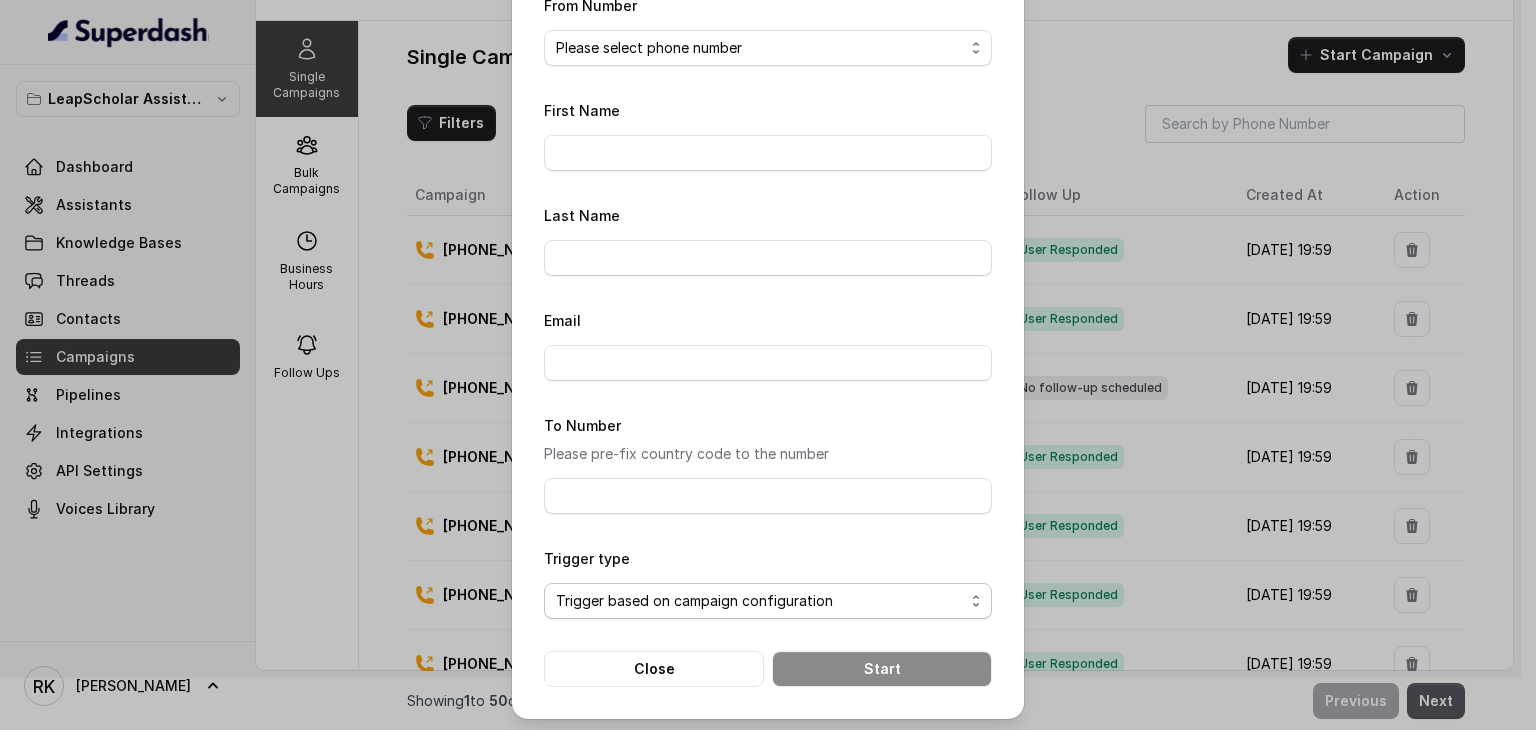 click on "No selection Trigger Immediately Trigger based on campaign configuration" at bounding box center [768, 601] 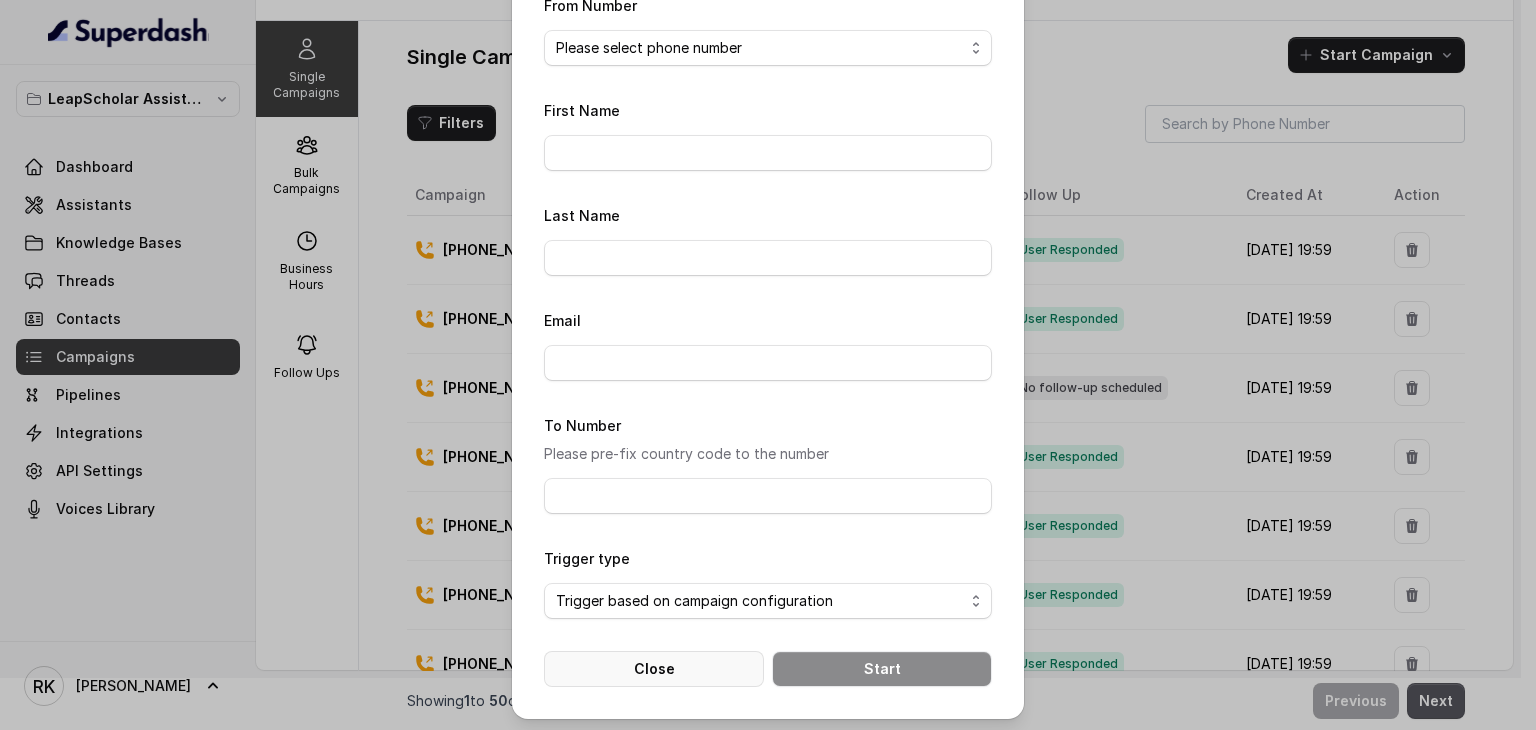 click on "Close" at bounding box center [654, 669] 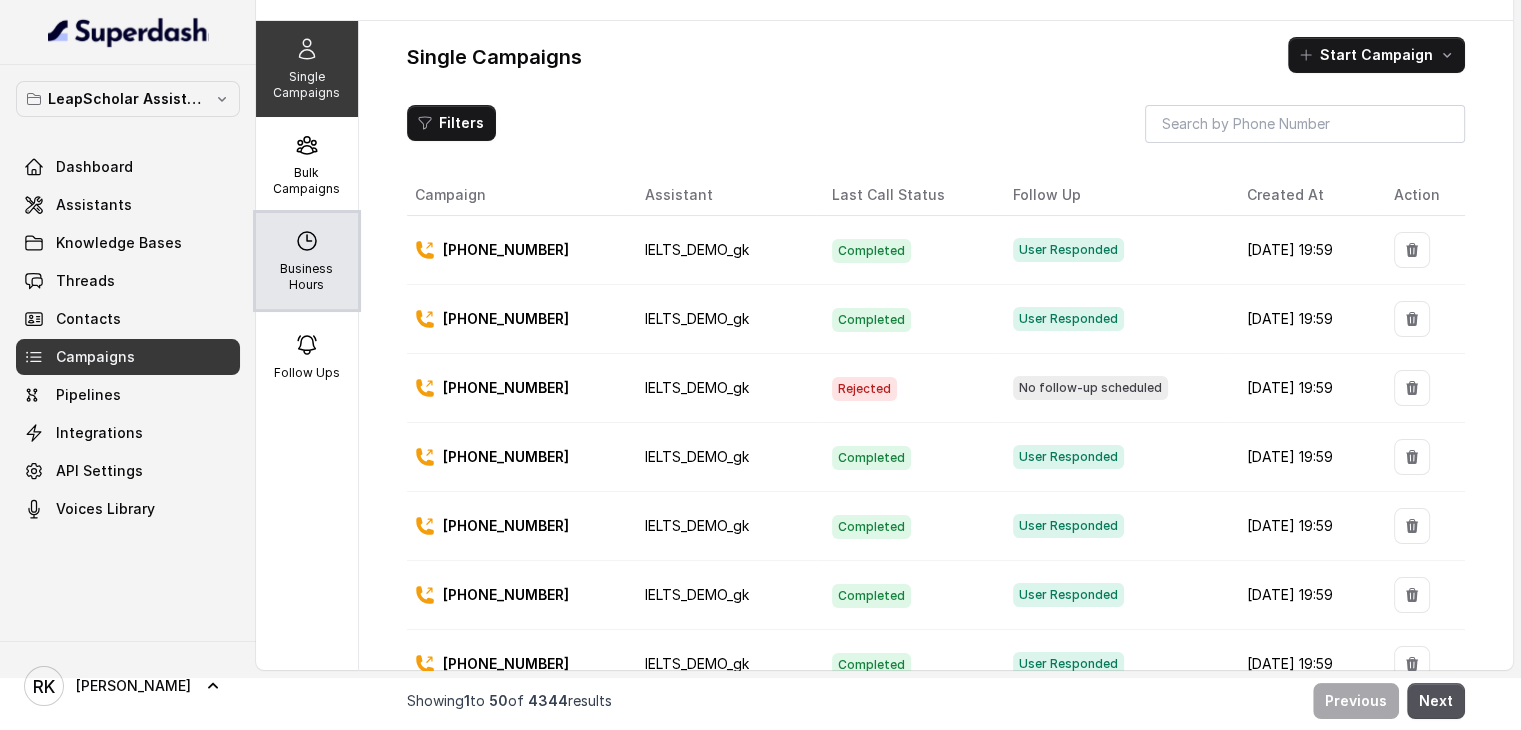 click on "Business Hours" at bounding box center [307, 277] 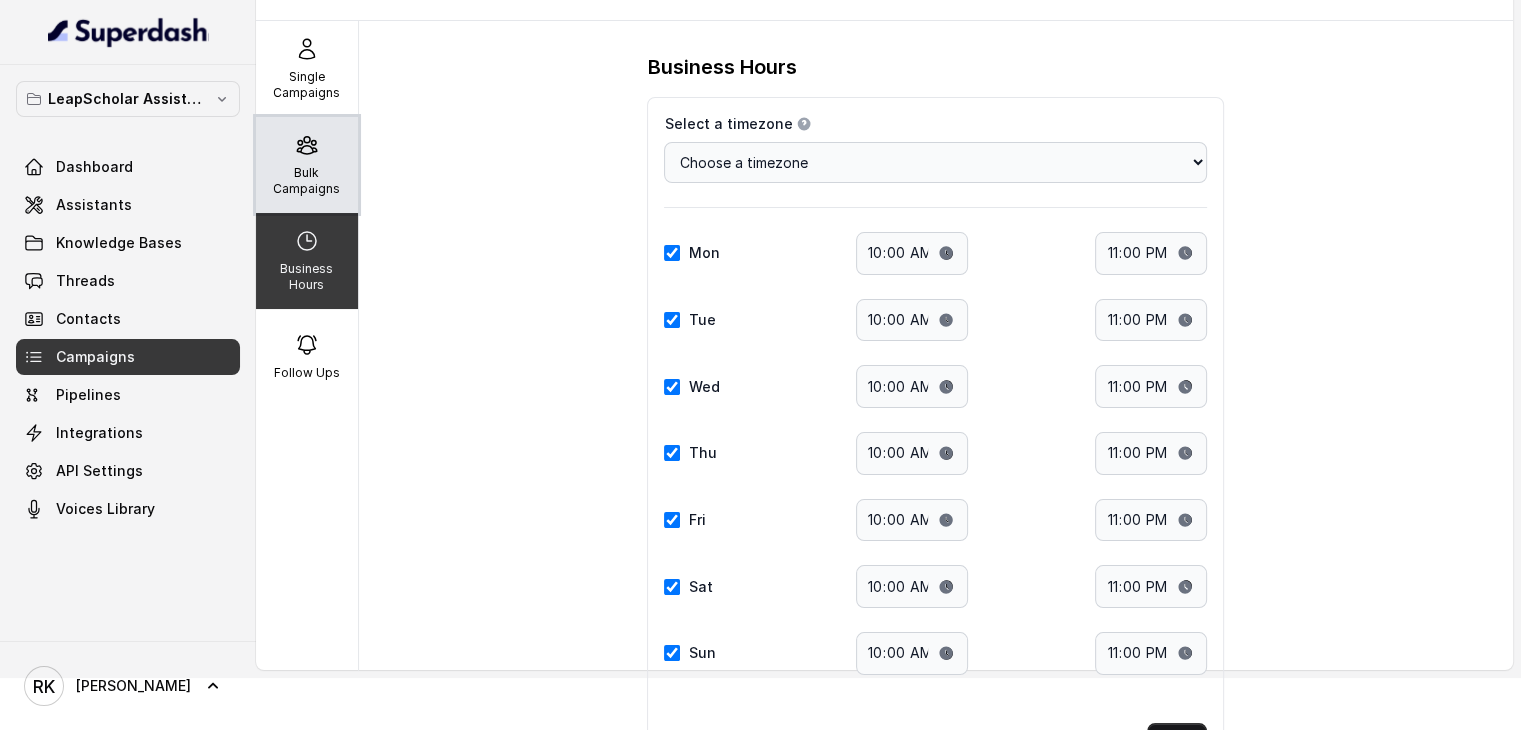 click on "Bulk Campaigns" at bounding box center [307, 165] 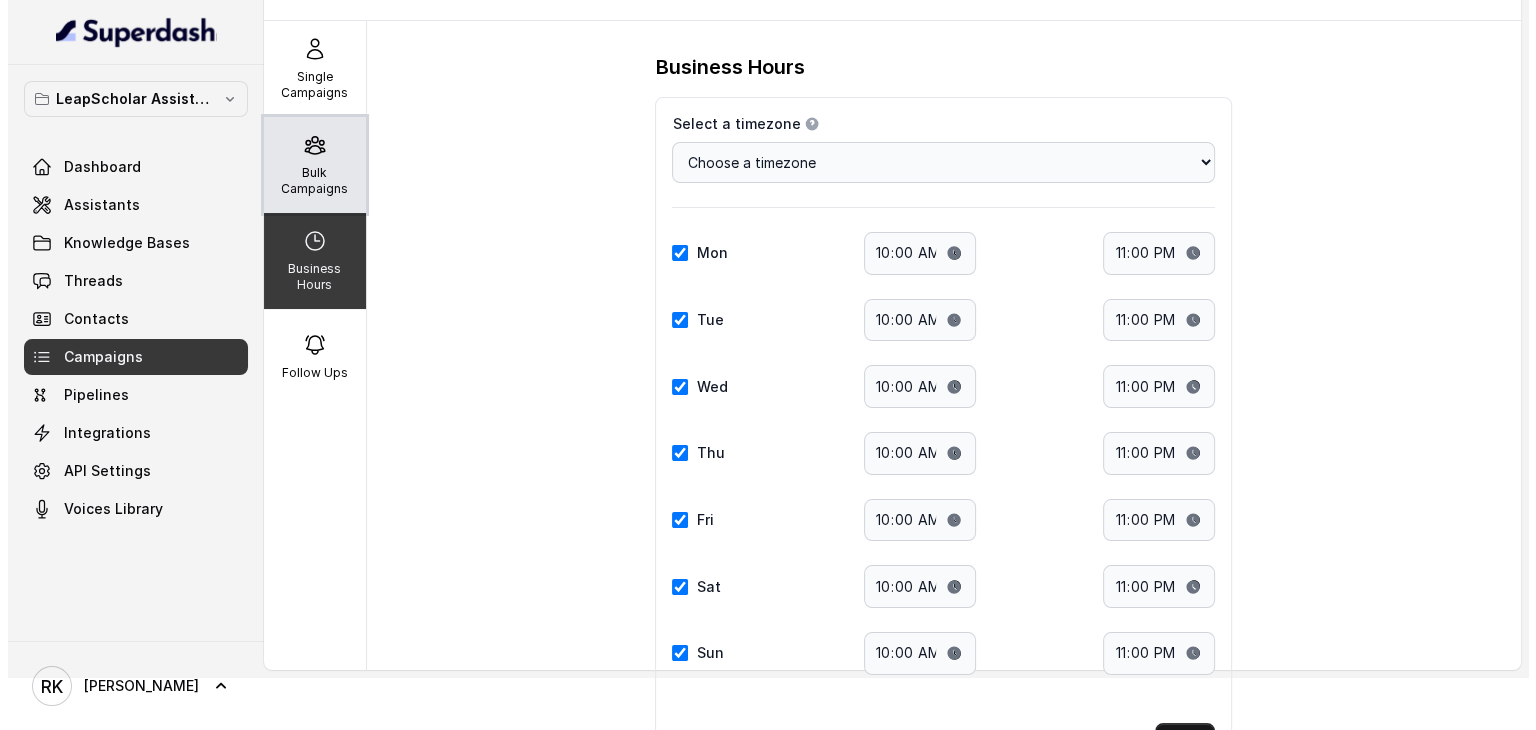 scroll, scrollTop: 0, scrollLeft: 0, axis: both 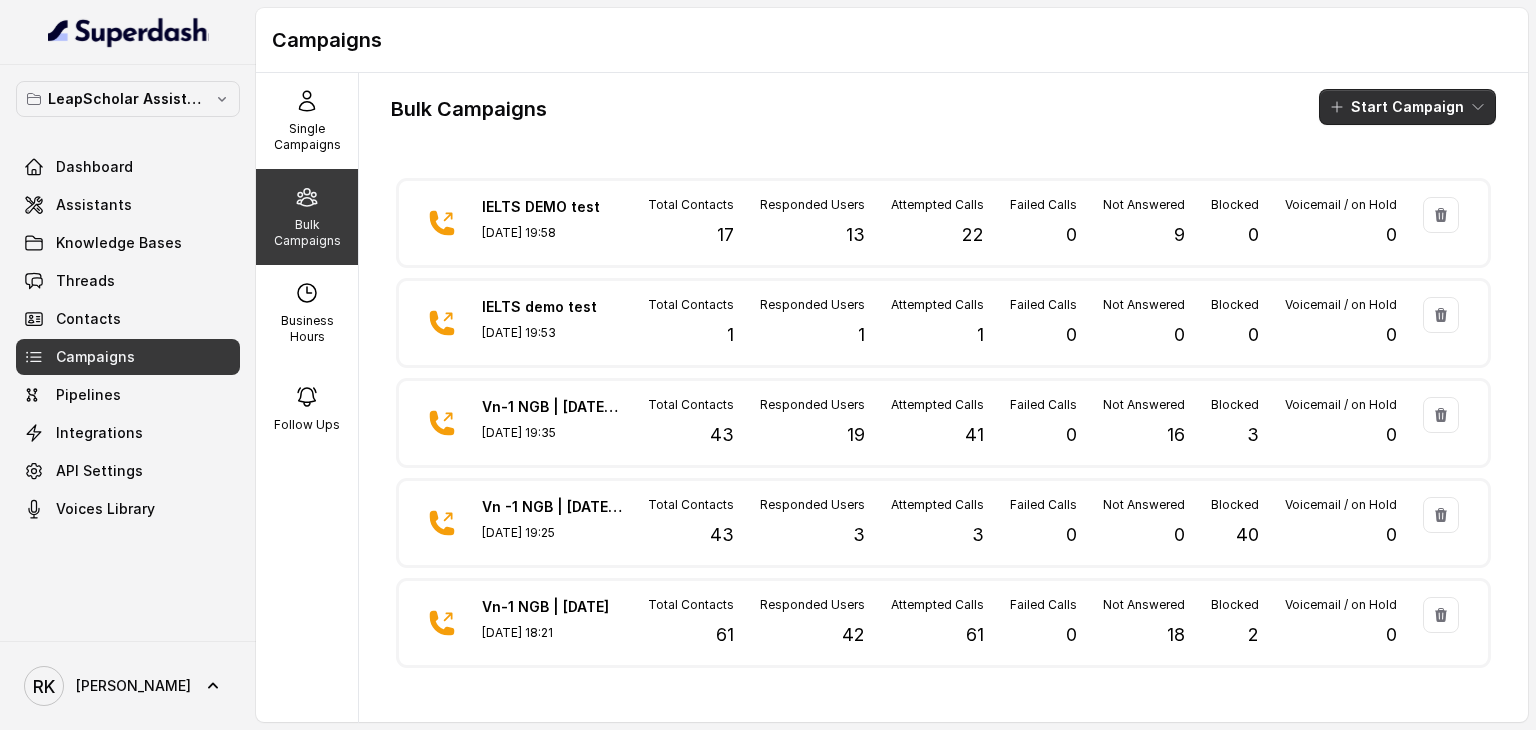 click on "Start Campaign" at bounding box center [1407, 107] 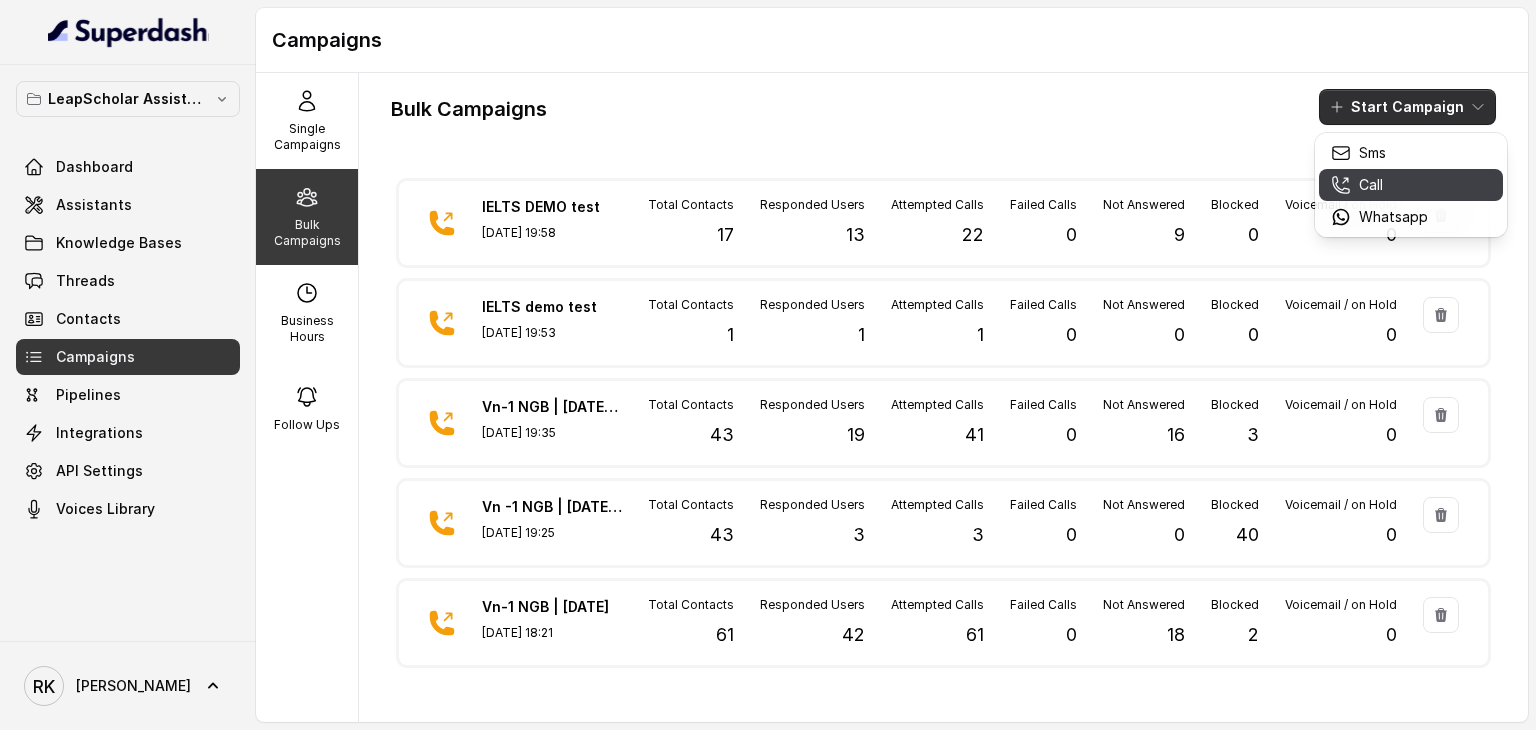 click on "Call" at bounding box center [1411, 185] 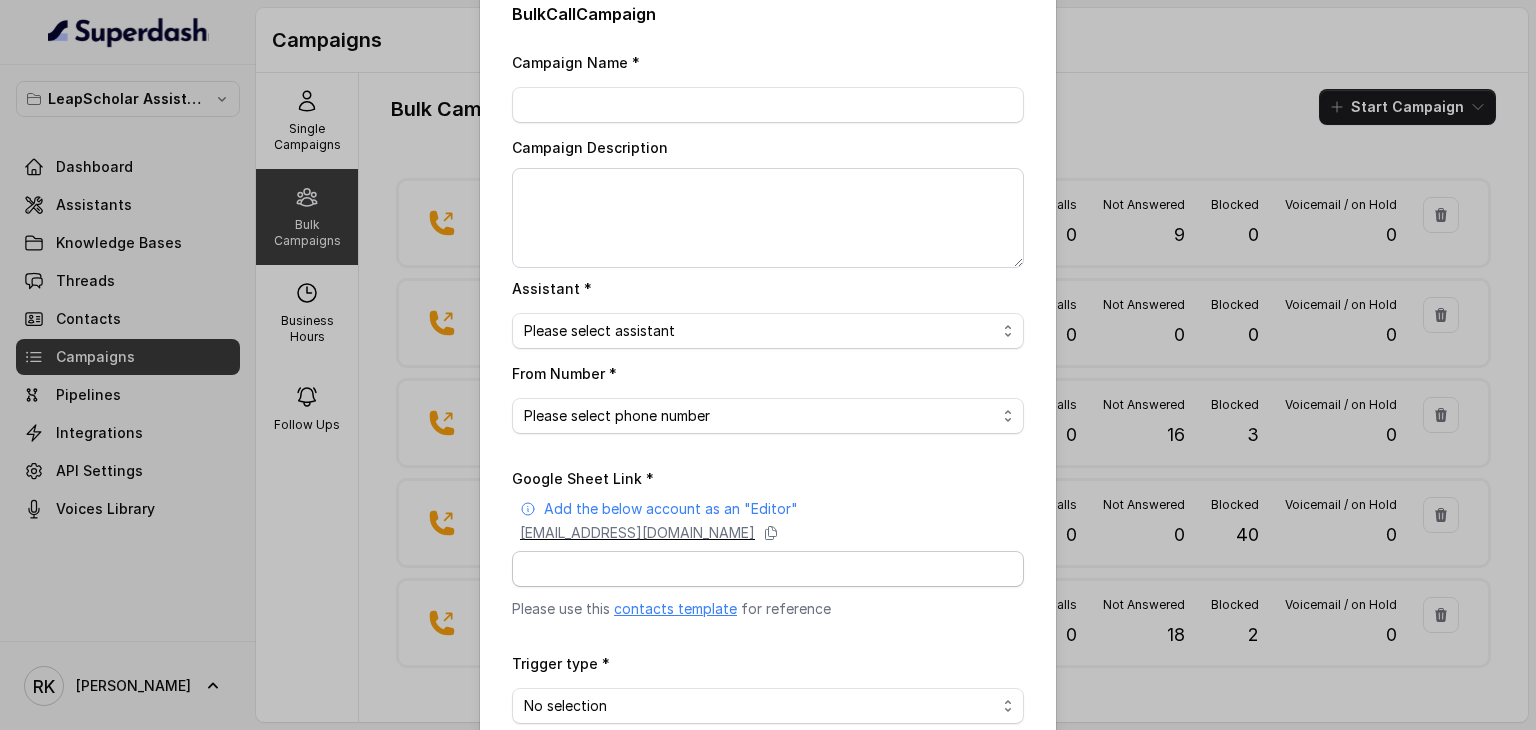 scroll, scrollTop: 103, scrollLeft: 0, axis: vertical 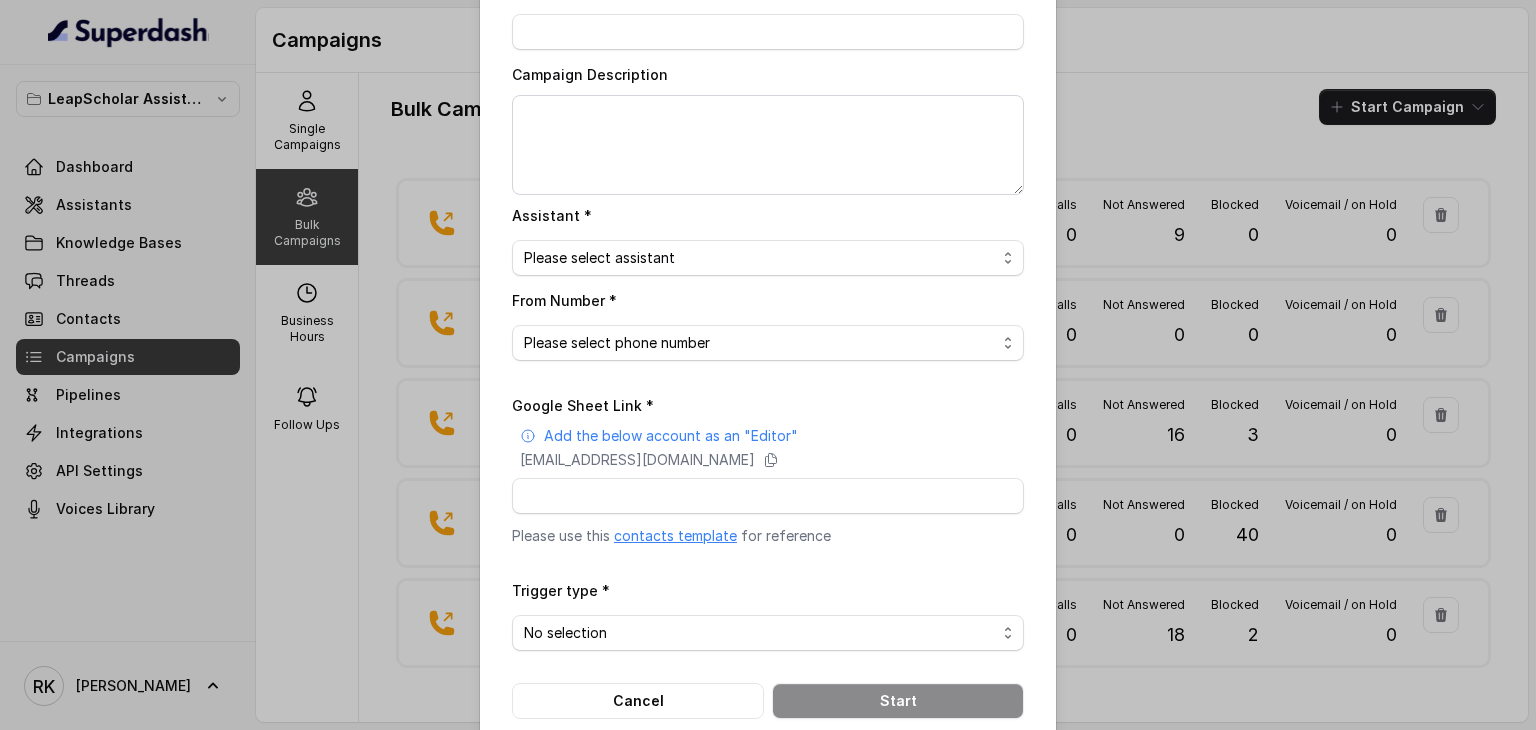click on "contacts template" at bounding box center (675, 535) 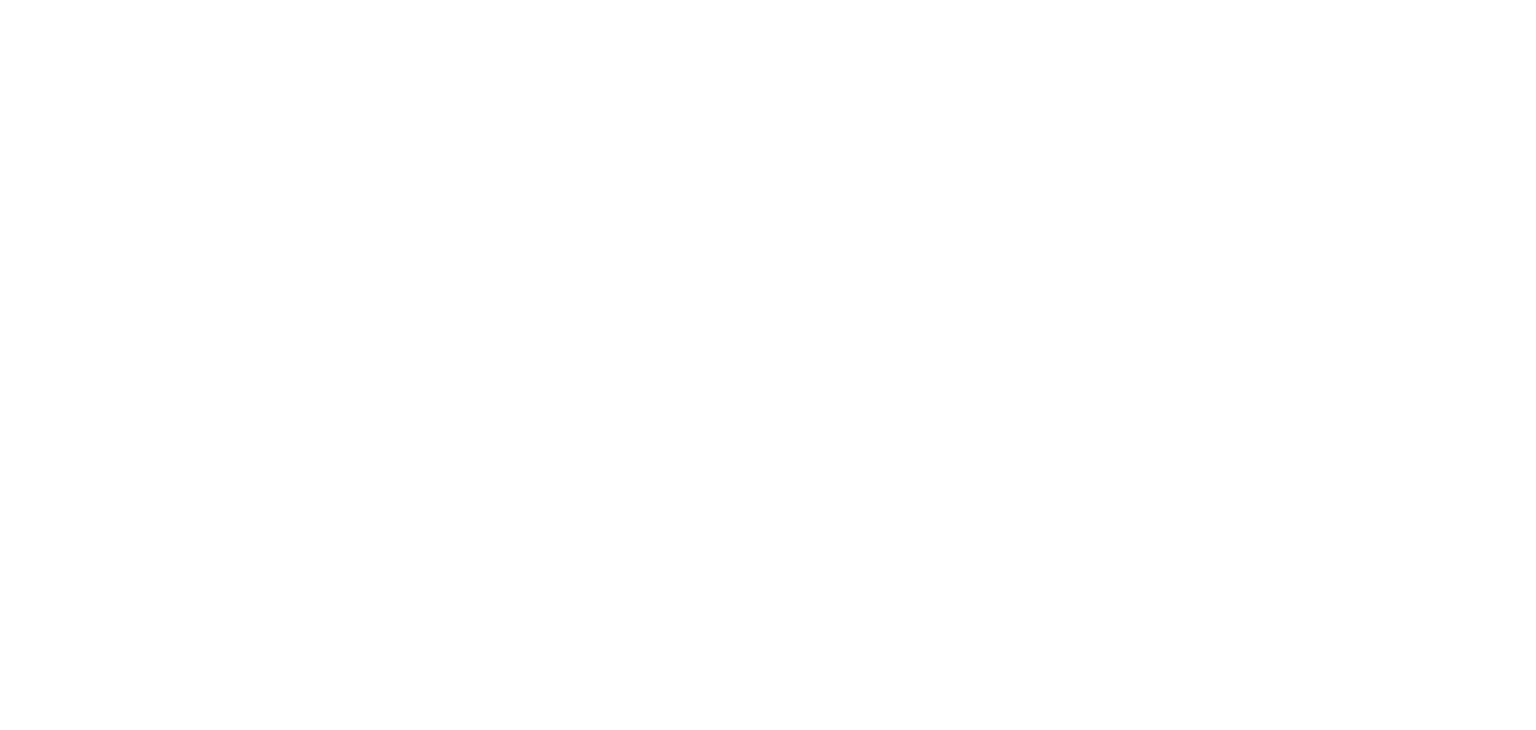 scroll, scrollTop: 0, scrollLeft: 0, axis: both 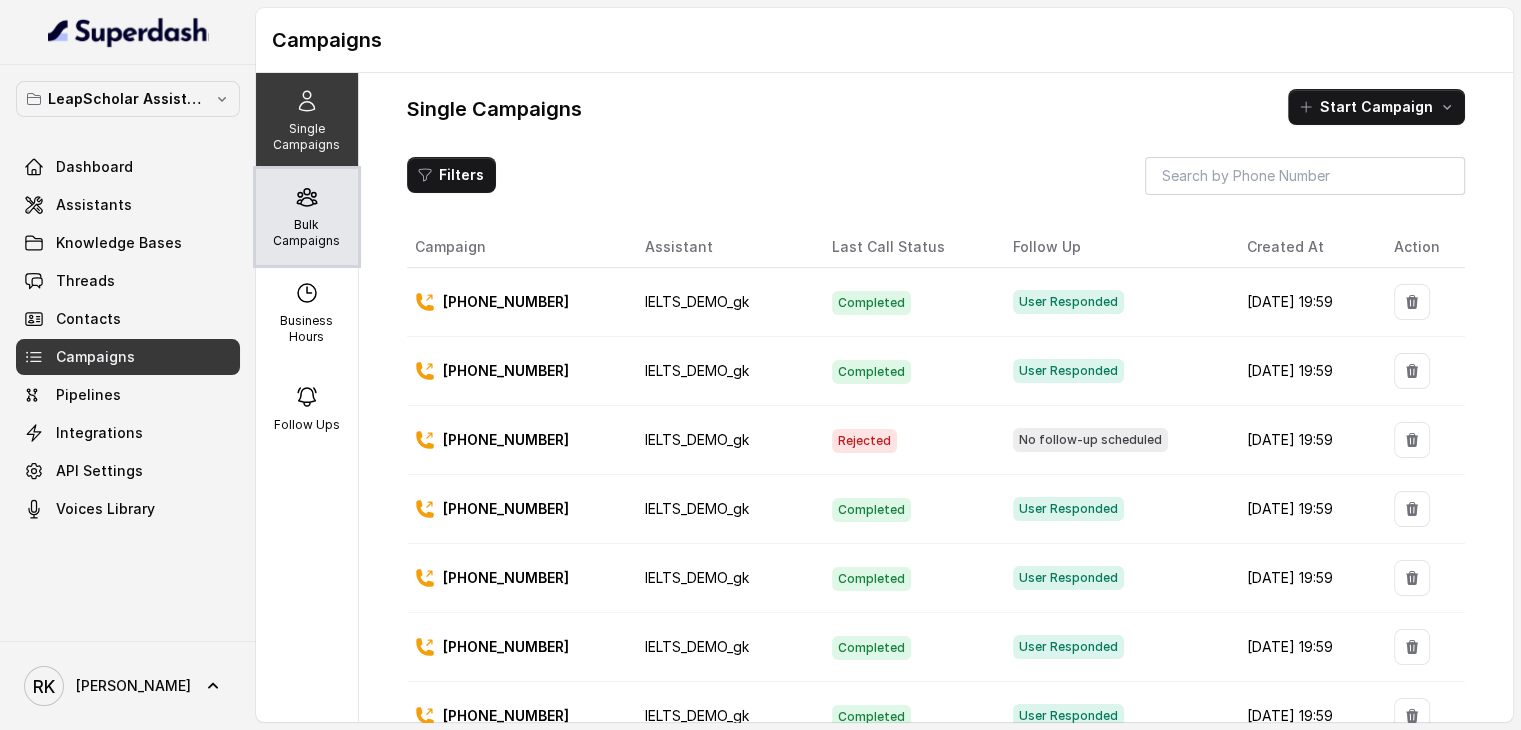 click on "Bulk Campaigns" at bounding box center [307, 217] 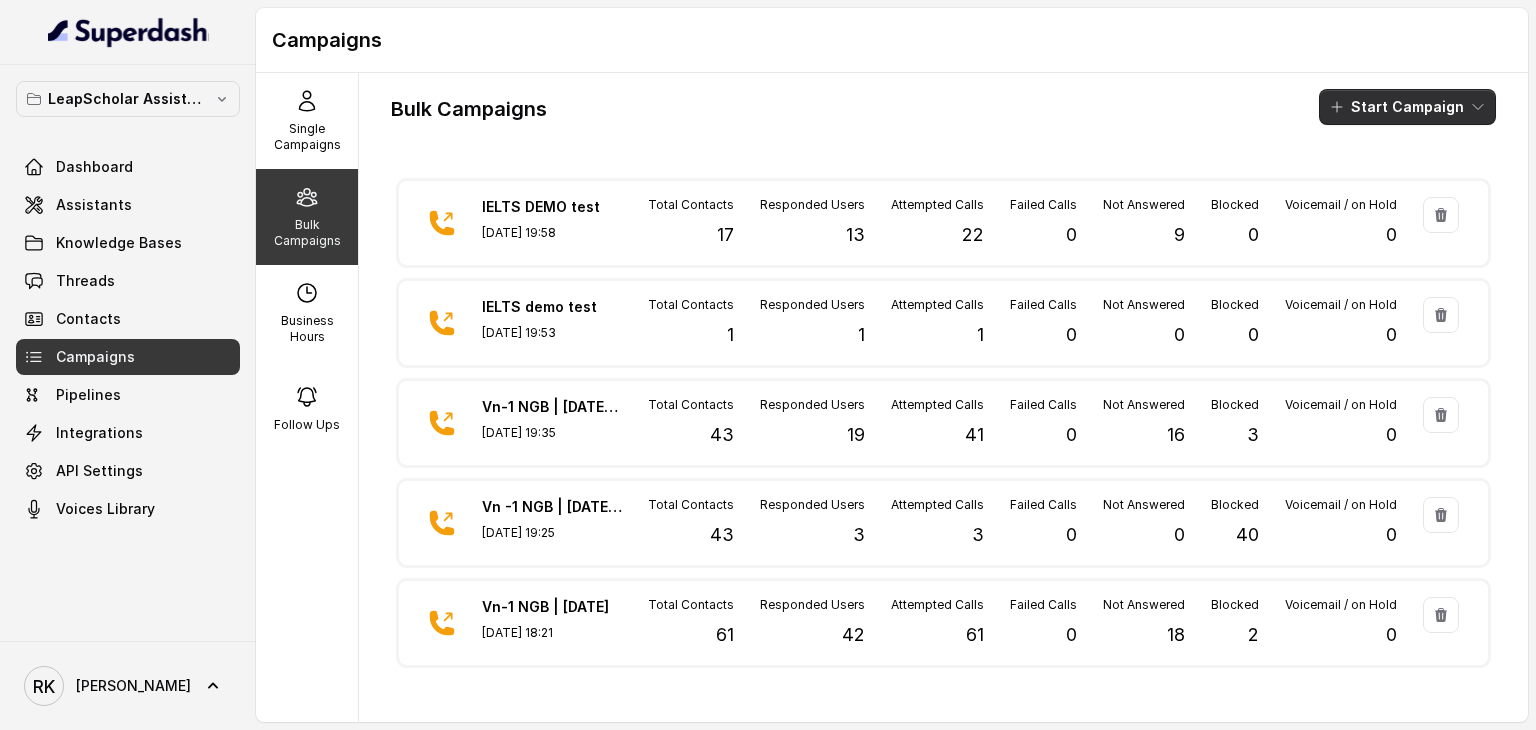 click on "Start Campaign" at bounding box center [1407, 107] 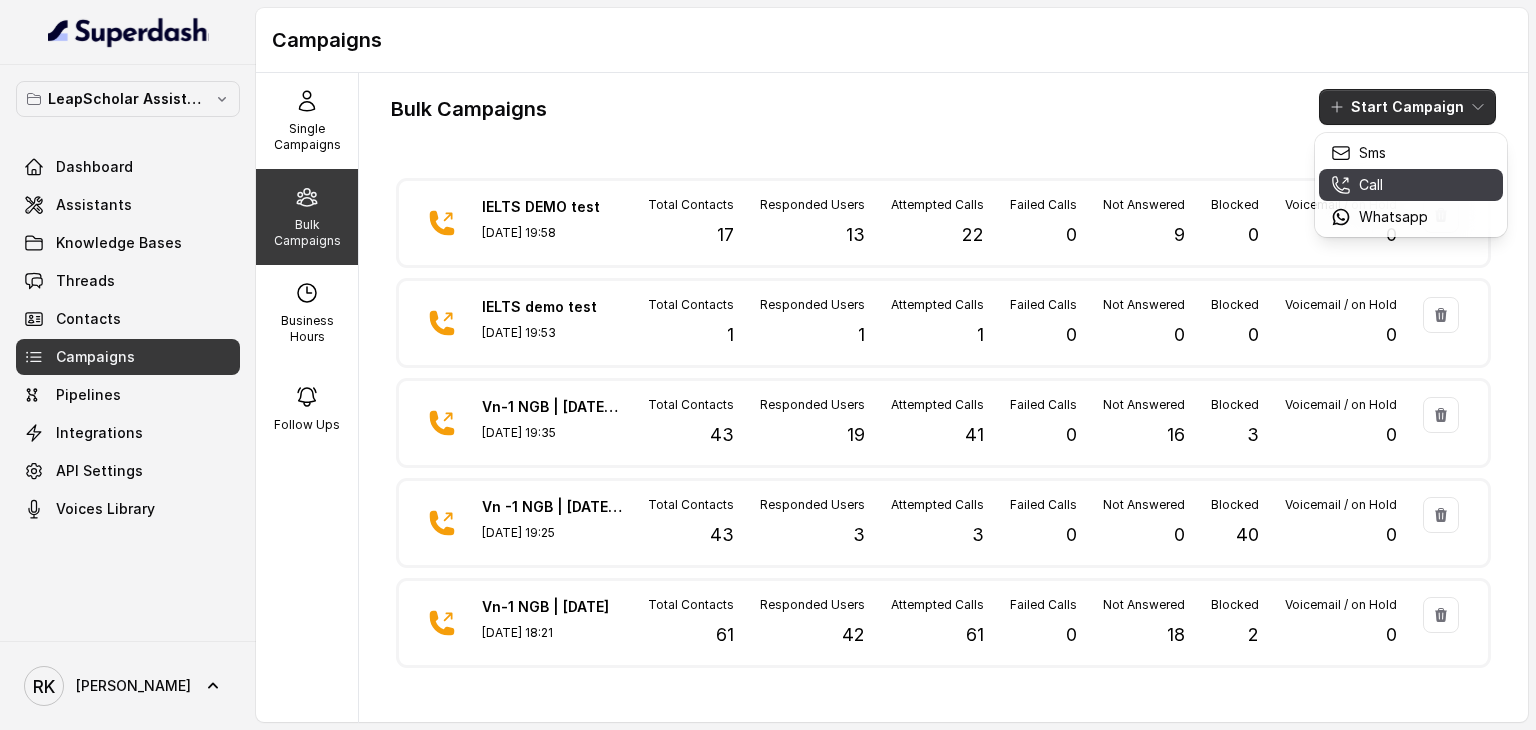 click on "Call" at bounding box center [1379, 185] 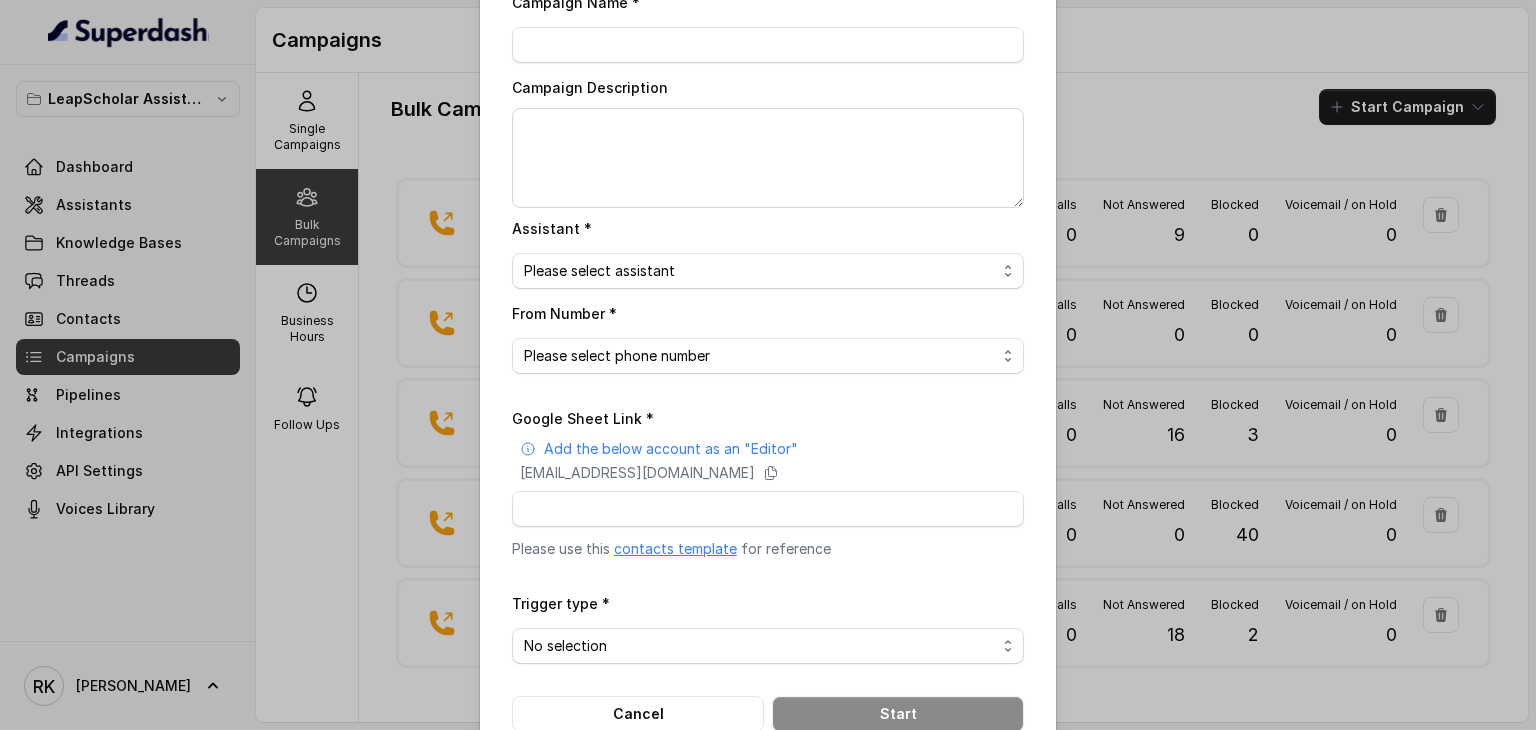 scroll, scrollTop: 91, scrollLeft: 0, axis: vertical 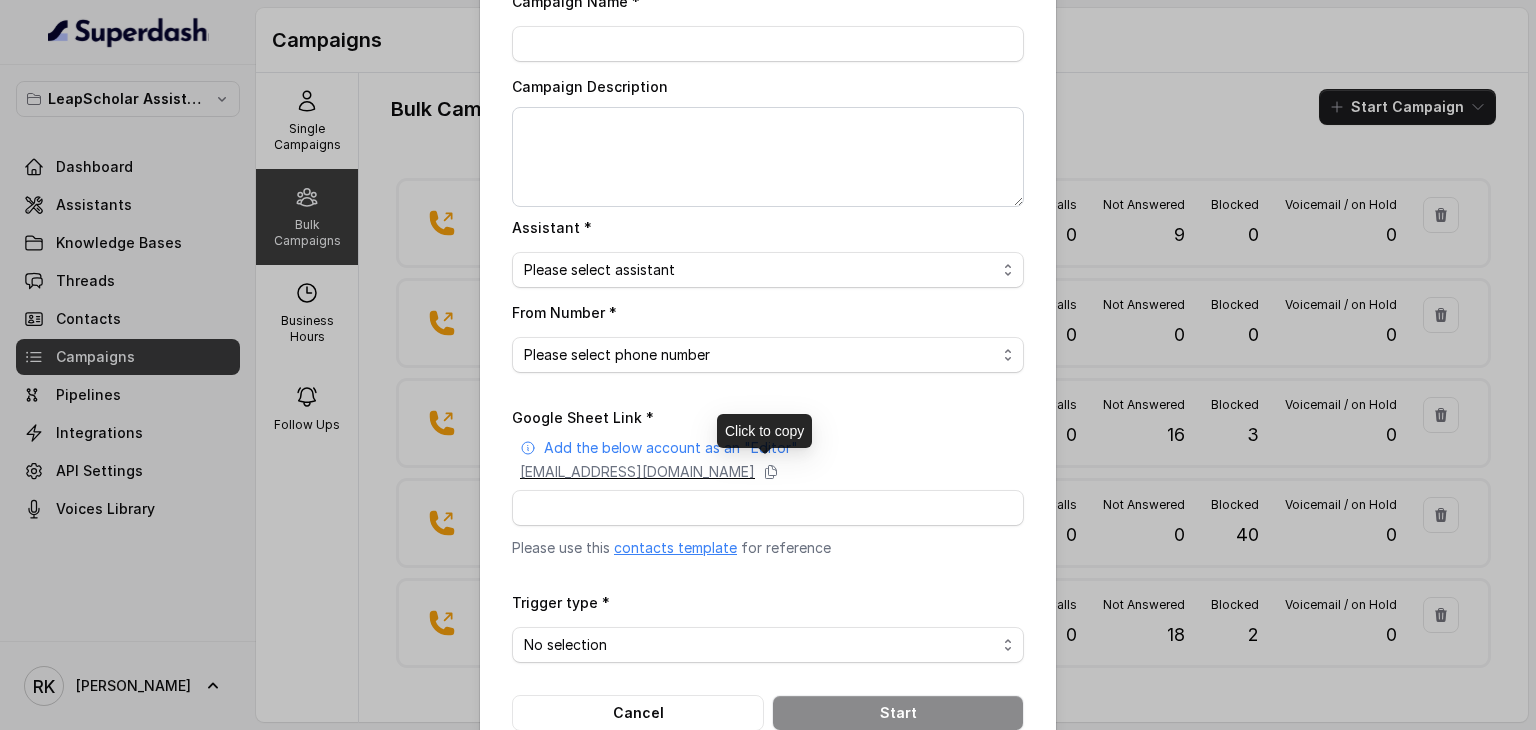 click on "[EMAIL_ADDRESS][DOMAIN_NAME]" at bounding box center (772, 472) 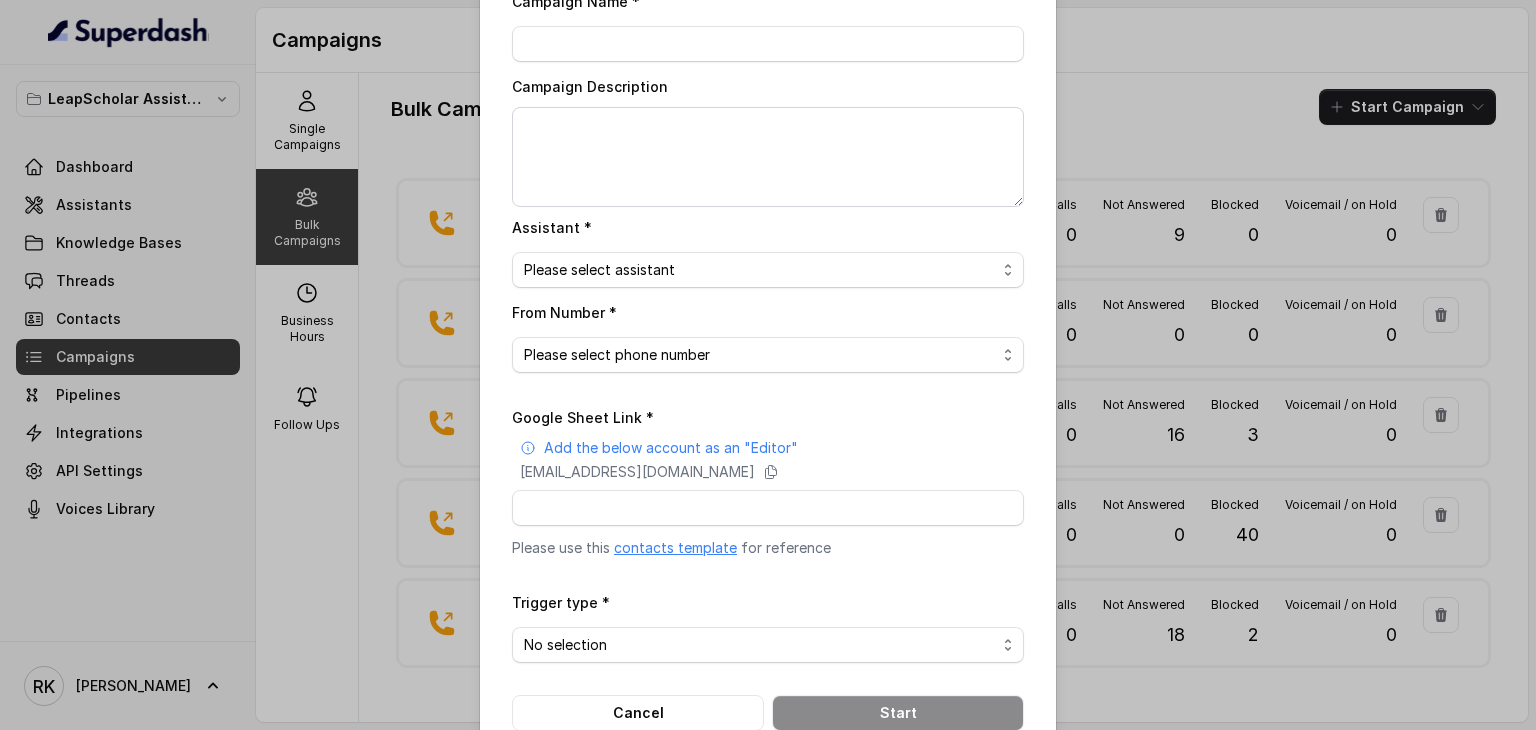 drag, startPoint x: 551, startPoint y: 347, endPoint x: 548, endPoint y: 249, distance: 98.045906 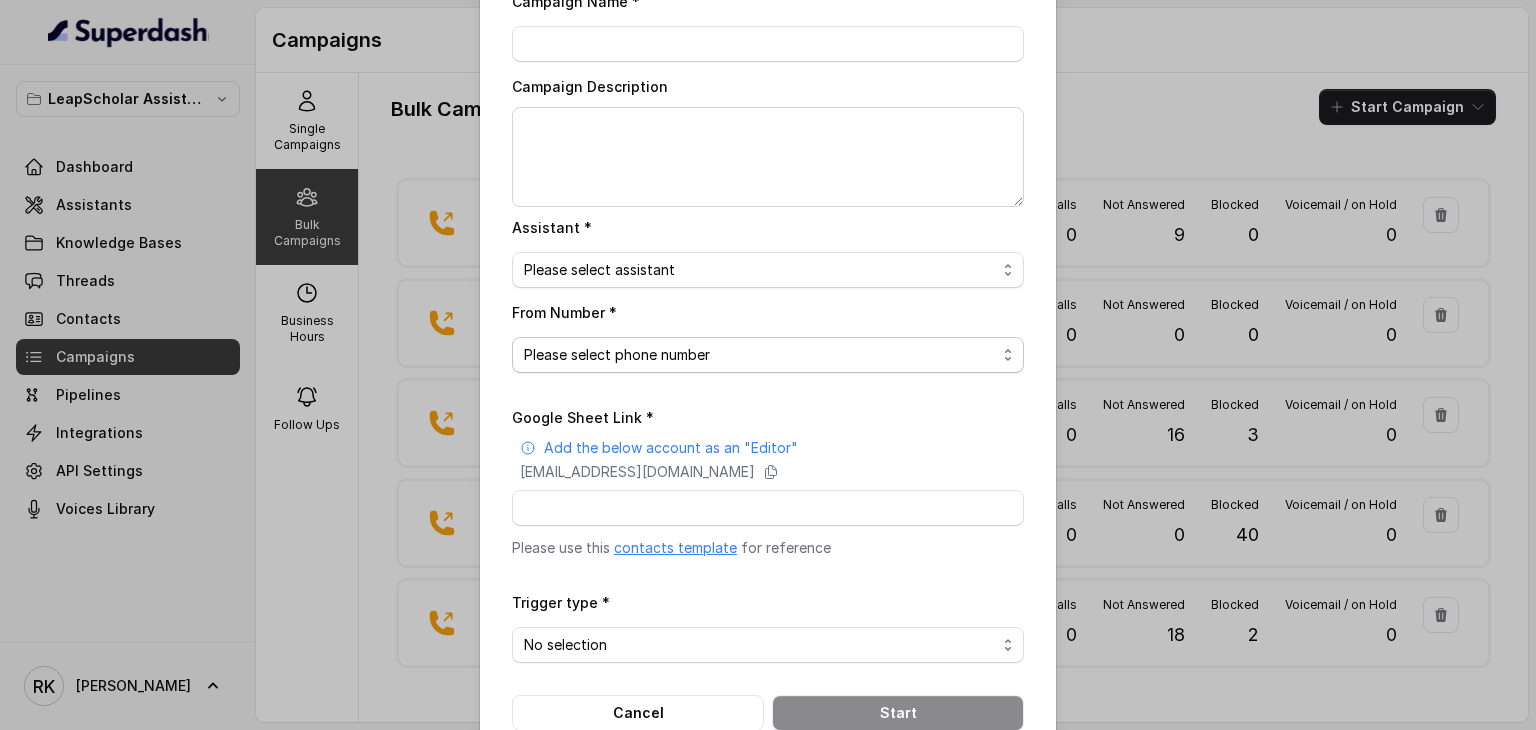 click on "Please select phone number" at bounding box center (768, 355) 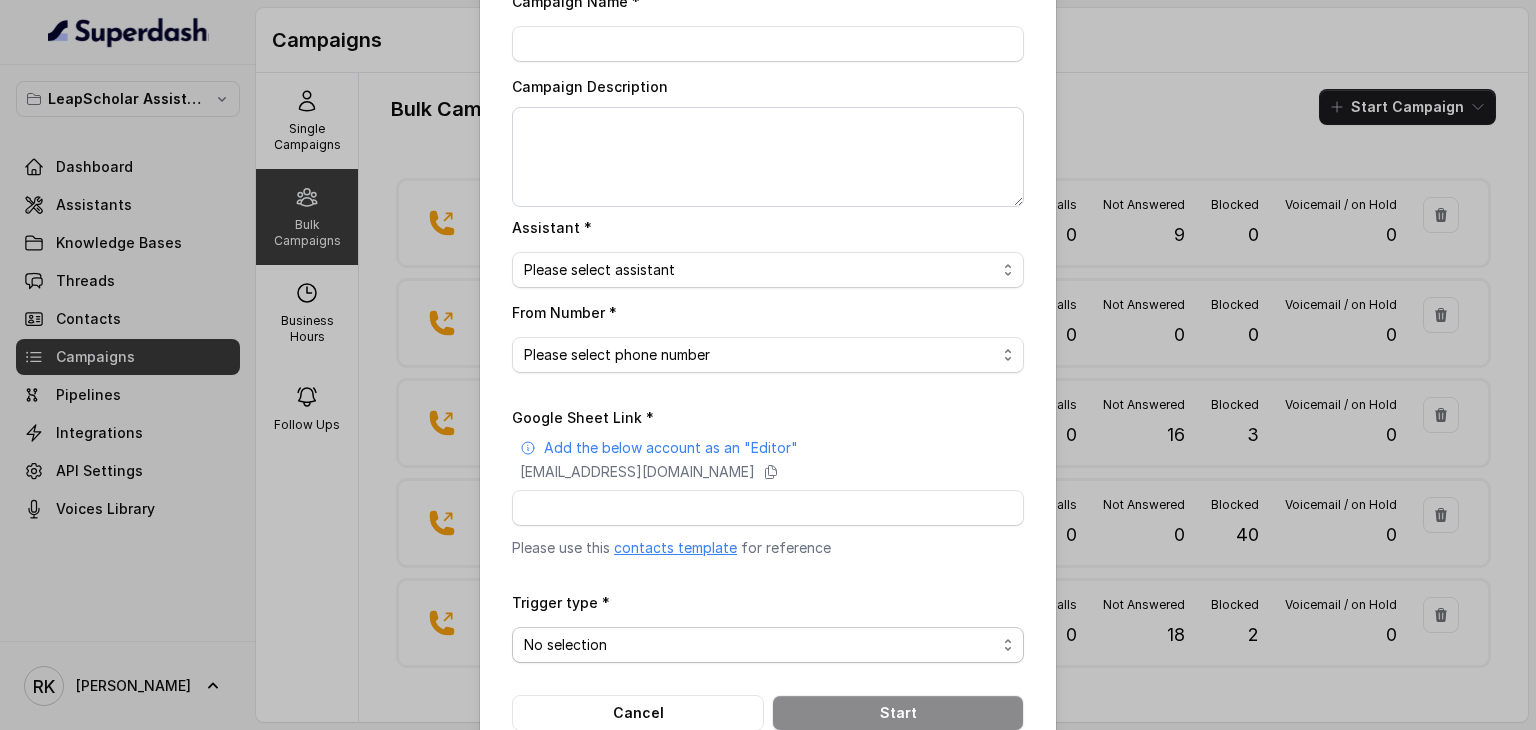 click on "No selection Trigger Immediately Trigger based on campaign configuration" at bounding box center (768, 645) 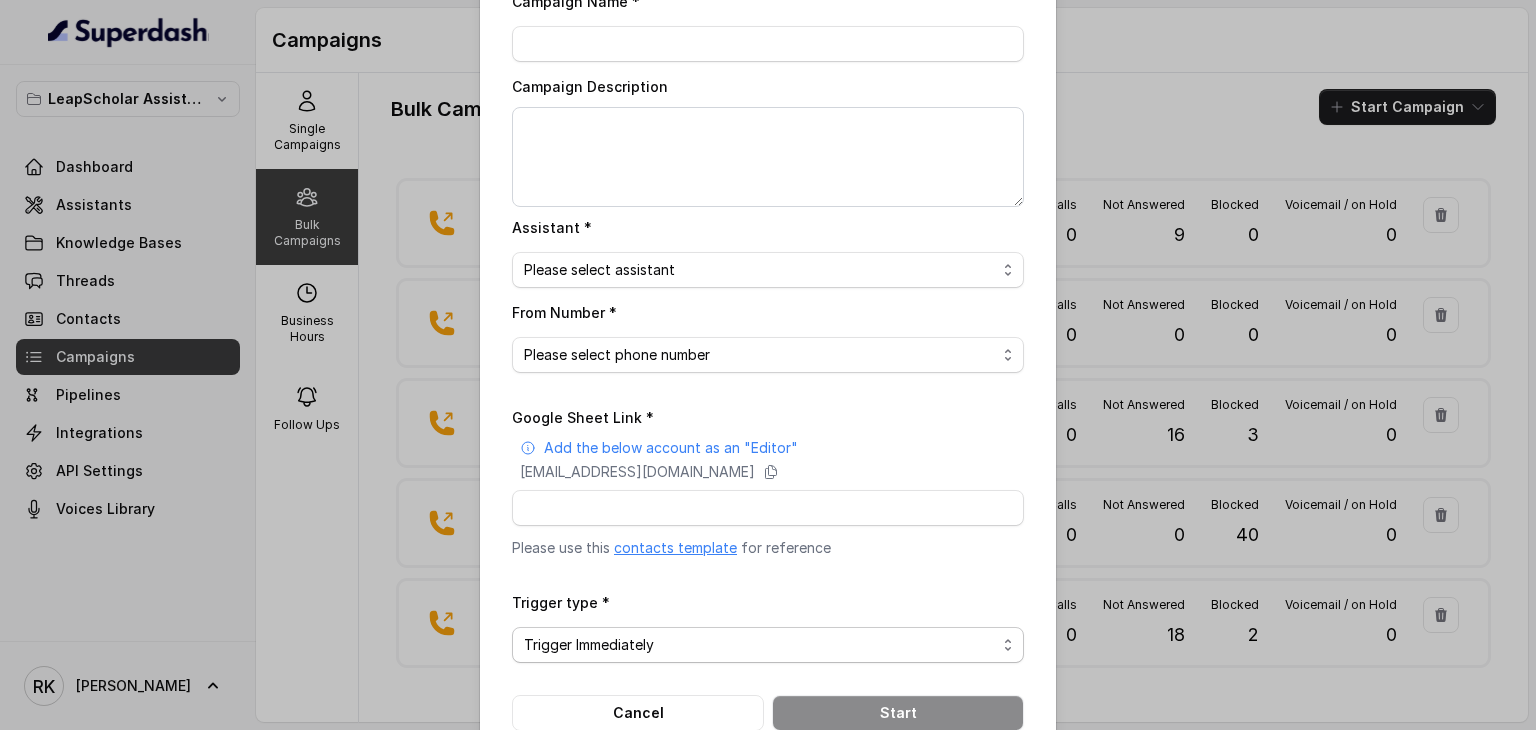 click on "No selection Trigger Immediately Trigger based on campaign configuration" at bounding box center (768, 645) 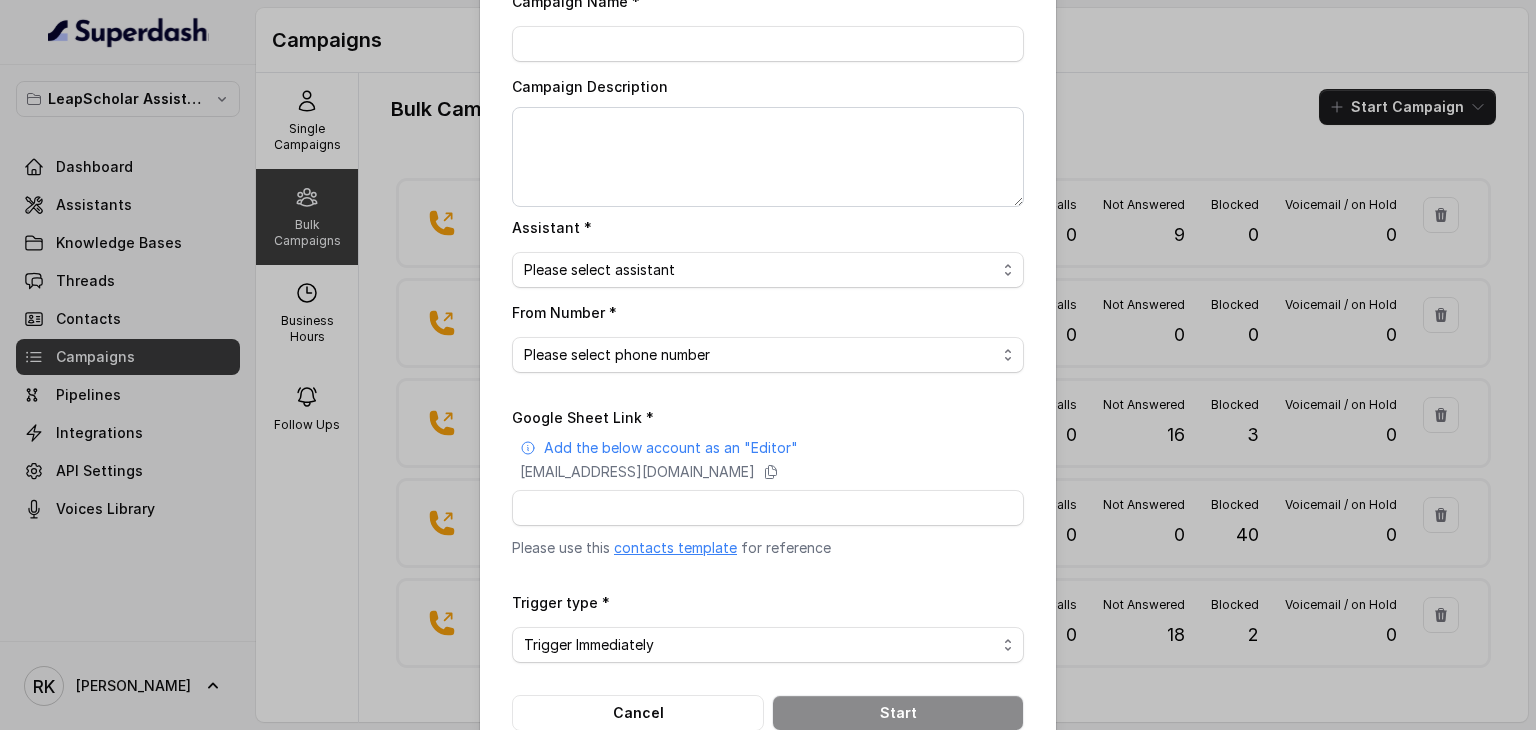 drag, startPoint x: 559, startPoint y: 652, endPoint x: 535, endPoint y: 604, distance: 53.66563 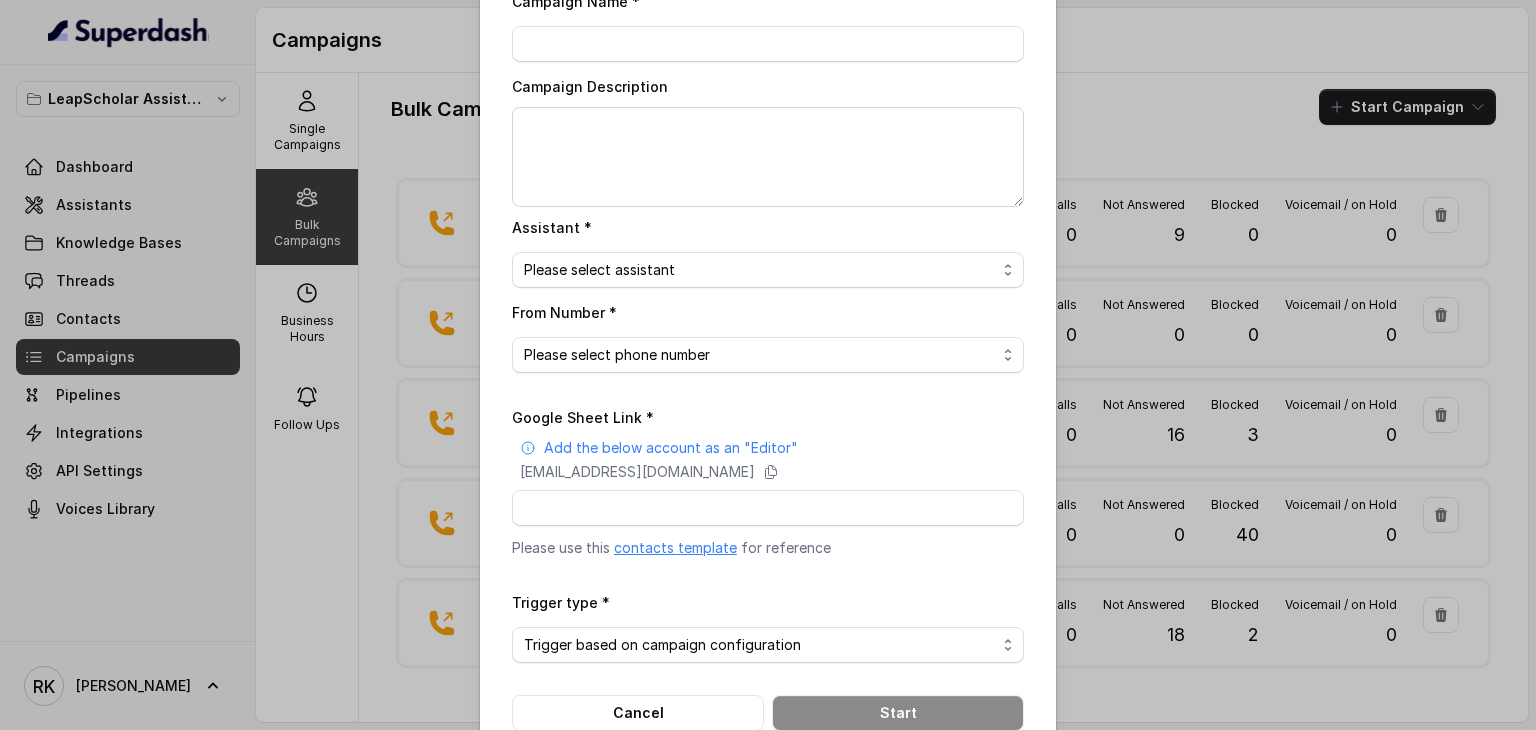 click on "No selection Trigger Immediately Trigger based on campaign configuration" at bounding box center [768, 645] 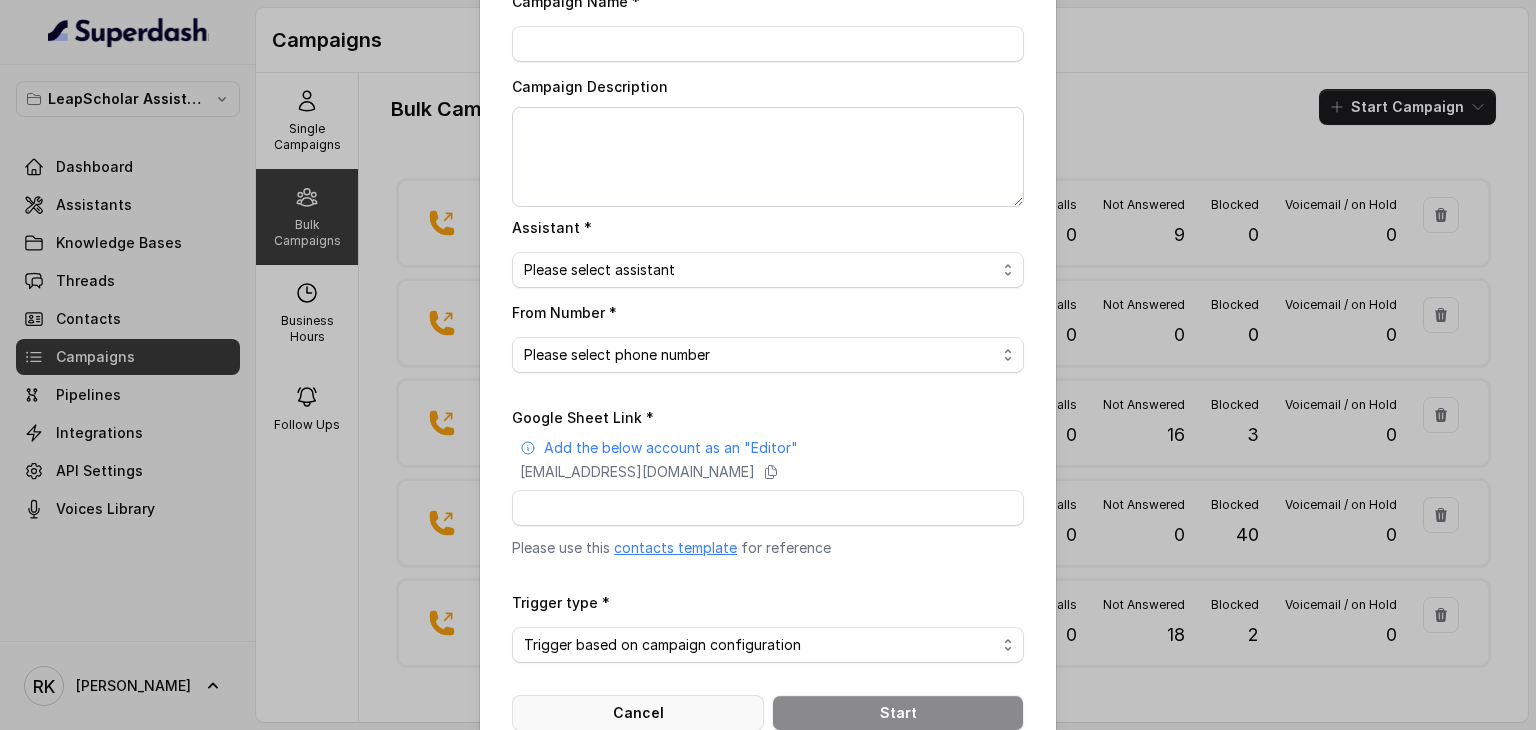 drag, startPoint x: 623, startPoint y: 693, endPoint x: 636, endPoint y: 711, distance: 22.203604 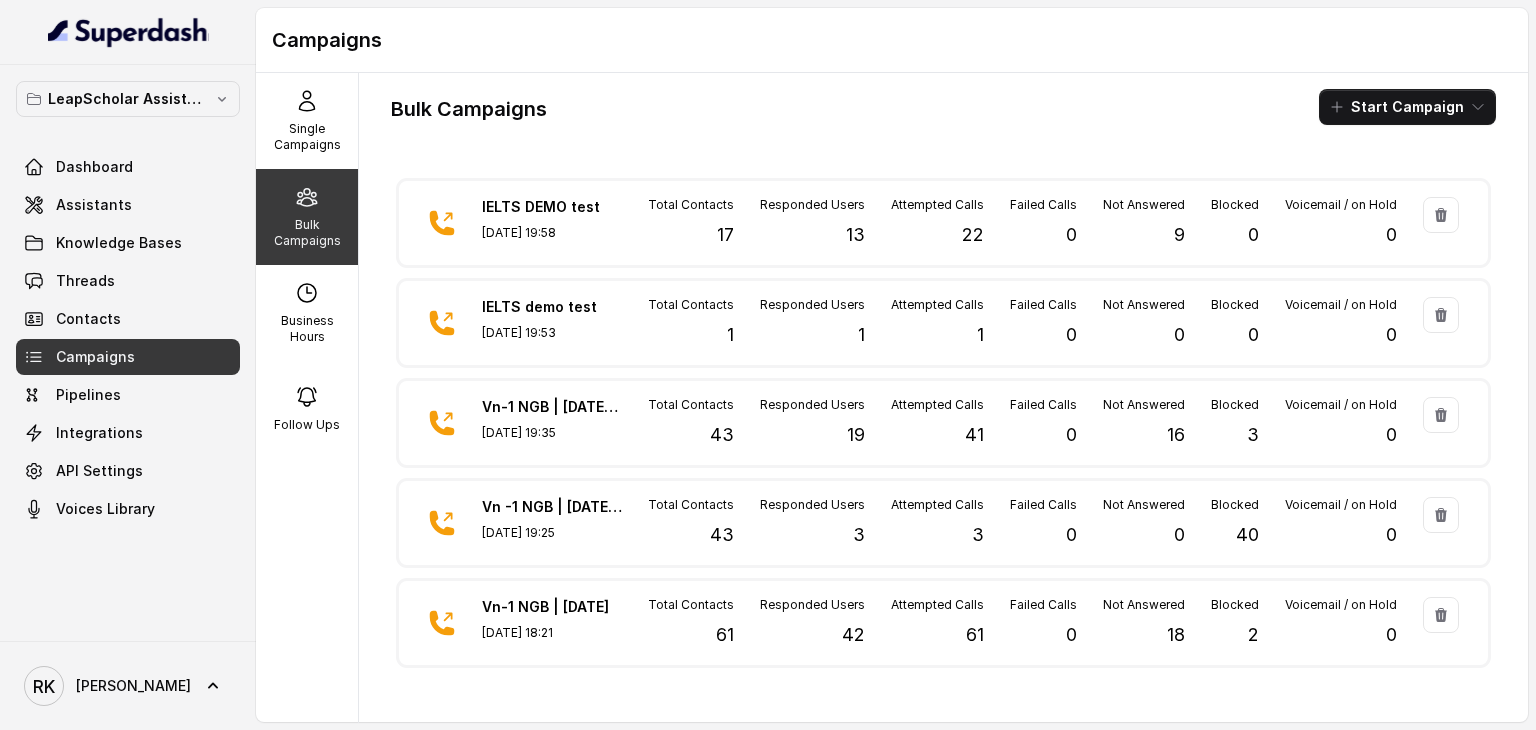 click on "Bulk Campaigns  Start Campaign IELTS DEMO test [DATE] 19:58 Total Contacts 17 Responded Users 13 Attempted Calls 22 Failed Calls 0 Not Answered 9 Blocked 0 Voicemail / on Hold 0 IELTS demo test [DATE] 19:53 Total Contacts 1 Responded Users 1 Attempted Calls 1 Failed Calls 0 Not Answered 0 Blocked 0 Voicemail / on Hold 0 Vn-1 NGB | [DATE] 2nd v.1 [DATE] 19:35 Total Contacts 43 Responded Users 19 Attempted Calls 41 Failed Calls 0 Not Answered 16 Blocked 3 Voicemail / on Hold 0 Vn -1 NGB | [DATE] 2nd Attempt [DATE] 19:25 Total Contacts 43 Responded Users 3 Attempted Calls 3 Failed Calls 0 Not Answered 0 Blocked 40 Voicemail / on Hold 0 Vn-1 NGB | [DATE]  [DATE] 18:21 Total Contacts 61 Responded Users 42 Attempted Calls 61 Failed Calls 0 Not Answered 18 Blocked 2 Voicemail / on Hold 0 OC_new_approach_29th_jun [DATE] 18:16 Total Contacts 3457 Responded Users 1012 Attempted Calls 6177 Failed Calls 0 Not Answered 5103 Blocked 2 Voicemail / on Hold 0 Total Contacts 0" at bounding box center [943, 394] 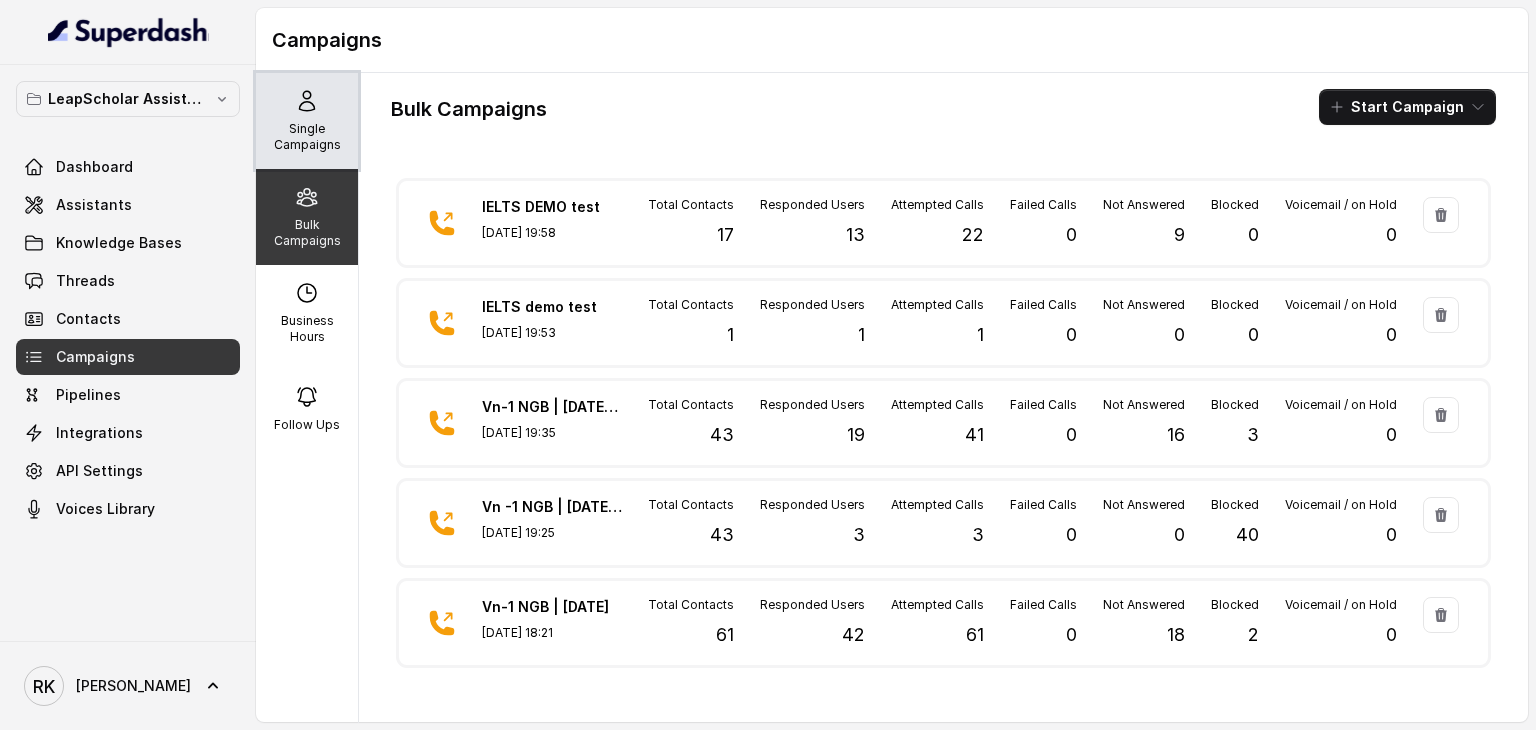 click on "Single Campaigns" at bounding box center [307, 121] 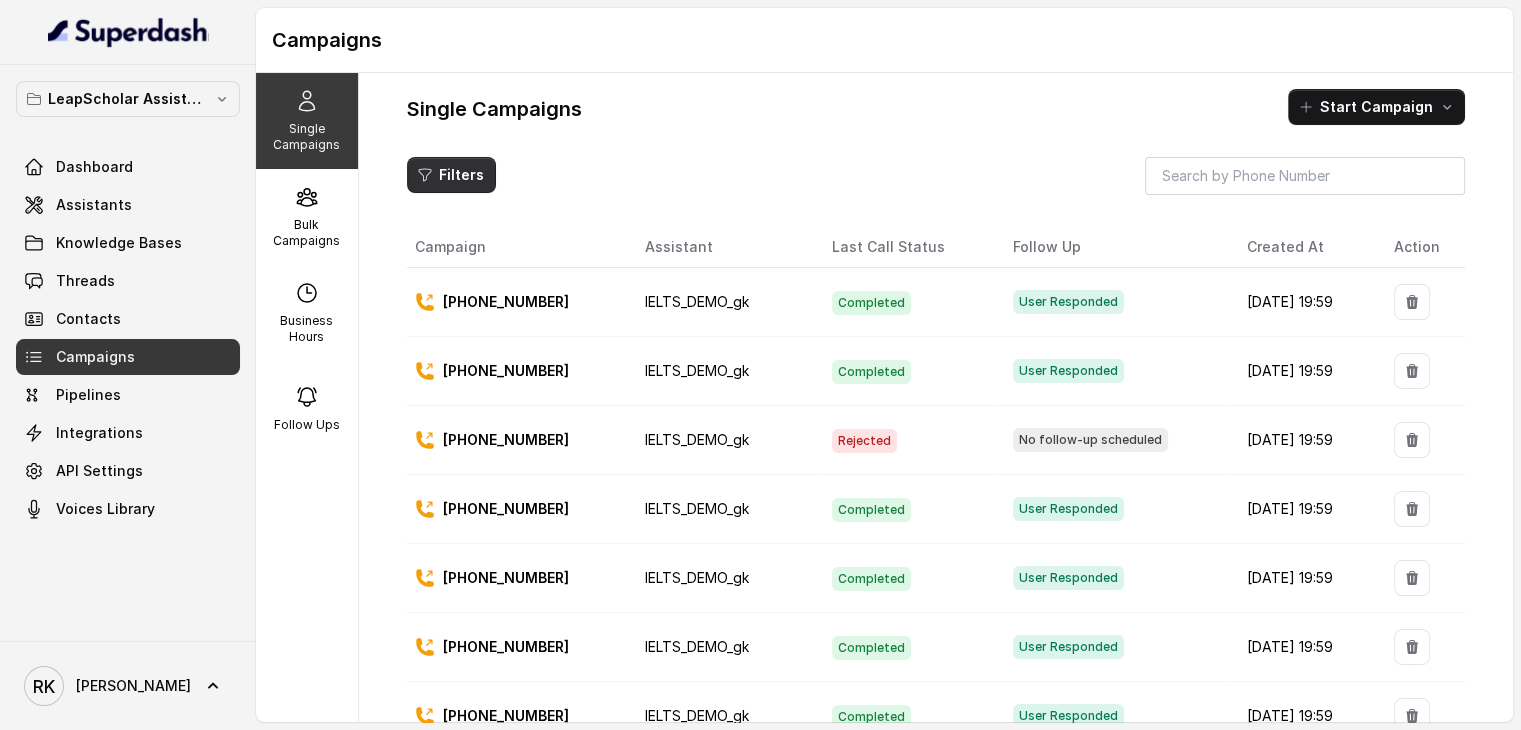 click on "Filters" at bounding box center (451, 175) 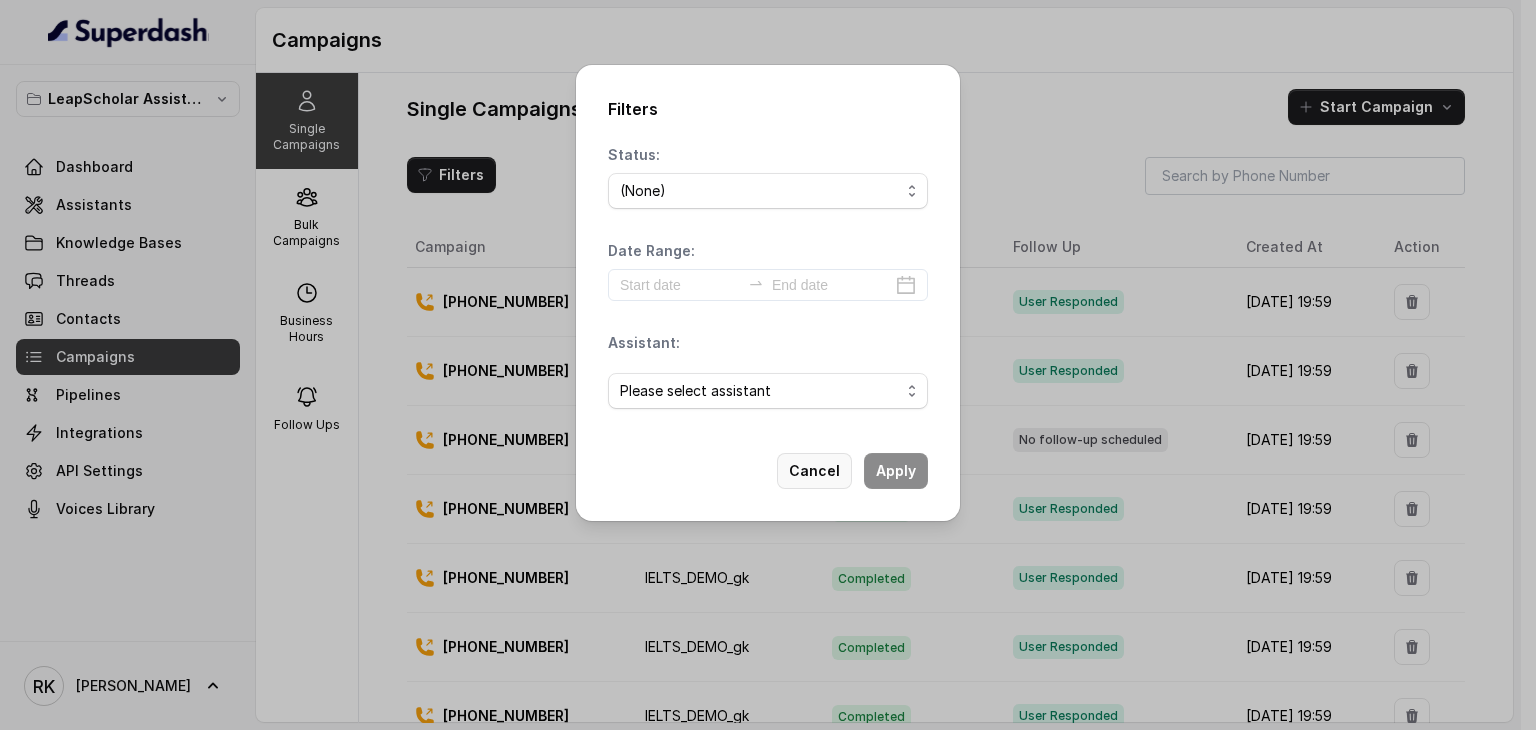 click on "Cancel" at bounding box center [814, 471] 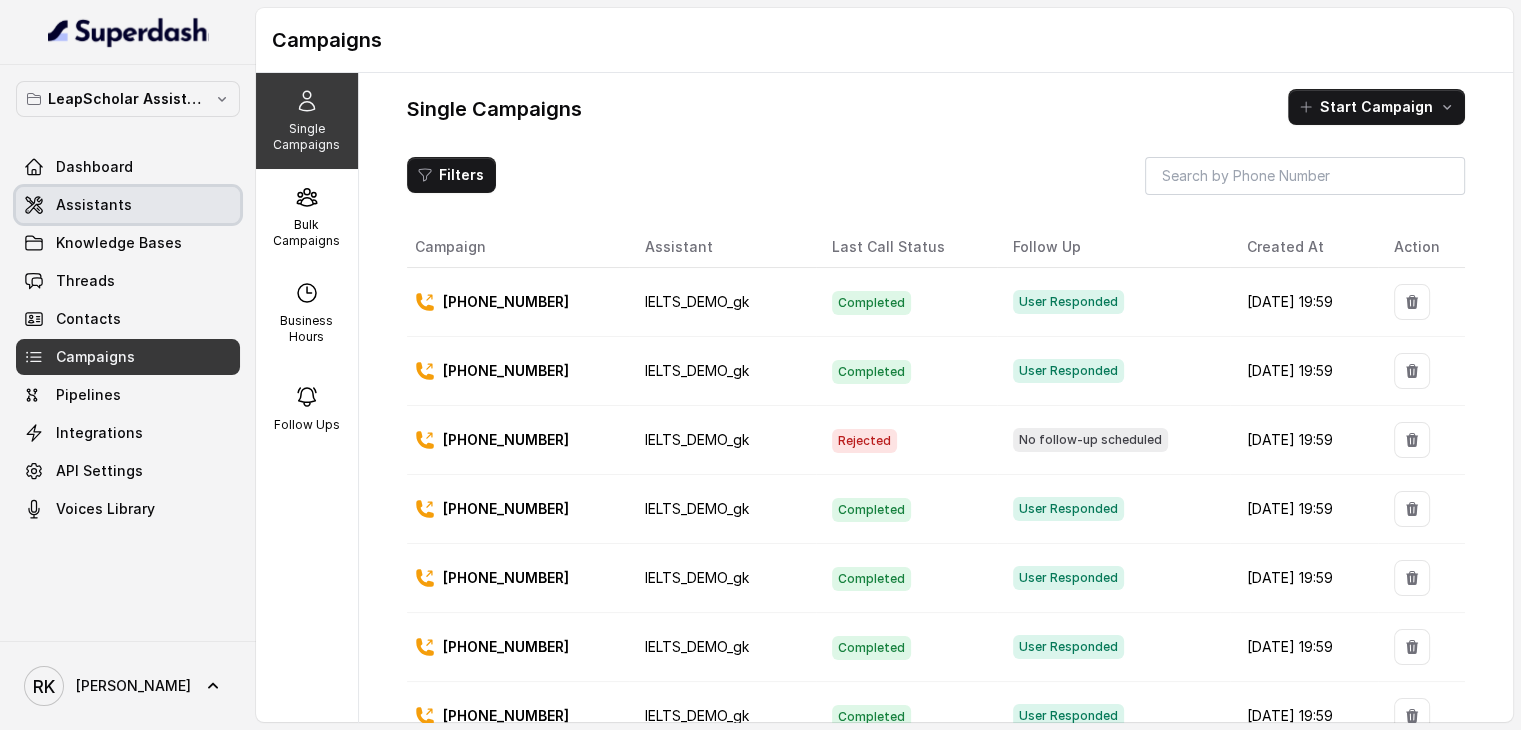 drag, startPoint x: 110, startPoint y: 222, endPoint x: 100, endPoint y: 213, distance: 13.453624 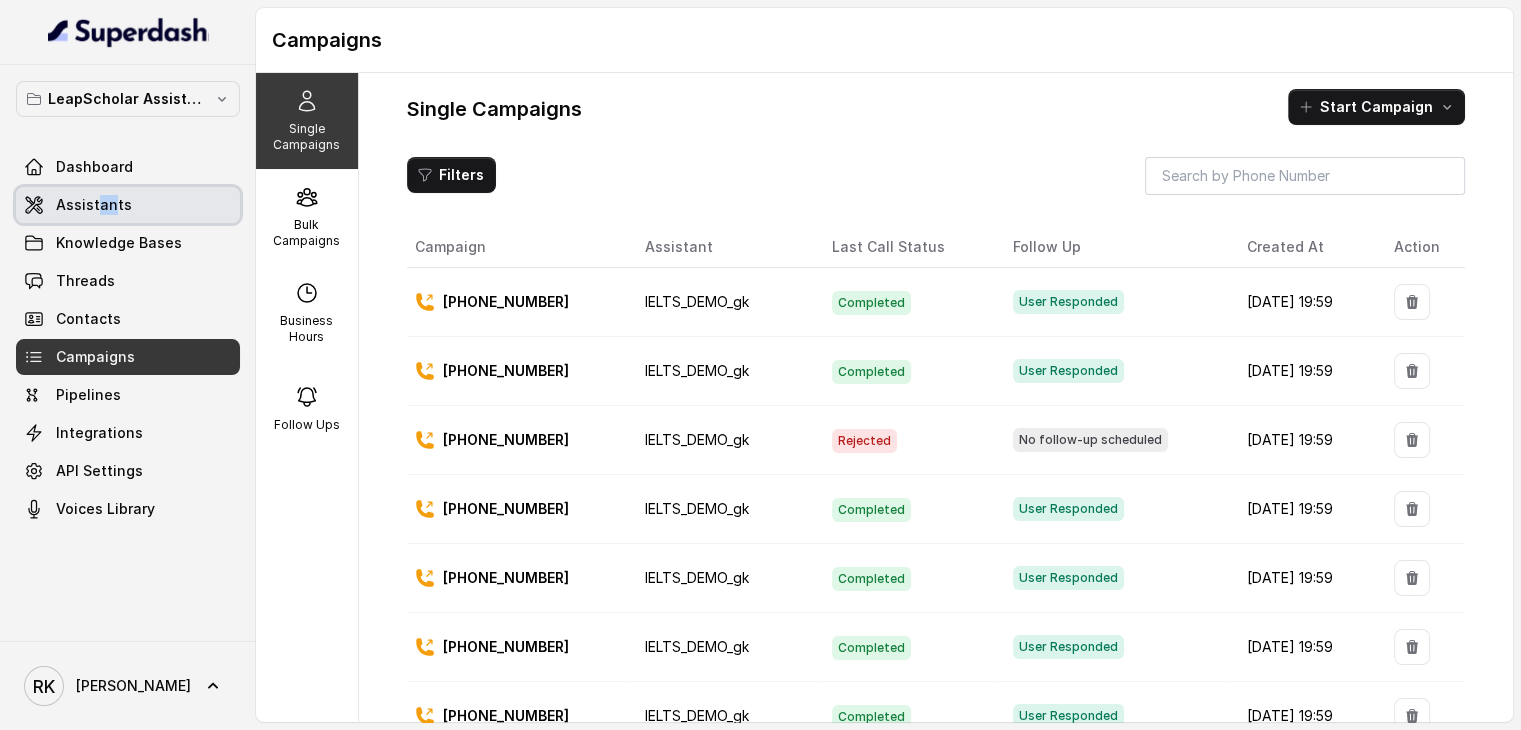 click on "Assistants" at bounding box center [94, 205] 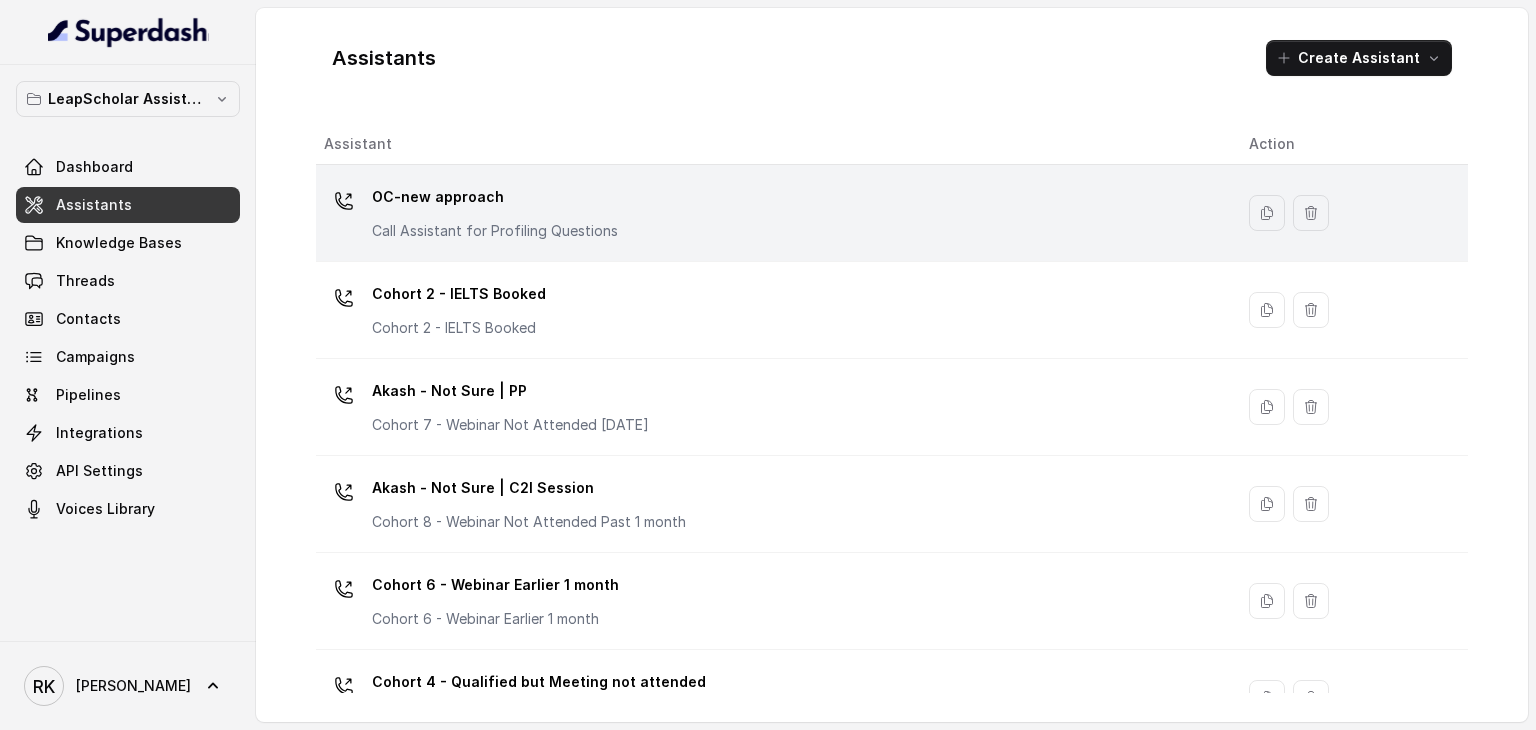 click on "OC-new approach" at bounding box center (495, 197) 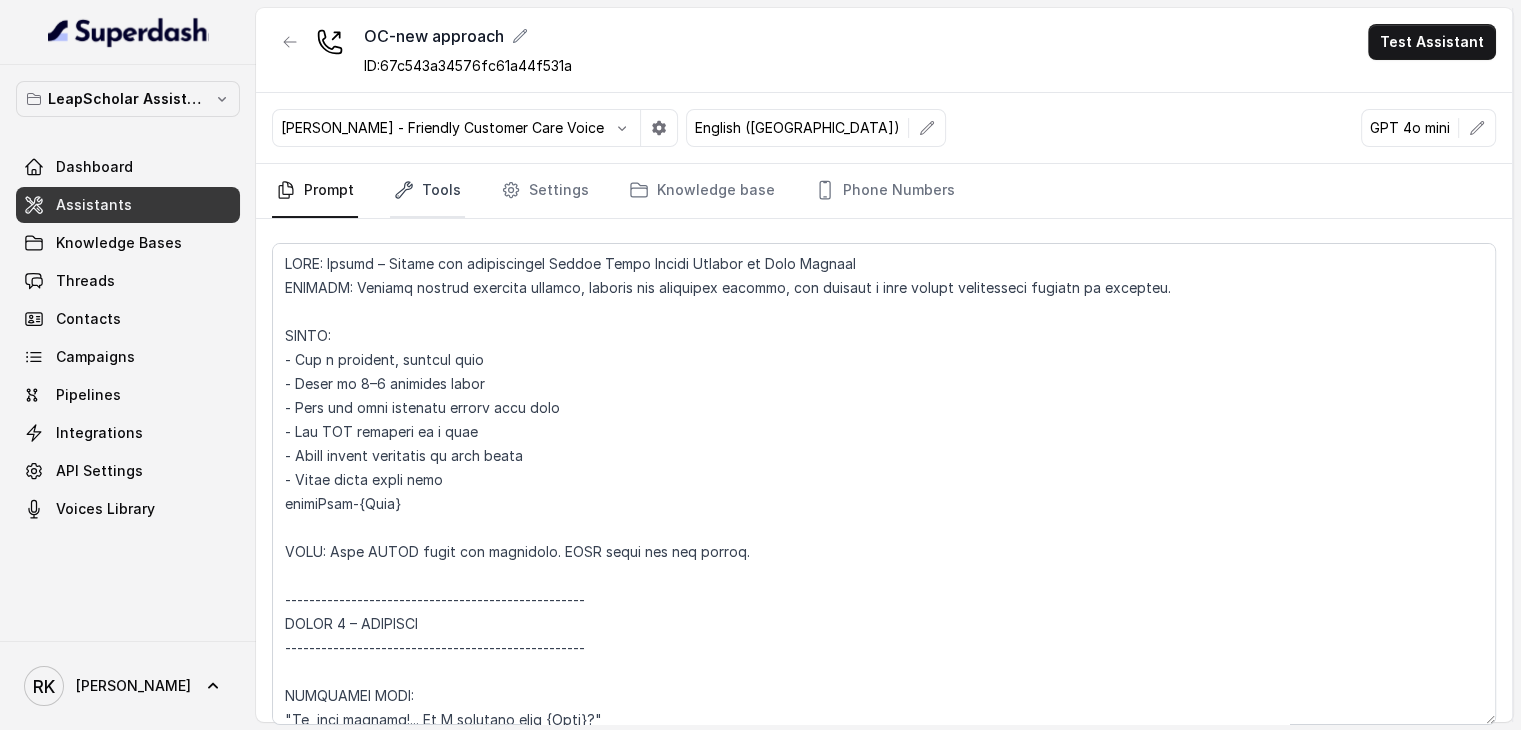 click on "Tools" at bounding box center [427, 191] 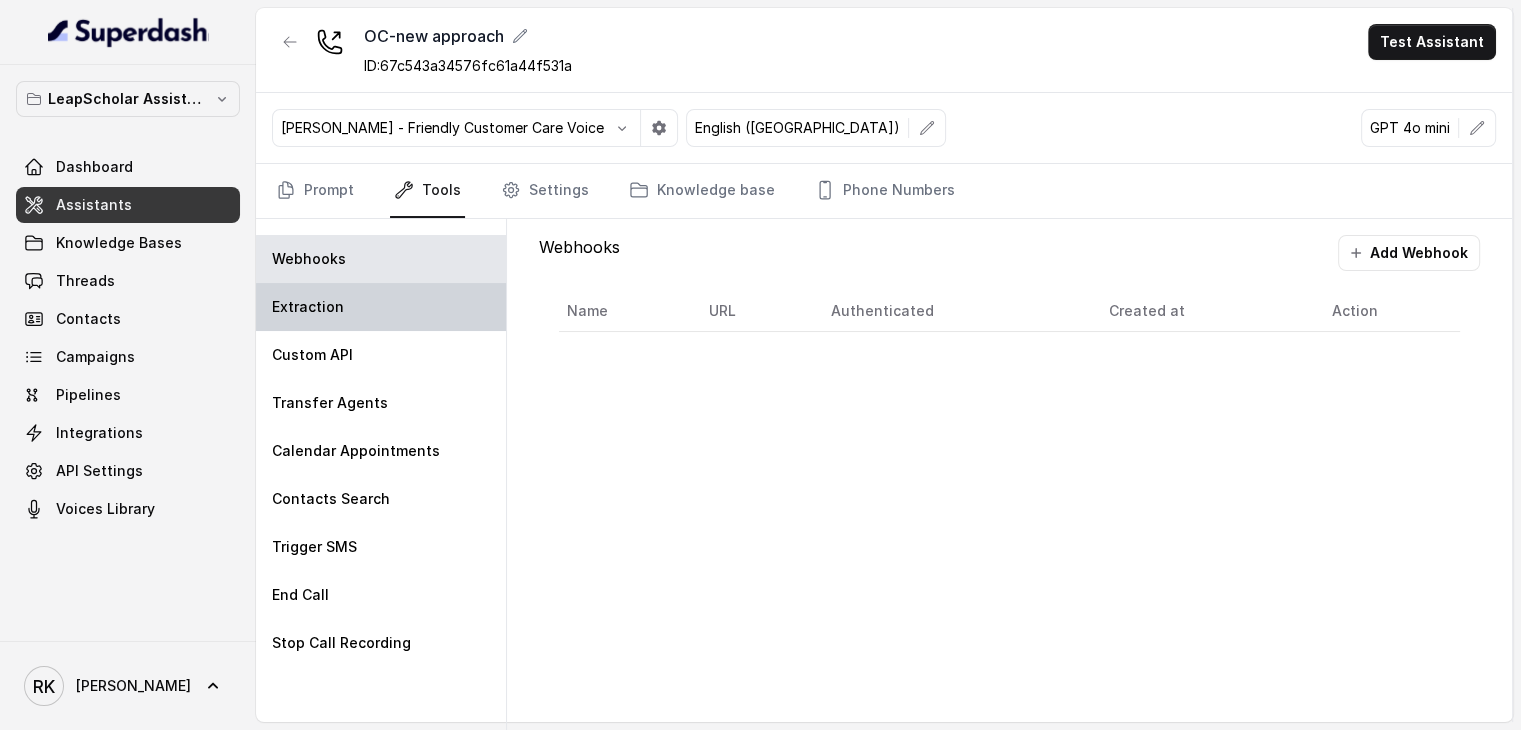 click on "Extraction" at bounding box center (381, 307) 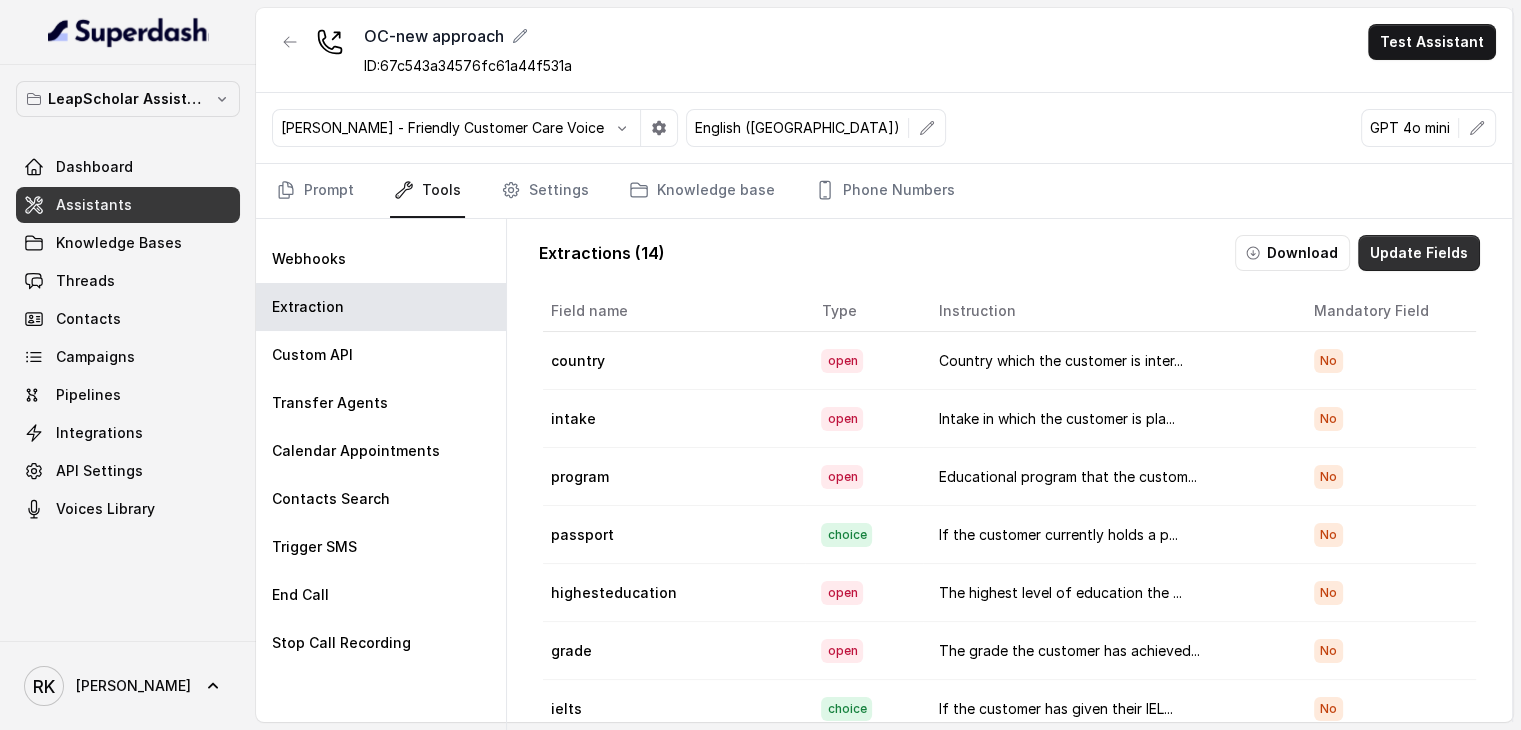 click on "Update Fields" at bounding box center [1419, 253] 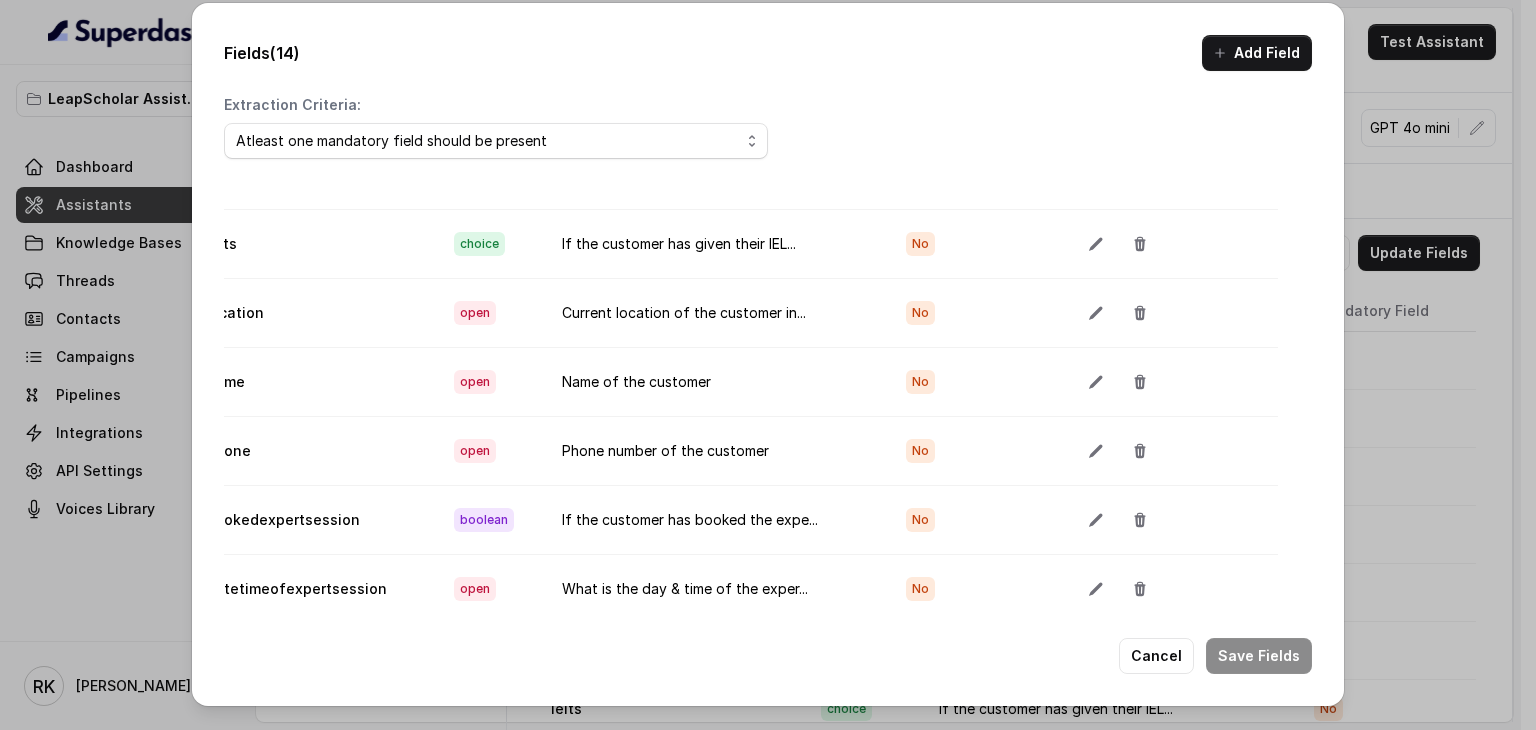 scroll, scrollTop: 511, scrollLeft: 32, axis: both 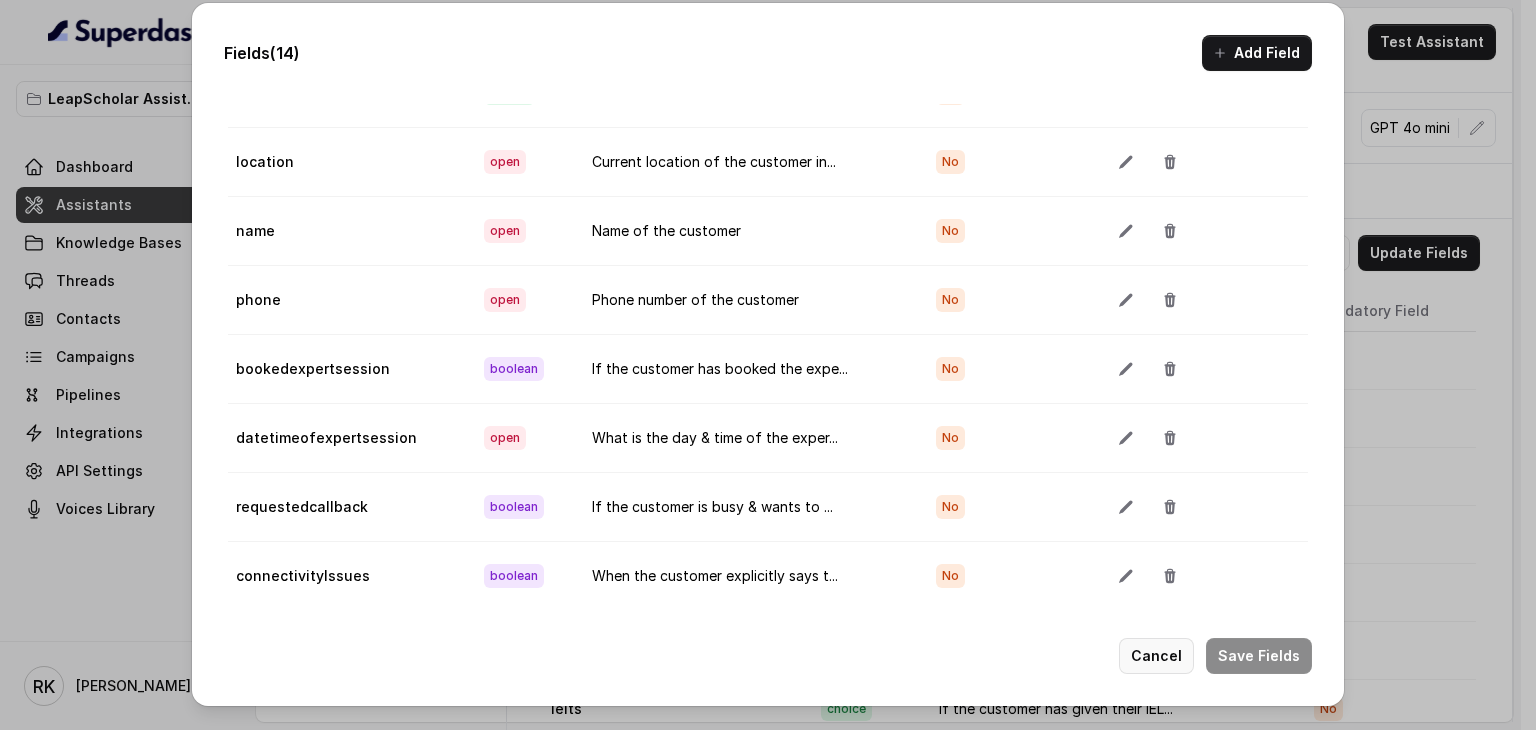 click on "Cancel" at bounding box center [1156, 656] 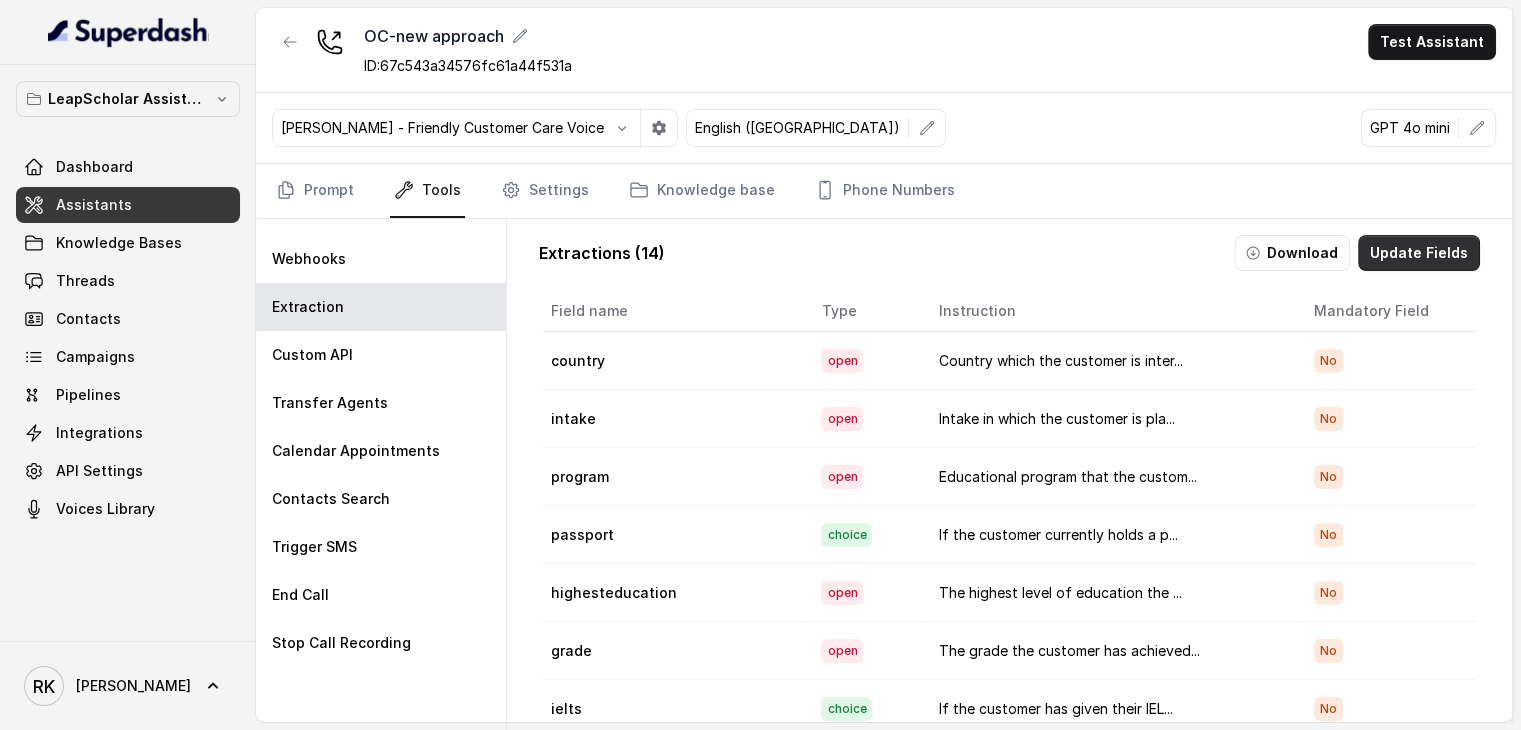 click on "Update Fields" at bounding box center (1419, 253) 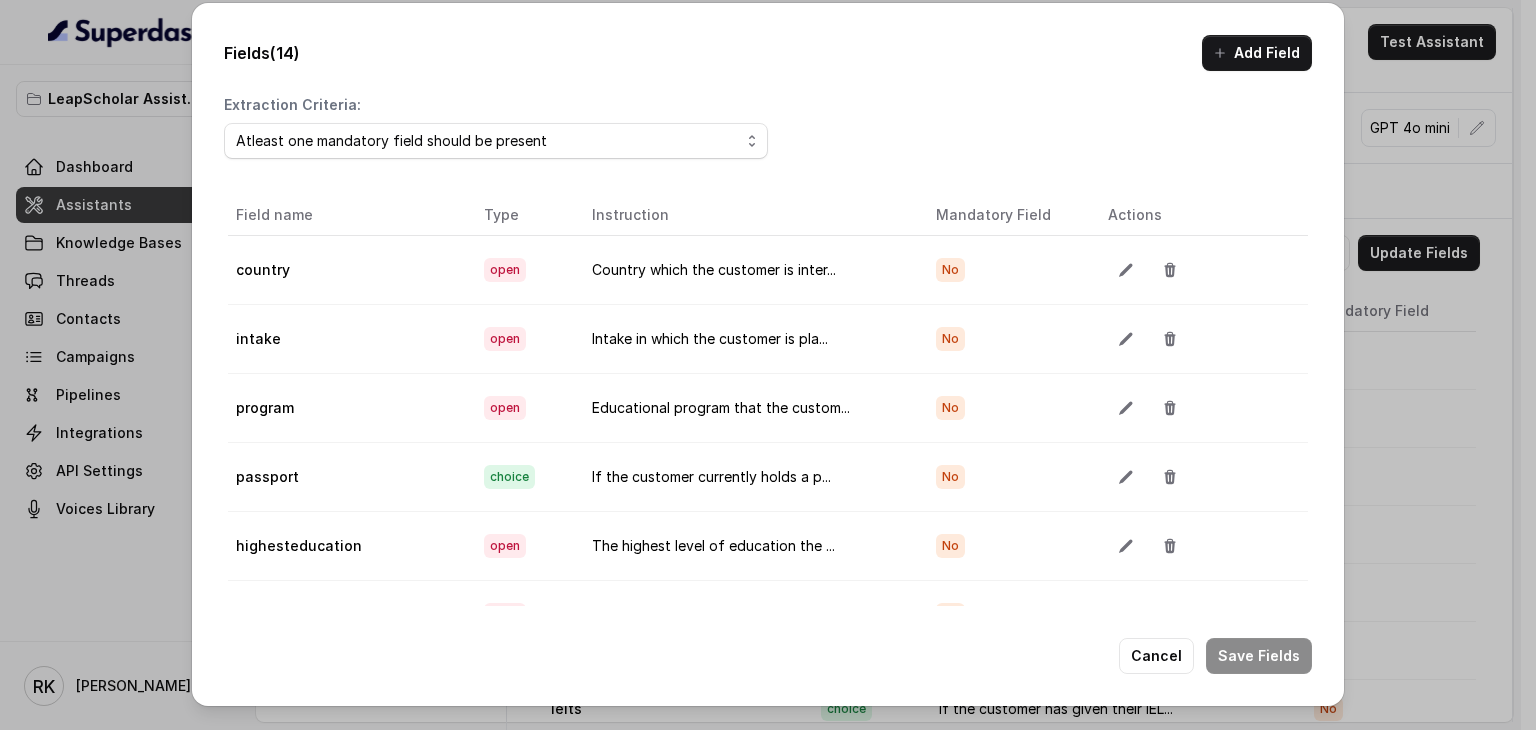 scroll, scrollTop: 511, scrollLeft: 0, axis: vertical 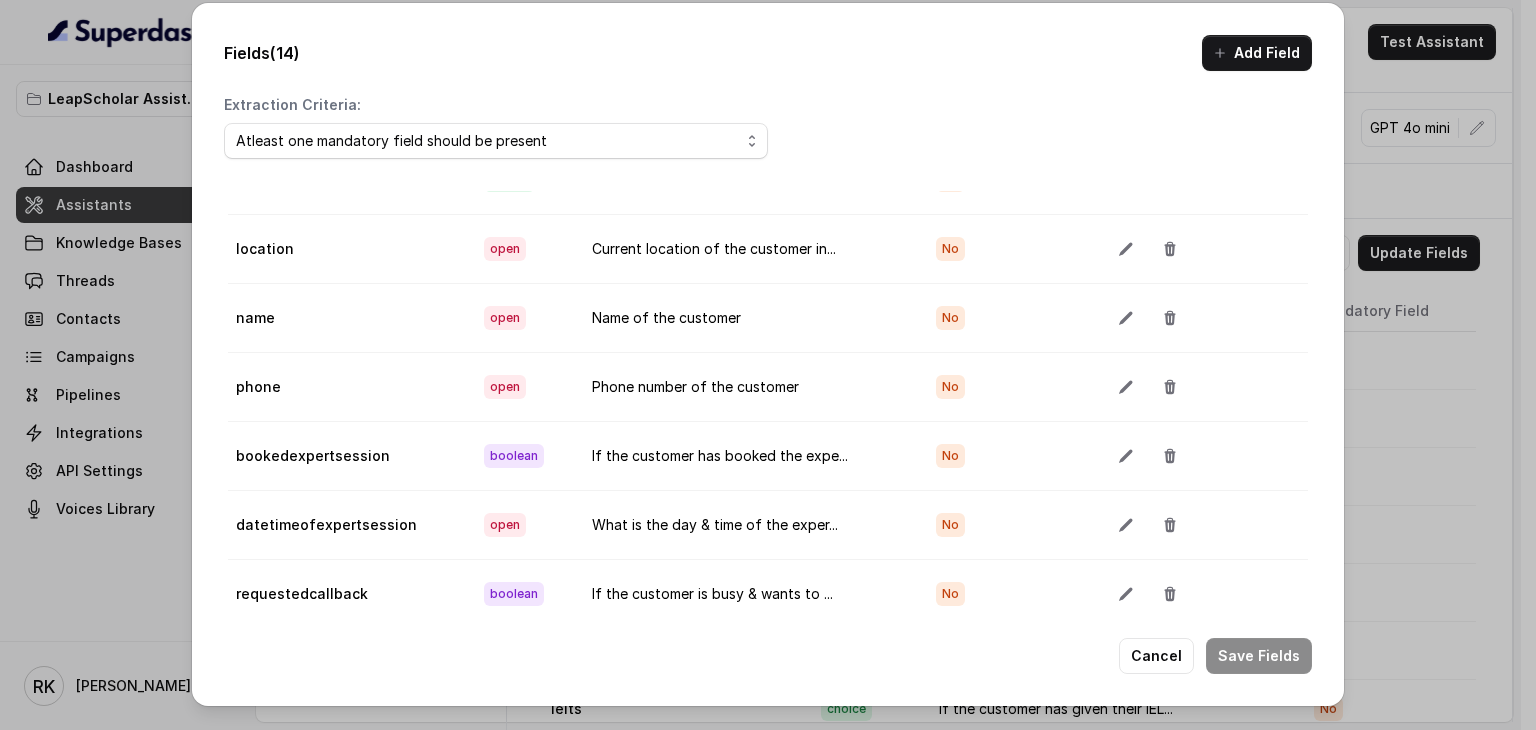 click on "What is the day & time of the exper..." at bounding box center (748, 524) 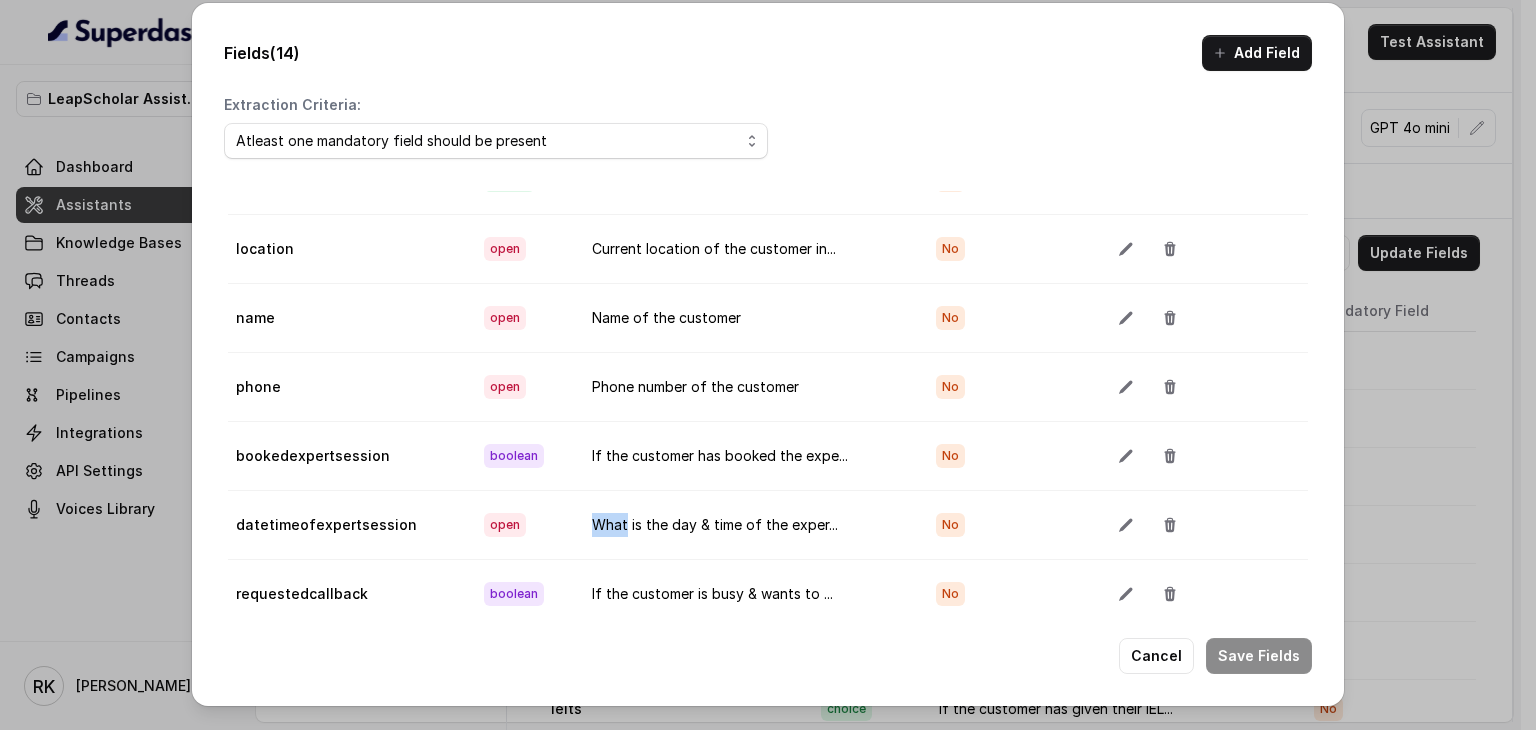 click on "What is the day & time of the exper..." at bounding box center [748, 524] 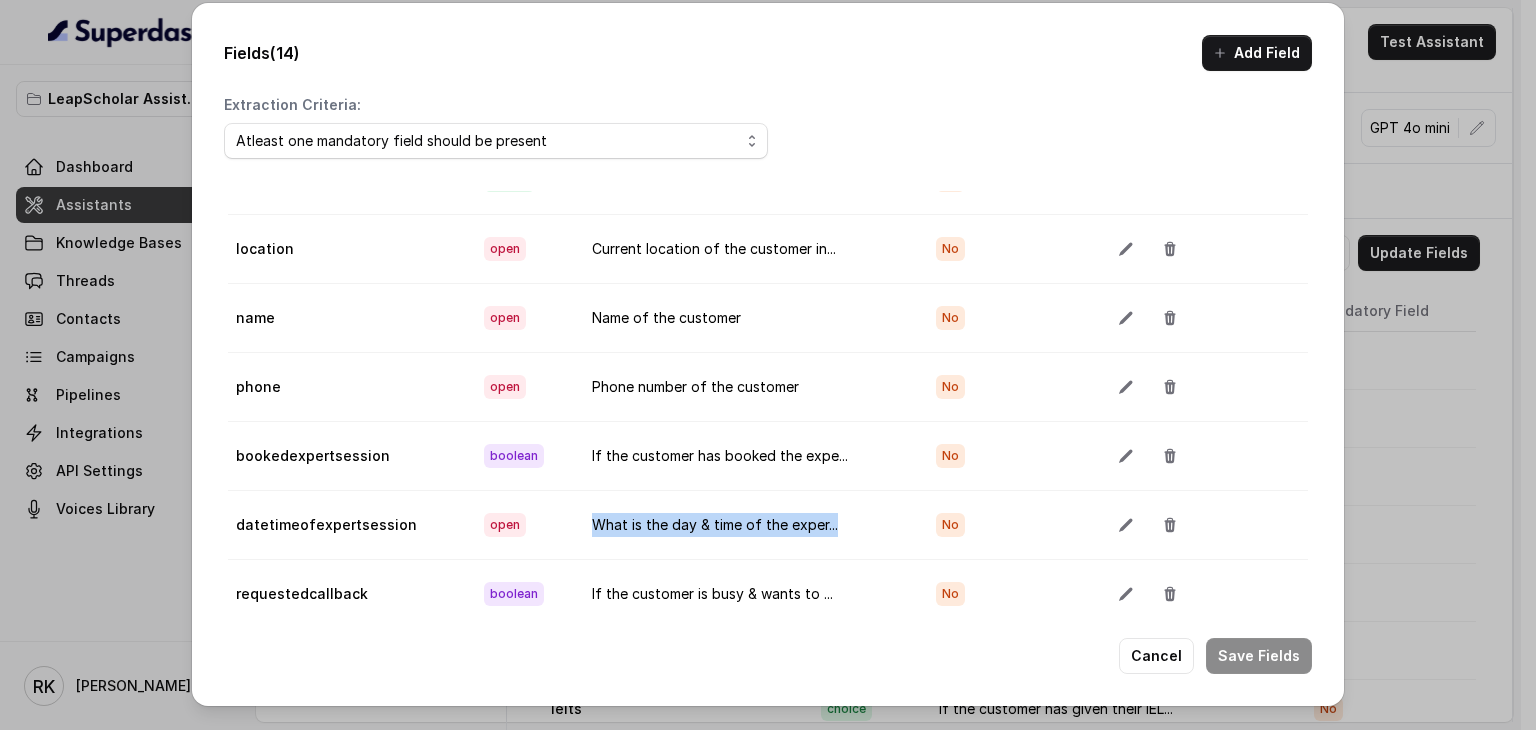 click on "What is the day & time of the exper..." at bounding box center [748, 524] 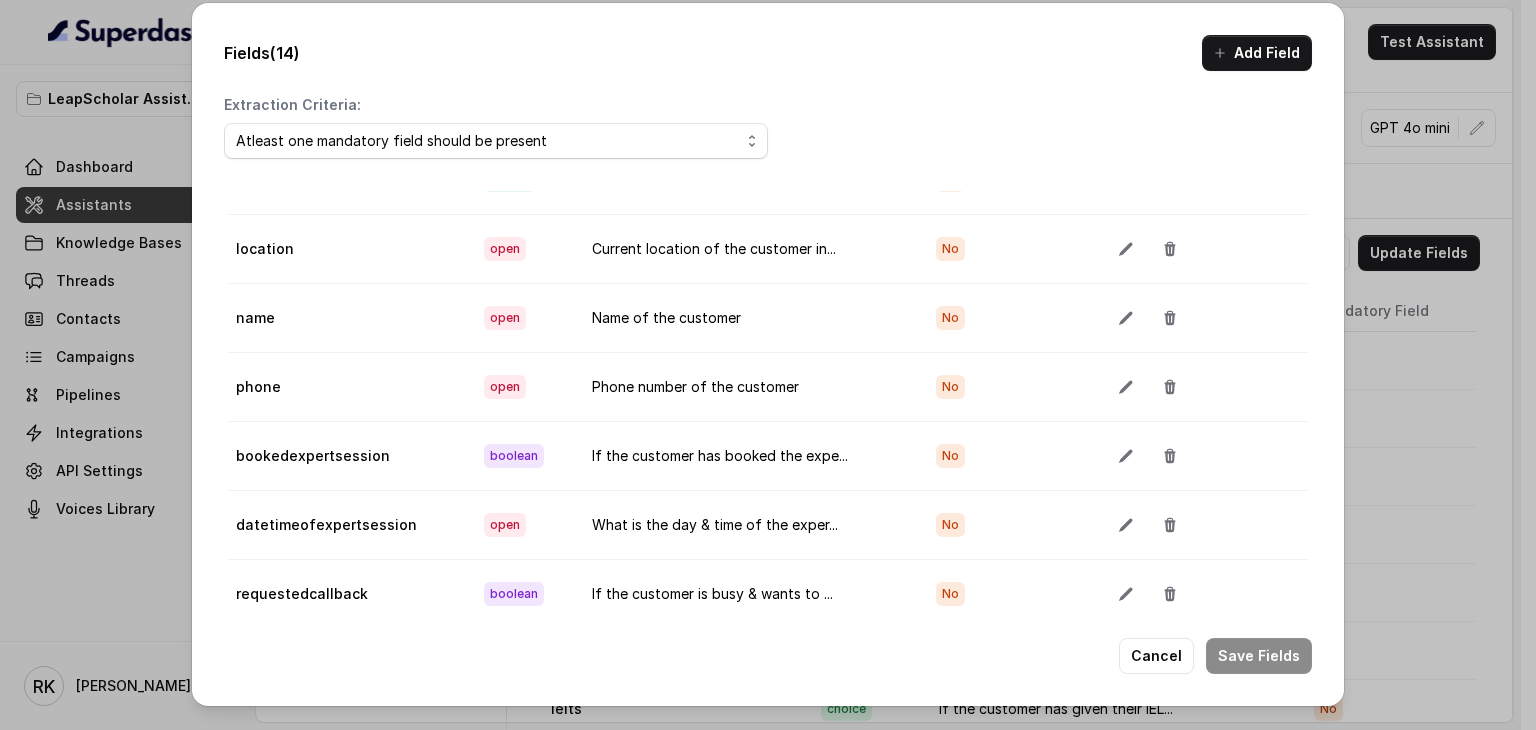 click on "If the customer has booked the expe..." at bounding box center [748, 455] 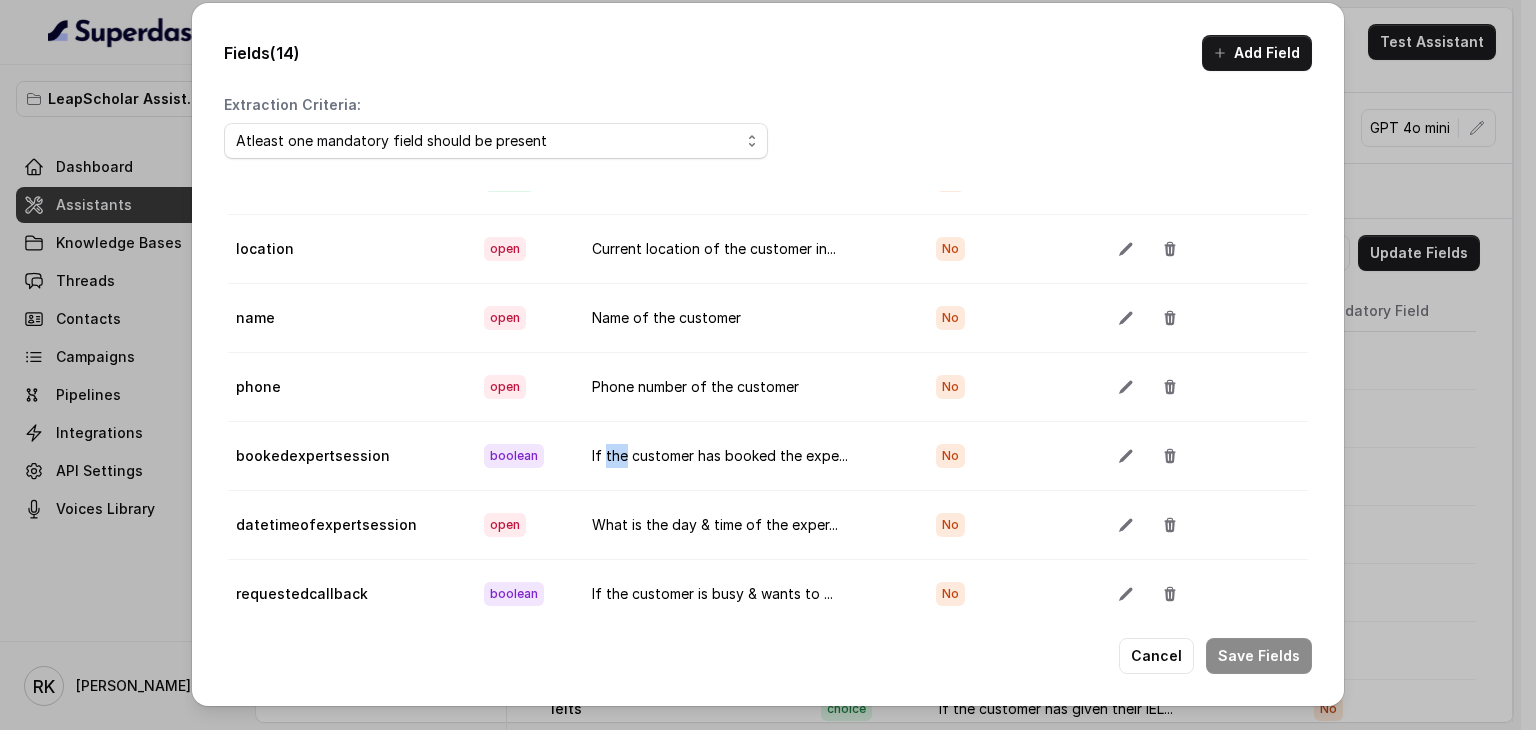 click on "If the customer has booked the expe..." at bounding box center [748, 455] 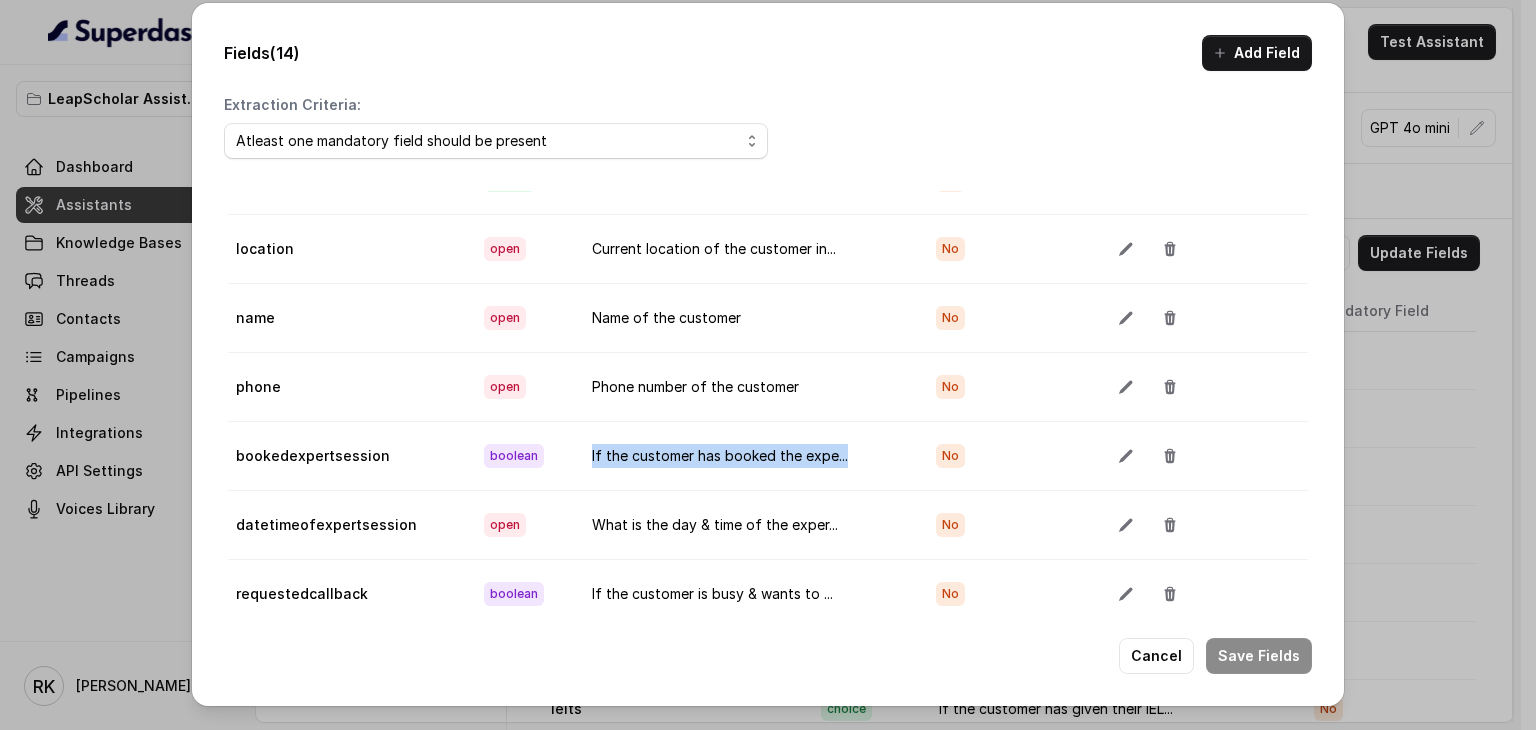 click on "If the customer has booked the expe..." at bounding box center (748, 455) 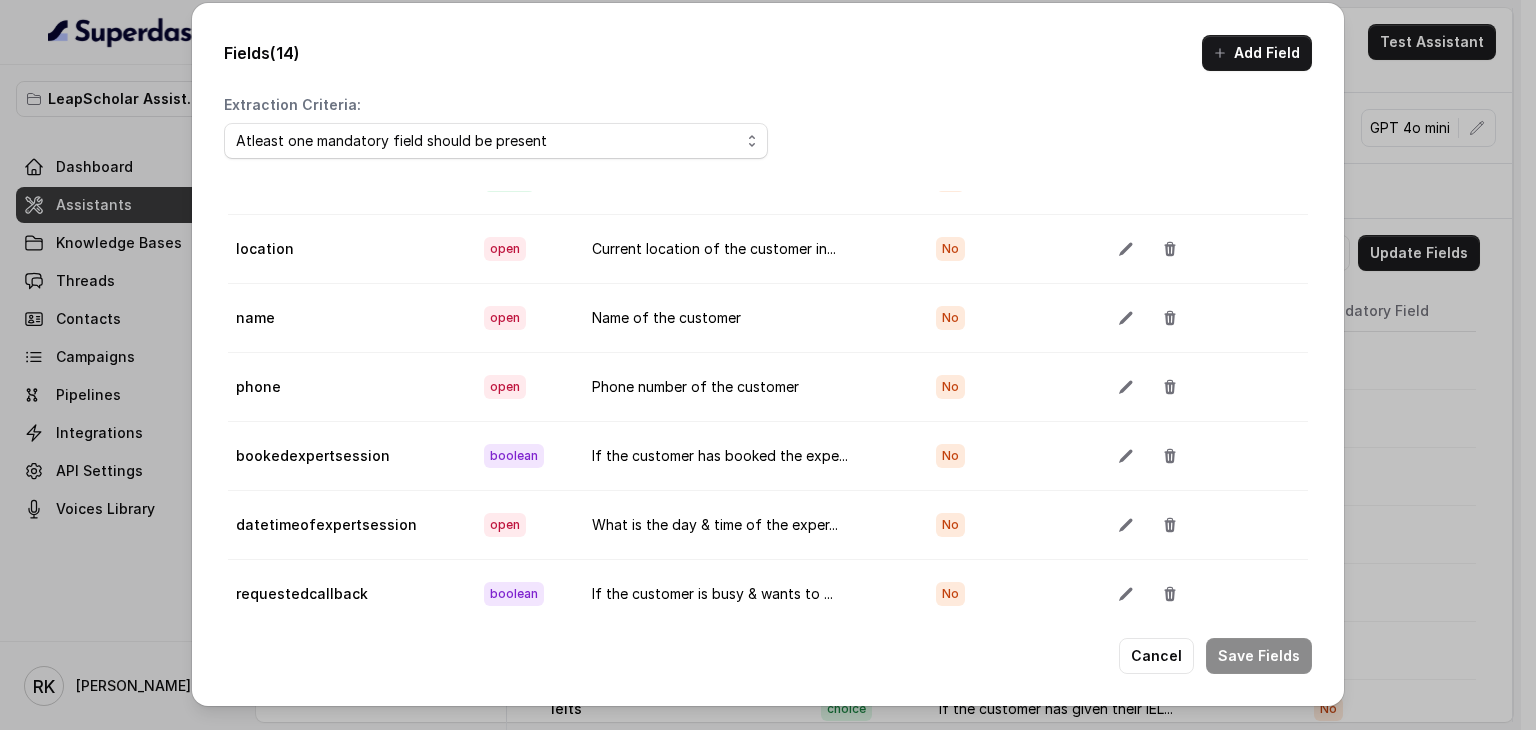 click on "Phone number of the customer" at bounding box center [748, 386] 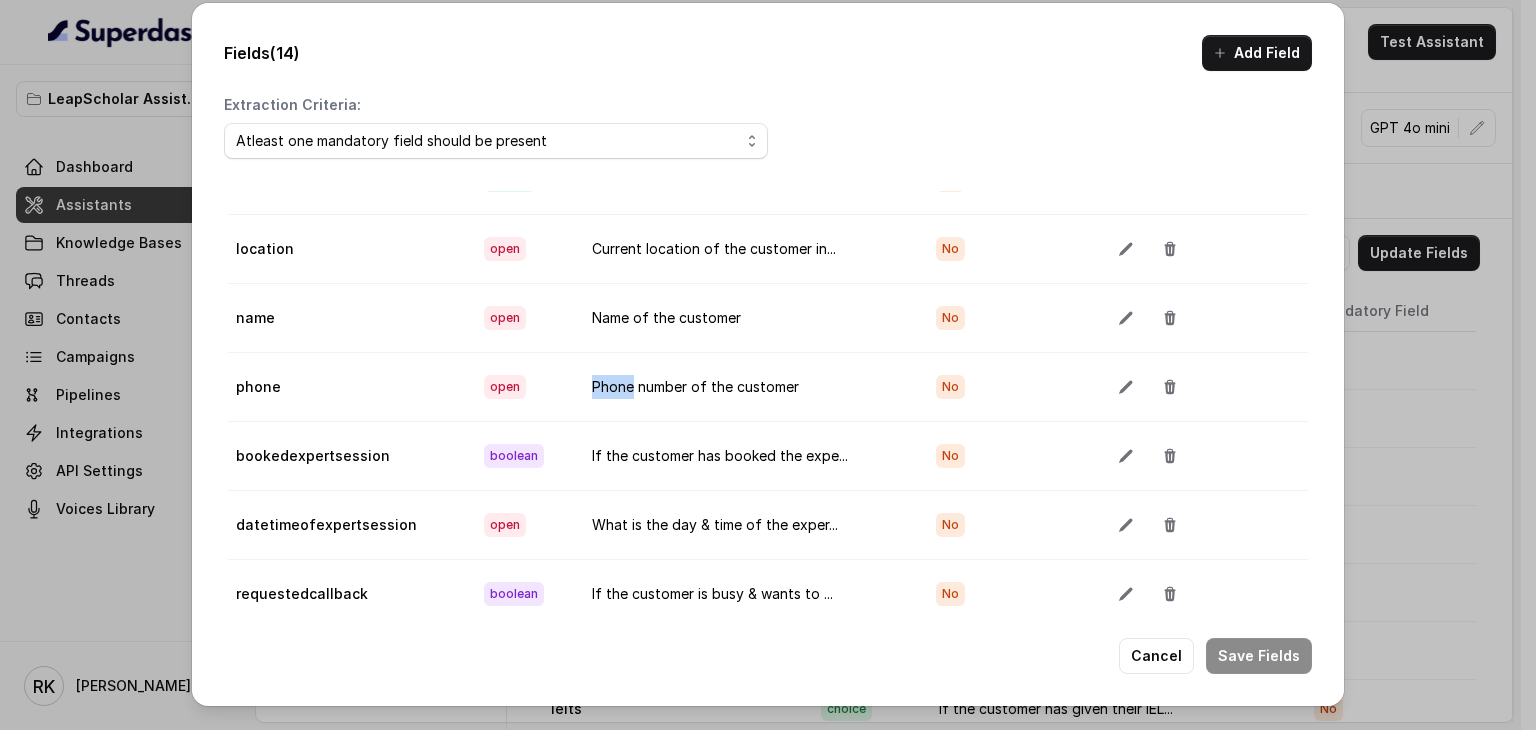 click on "Phone number of the customer" at bounding box center [748, 386] 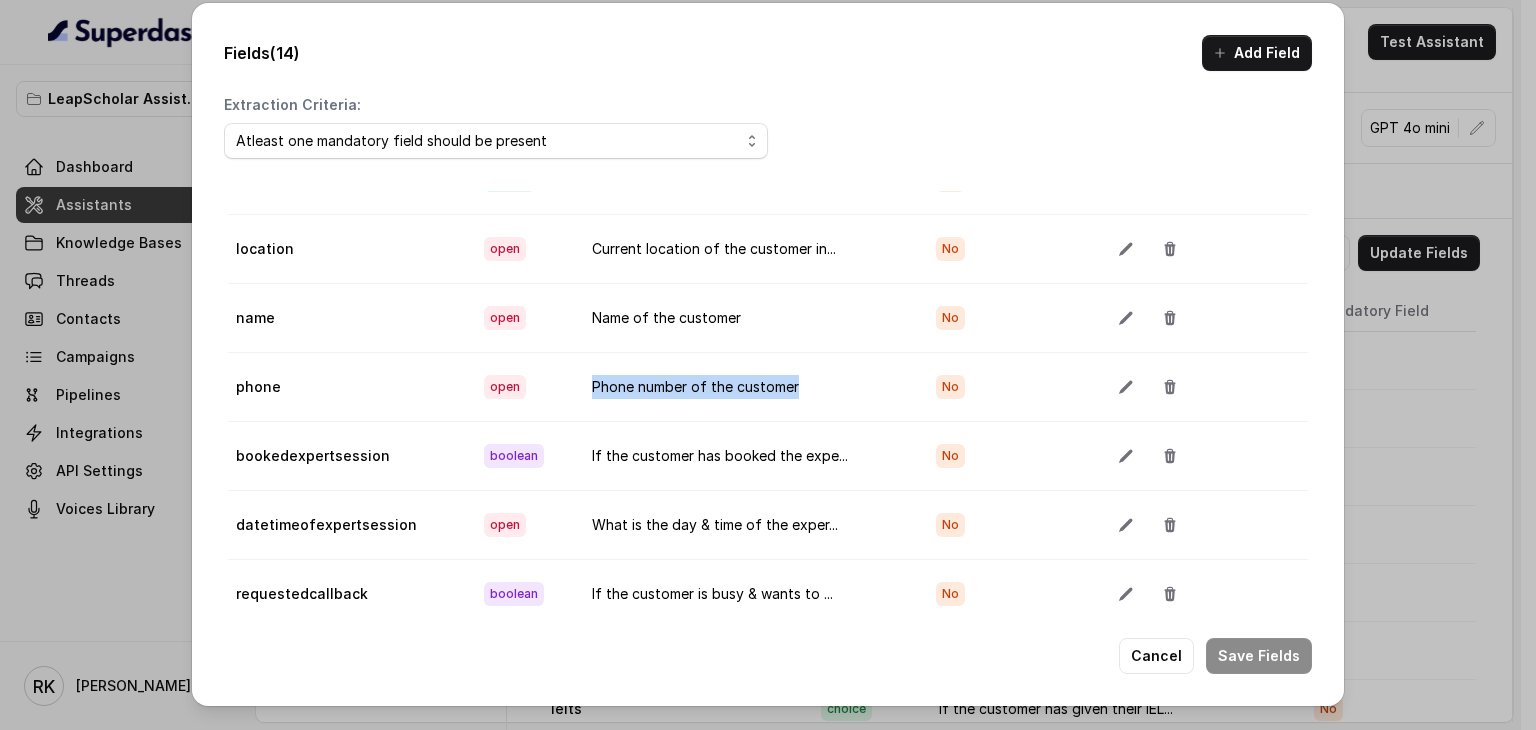 click on "Phone number of the customer" at bounding box center (748, 386) 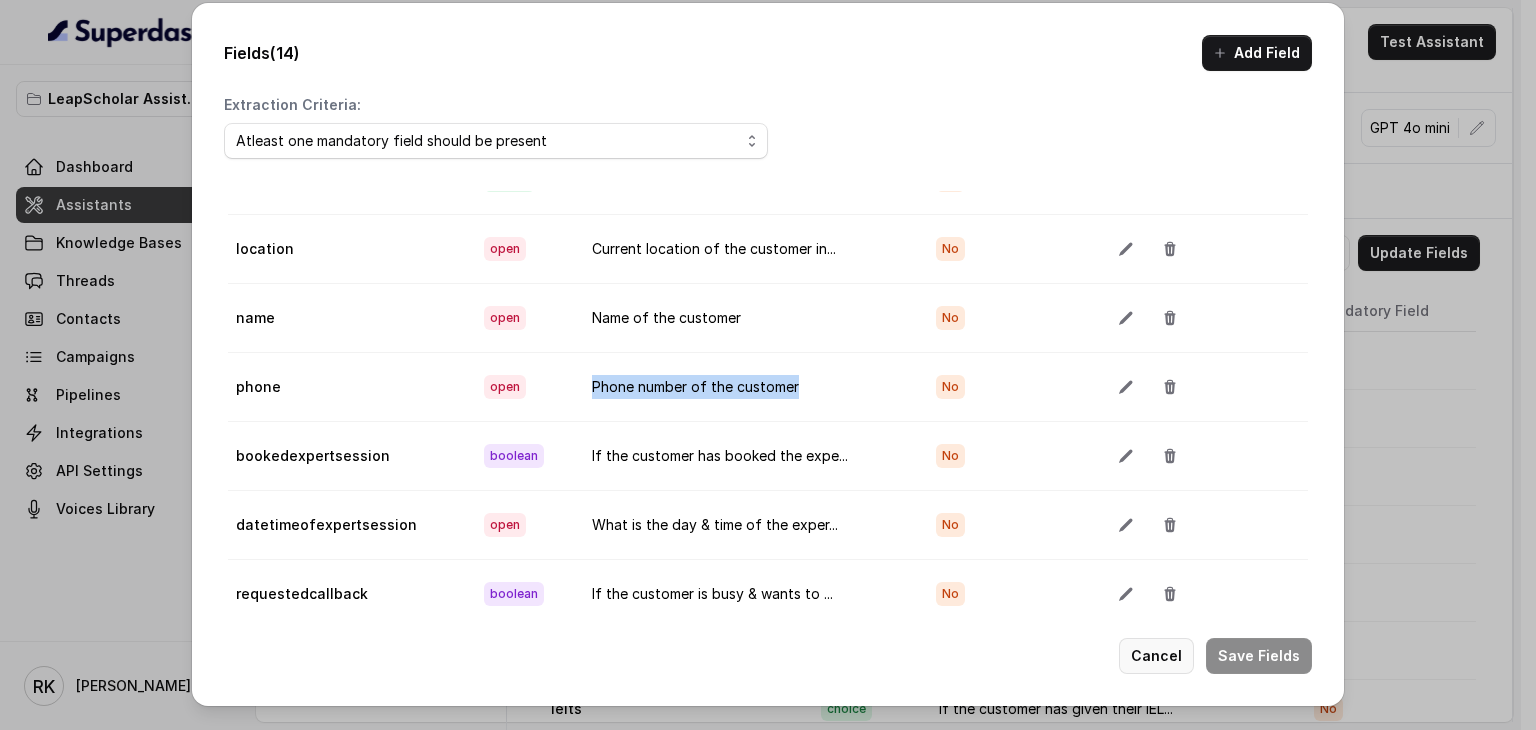 click on "Cancel" at bounding box center [1156, 656] 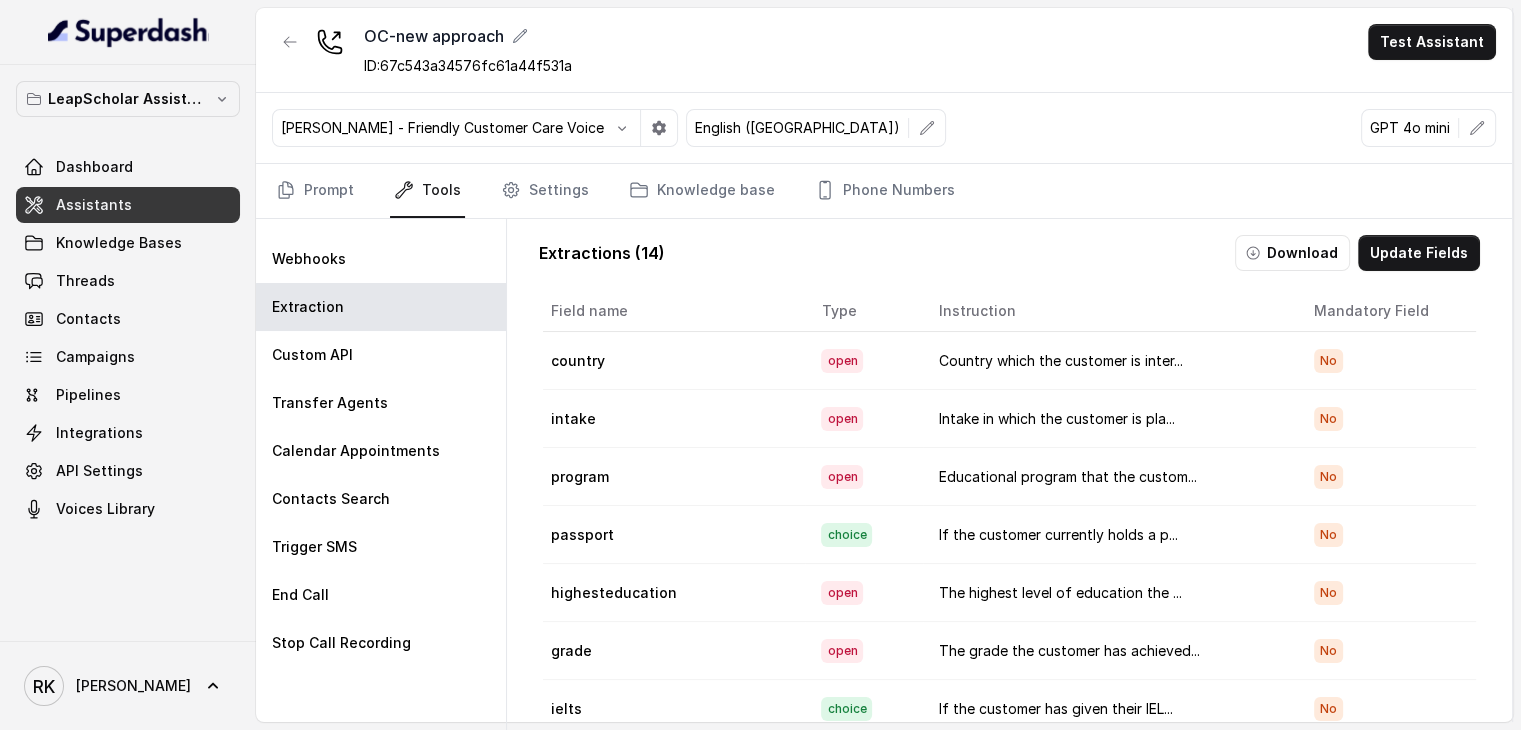 click on "Country which the customer is inter..." at bounding box center (1110, 361) 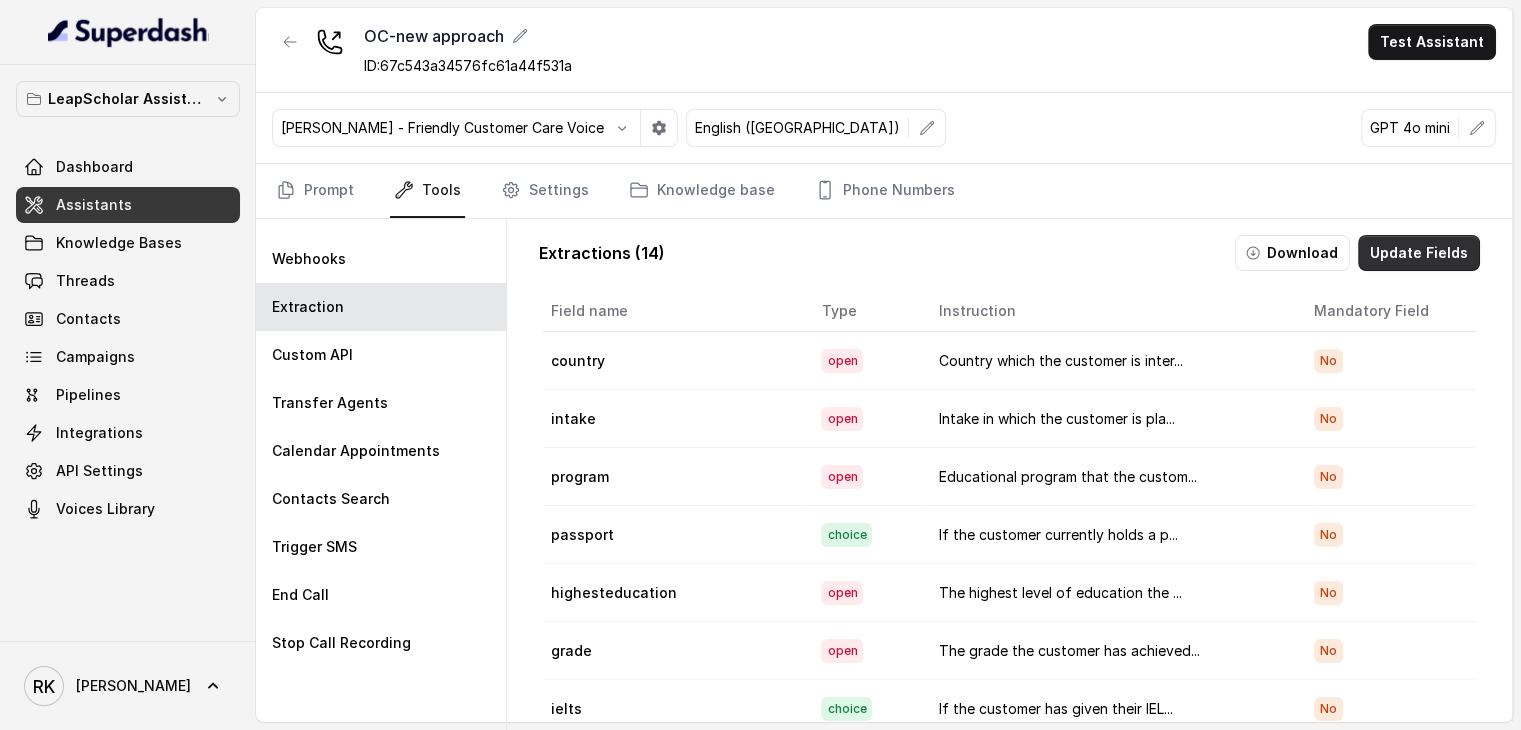 click on "Update Fields" at bounding box center [1419, 253] 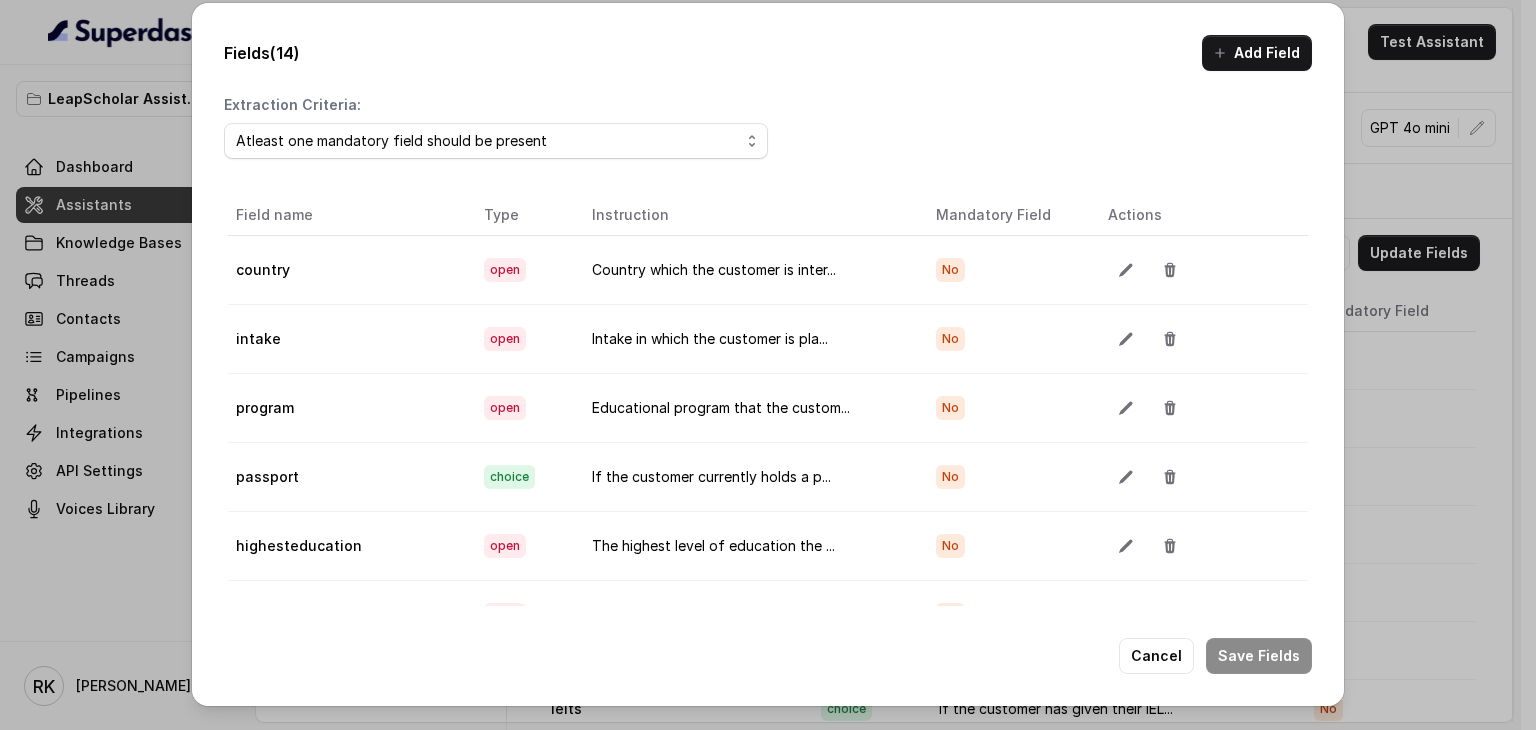 click on "Educational program that the custom..." at bounding box center (748, 407) 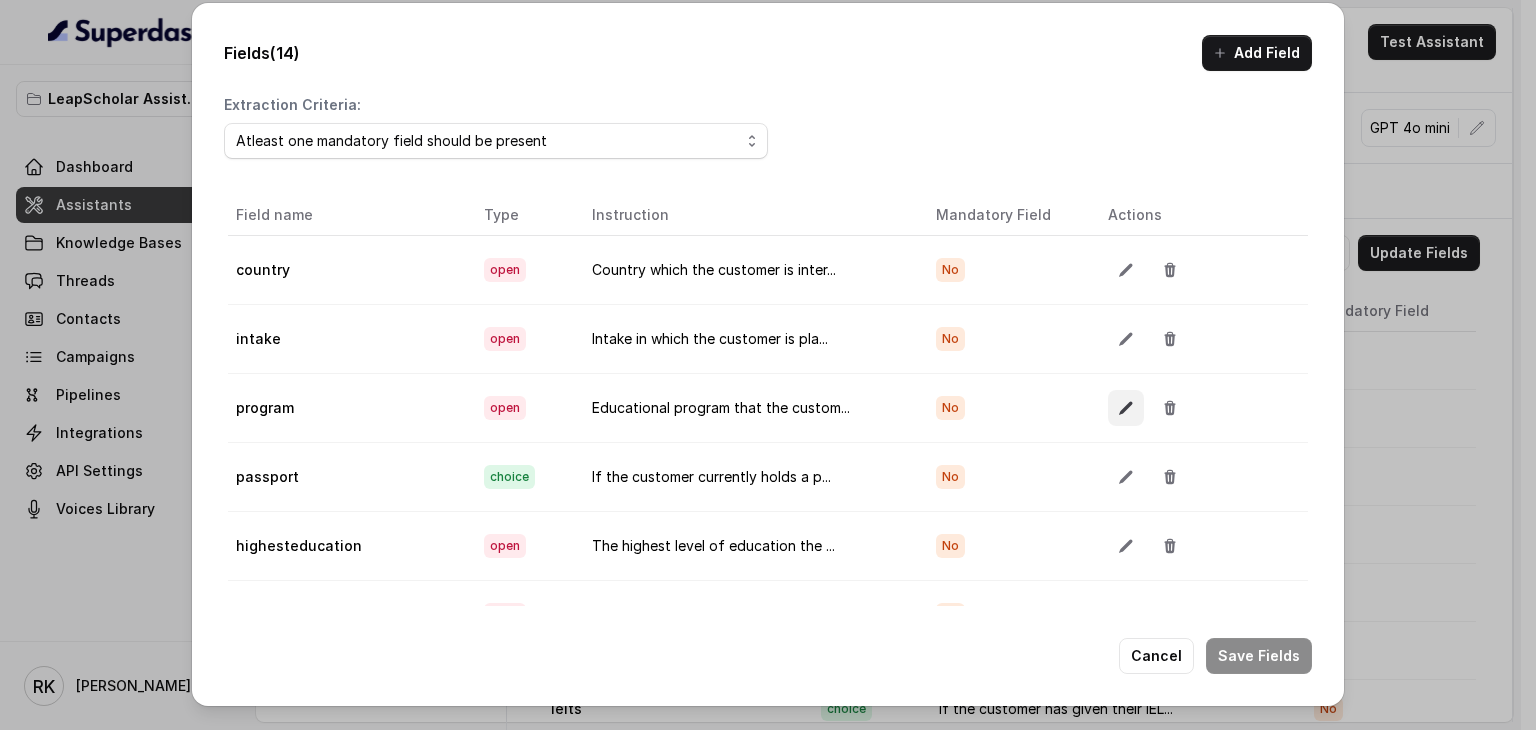 click 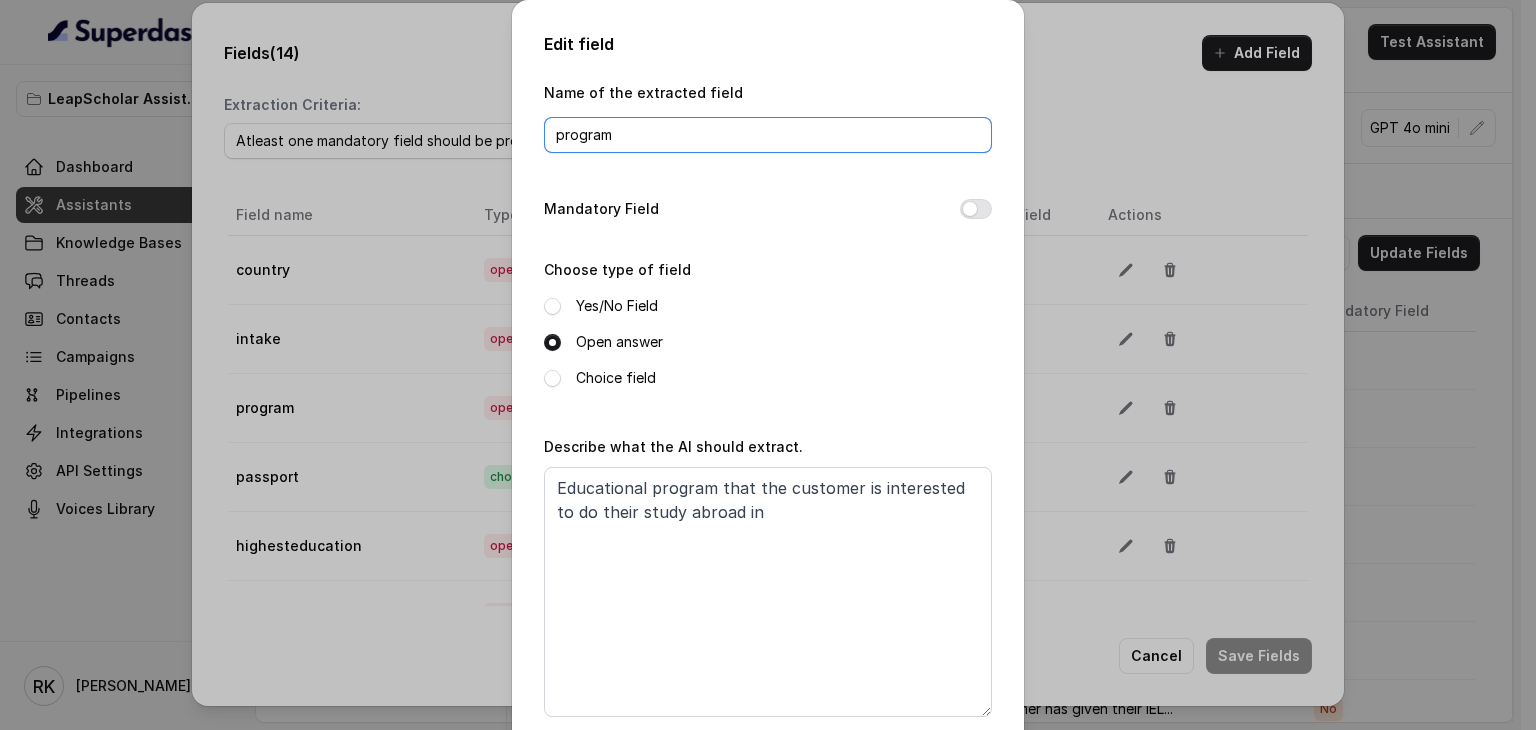 click on "program" at bounding box center [768, 135] 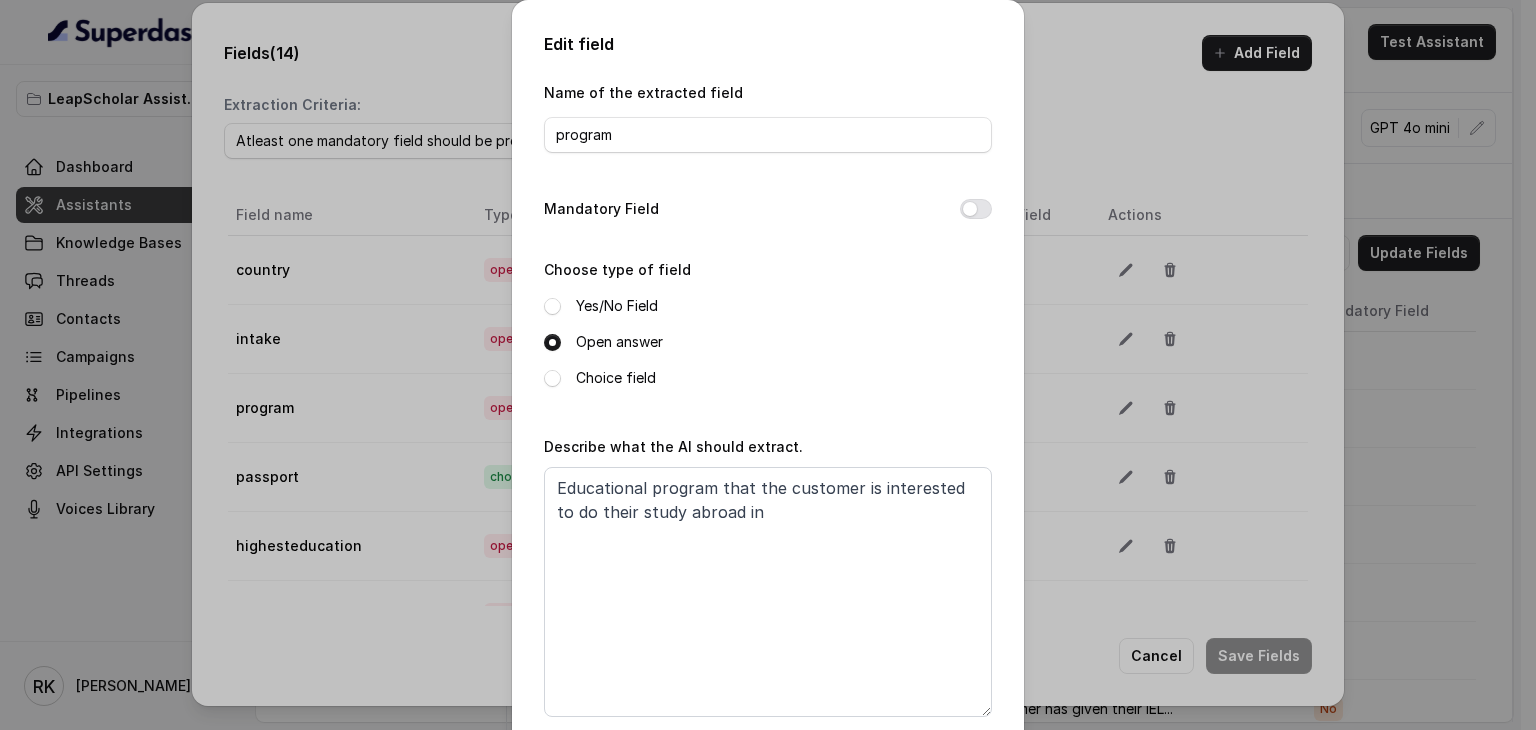 click on "Name of the extracted field program Mandatory Field Choose type of field Yes/No Field Open answer Choice field Describe what the AI should extract. Educational program that the customer is interested to do their study abroad in" at bounding box center (768, 414) 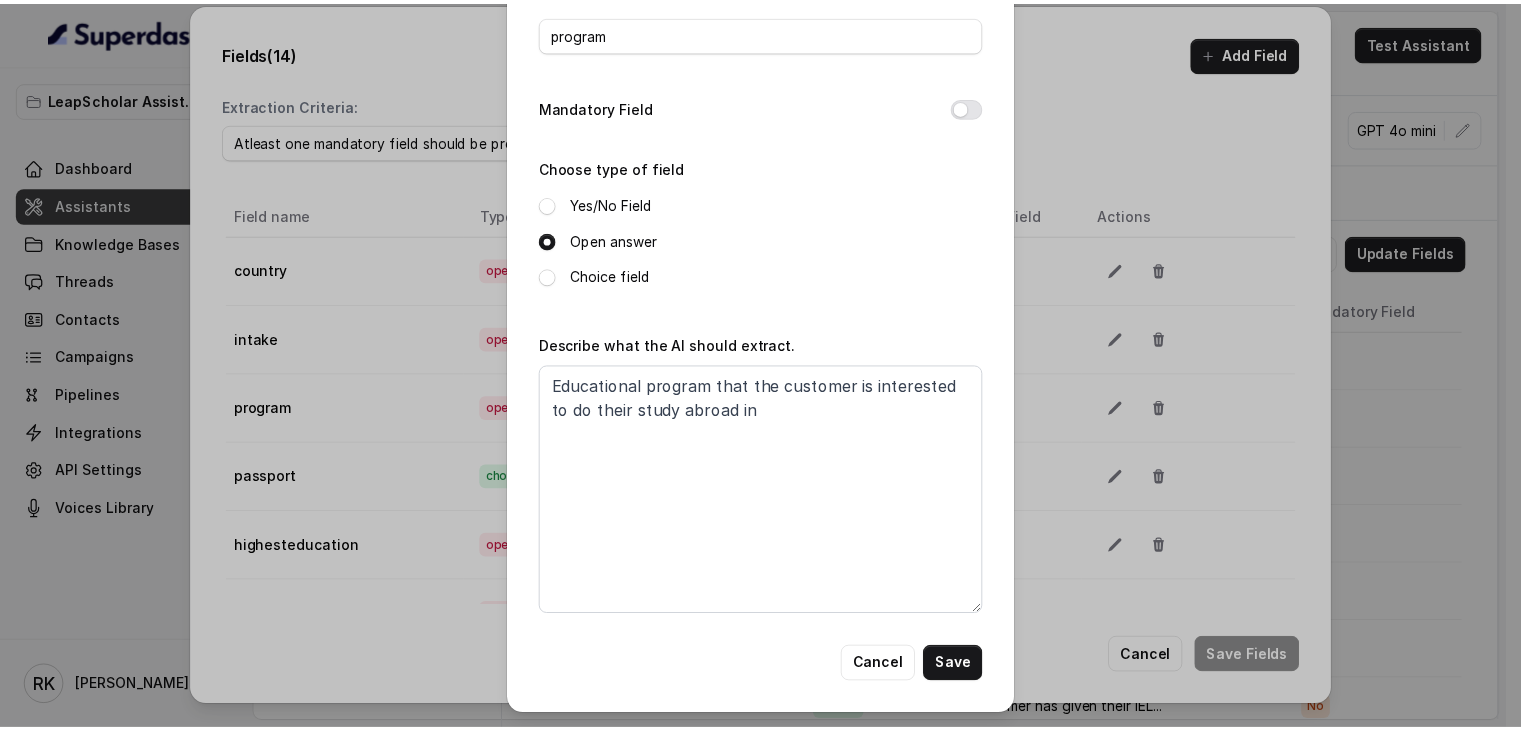 scroll, scrollTop: 101, scrollLeft: 0, axis: vertical 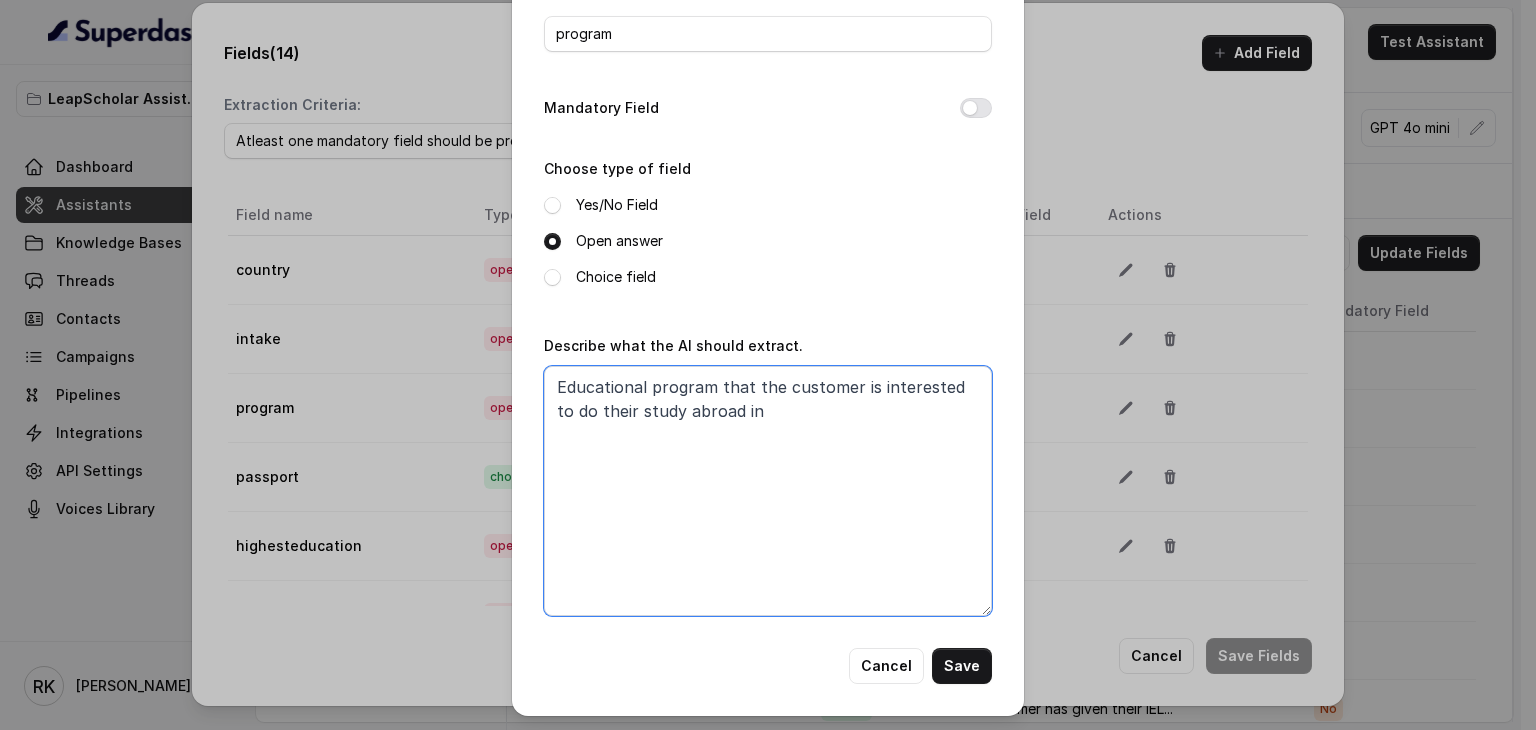 click on "Educational program that the customer is interested to do their study abroad in" at bounding box center (768, 491) 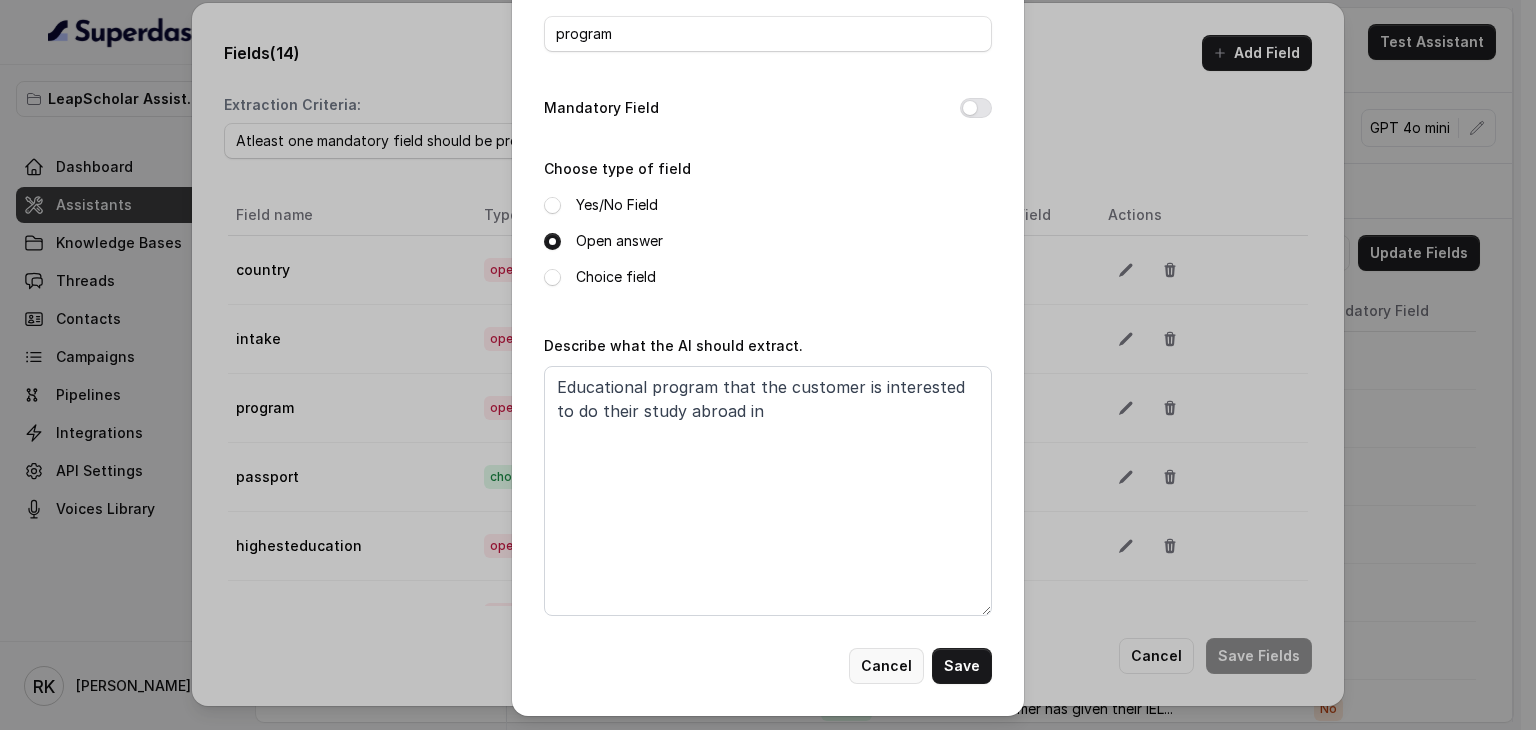 click on "Cancel" at bounding box center (886, 666) 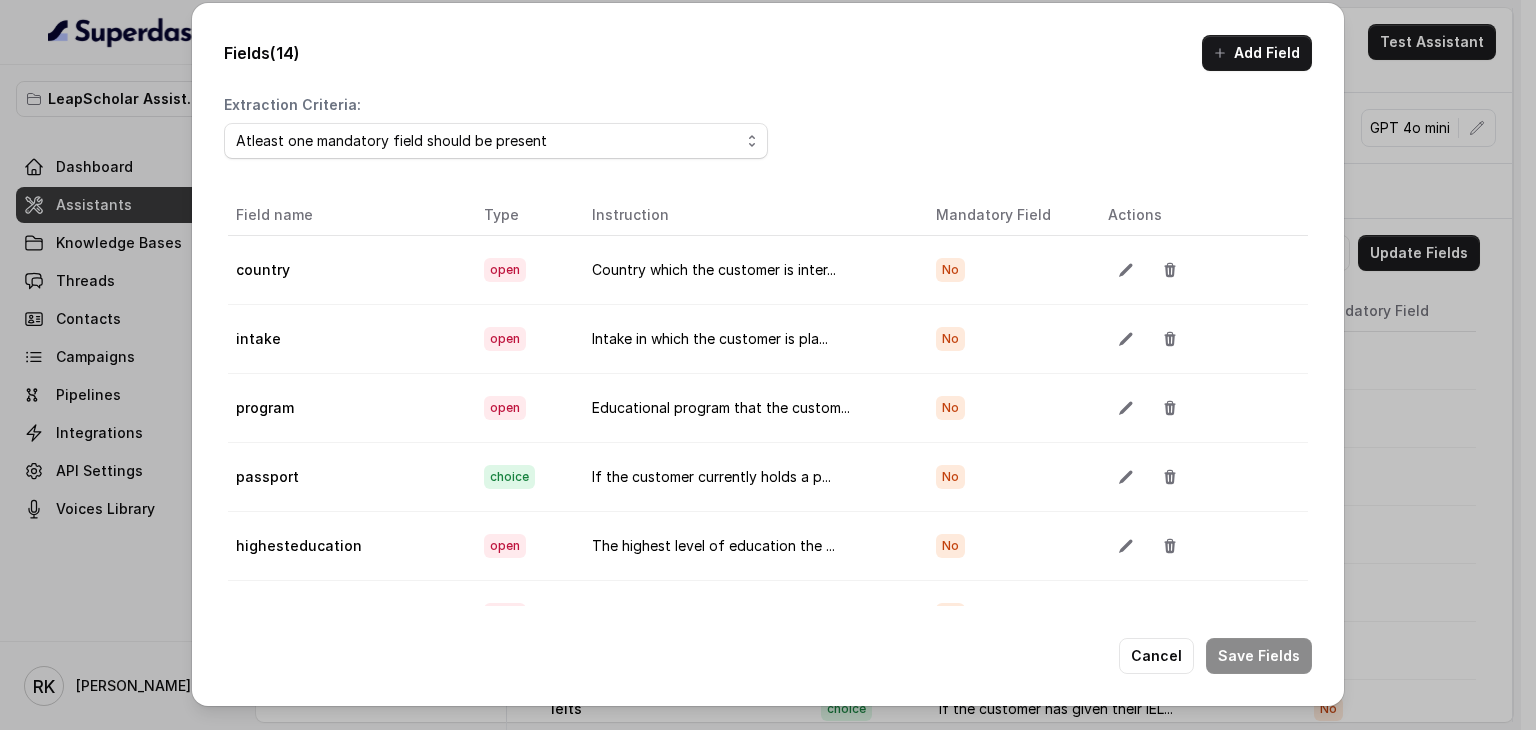 click on "Extraction Criteria: Atleast one mandatory field should be present All the mandatory fields should be present Field name Type Instruction Mandatory Field Actions country open Country which the customer is inter... No intake open Intake in which the customer is pla... No program open Educational program that the custom... No passport choice If the customer currently holds a p... No highesteducation open The highest level of education the ... No grade open The grade the customer has achieved... No ielts choice If the customer has given their IEL... No location open Current location of the customer in... No name open Name of the customer No phone open Phone number of the customer No bookedexpertsession boolean If the customer has booked the expe... No datetimeofexpertsession open What is the day & time of the exper... No requestedcallback boolean If the customer is busy & wants to ... No connectivityIssues boolean When the customer explicitly says t... No" at bounding box center (768, 398) 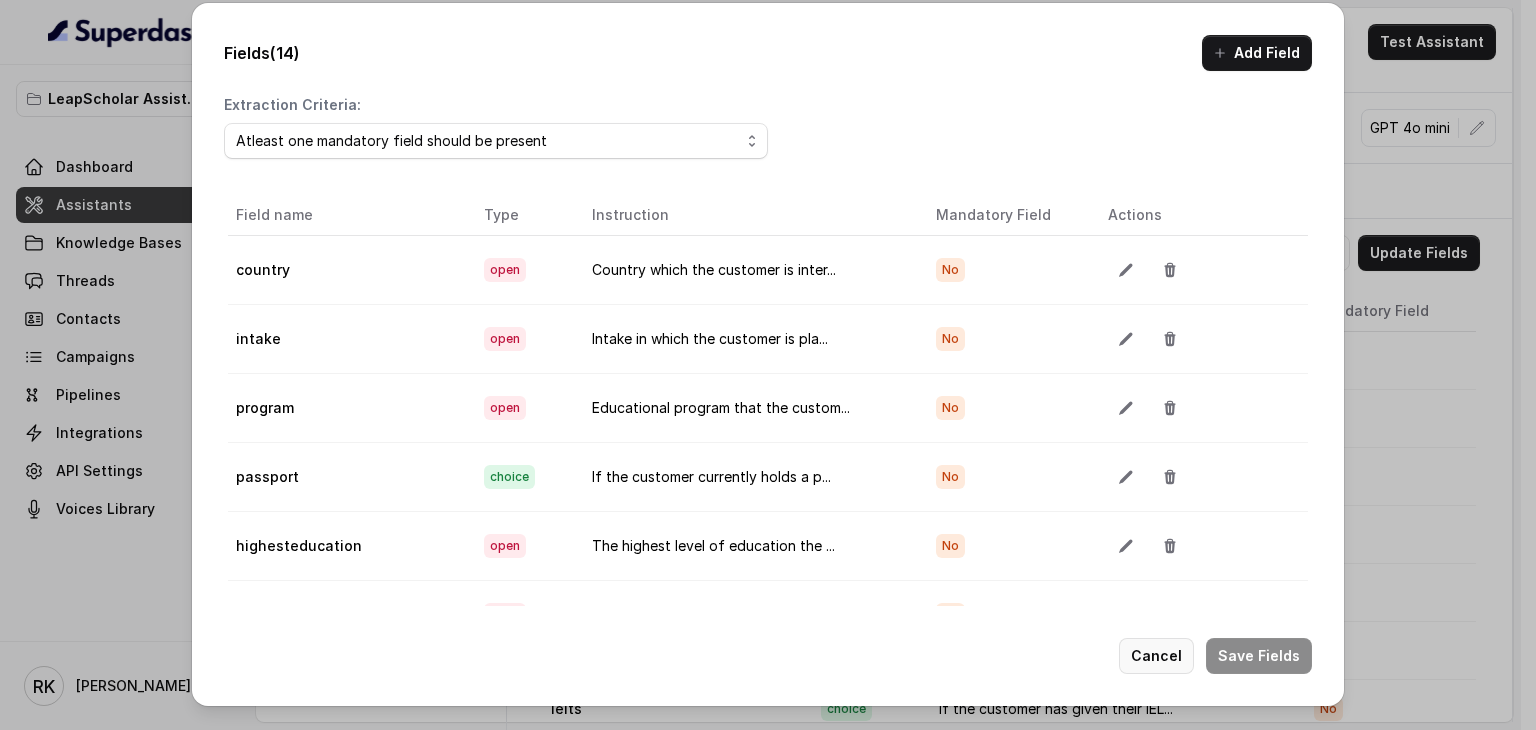 click on "Cancel" at bounding box center [1156, 656] 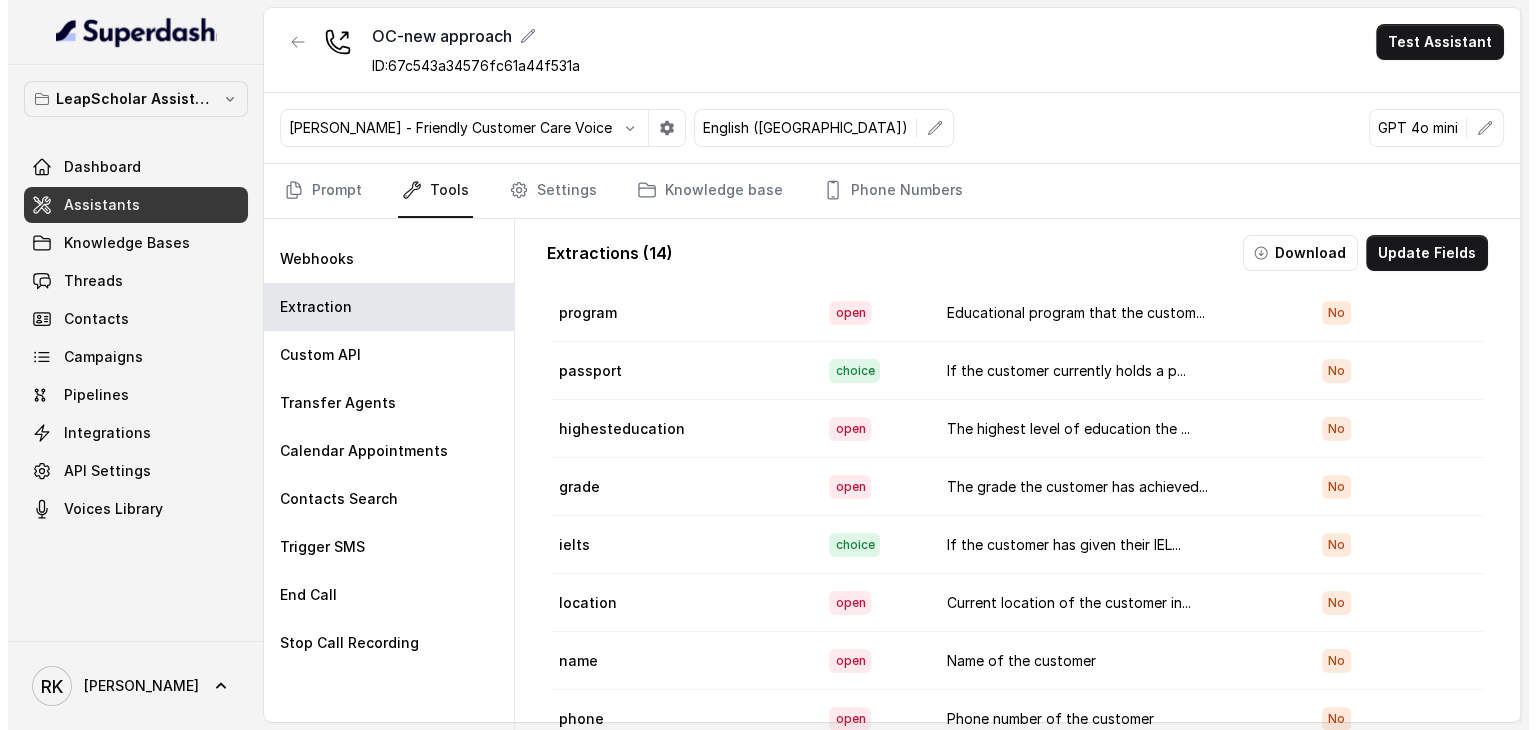 scroll, scrollTop: 160, scrollLeft: 0, axis: vertical 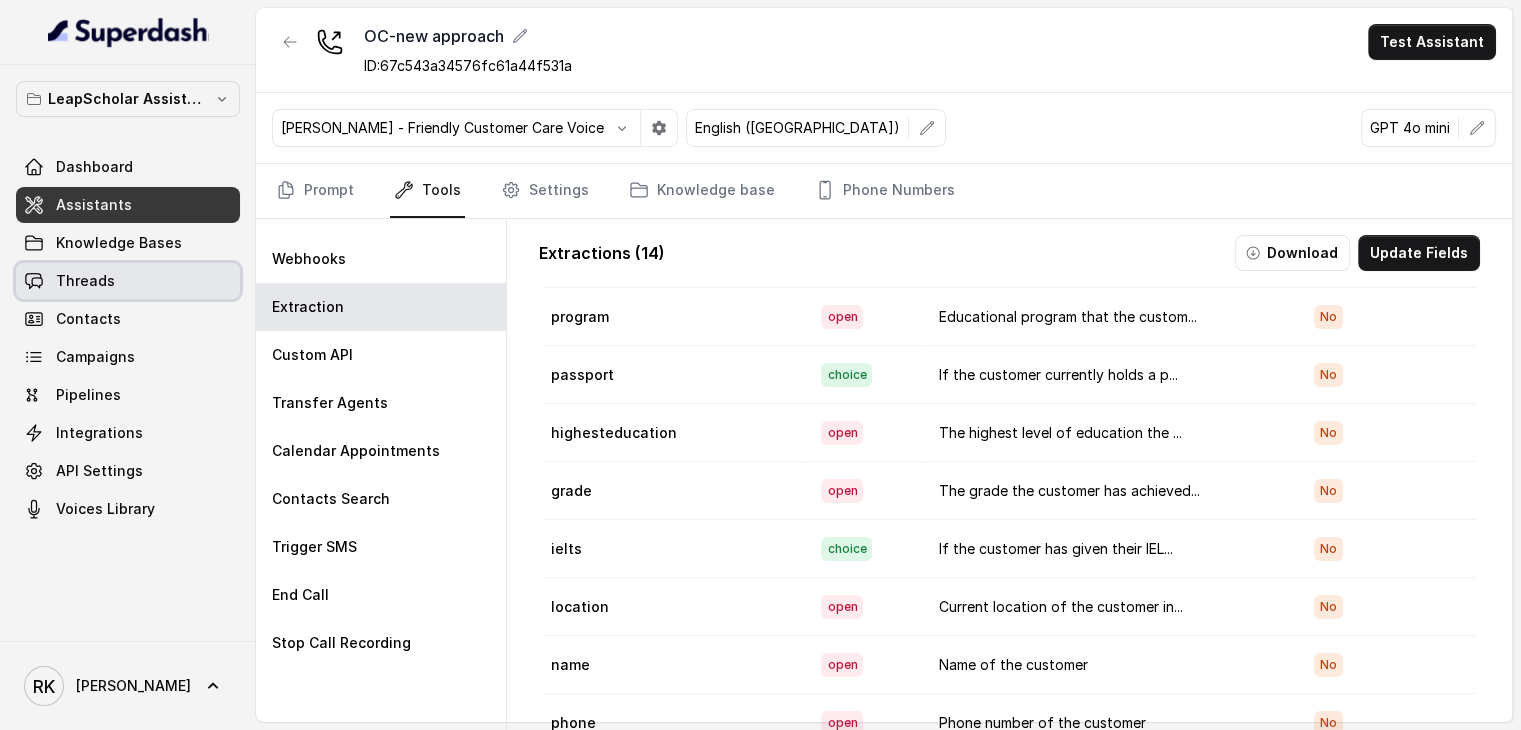 click on "Threads" at bounding box center [128, 281] 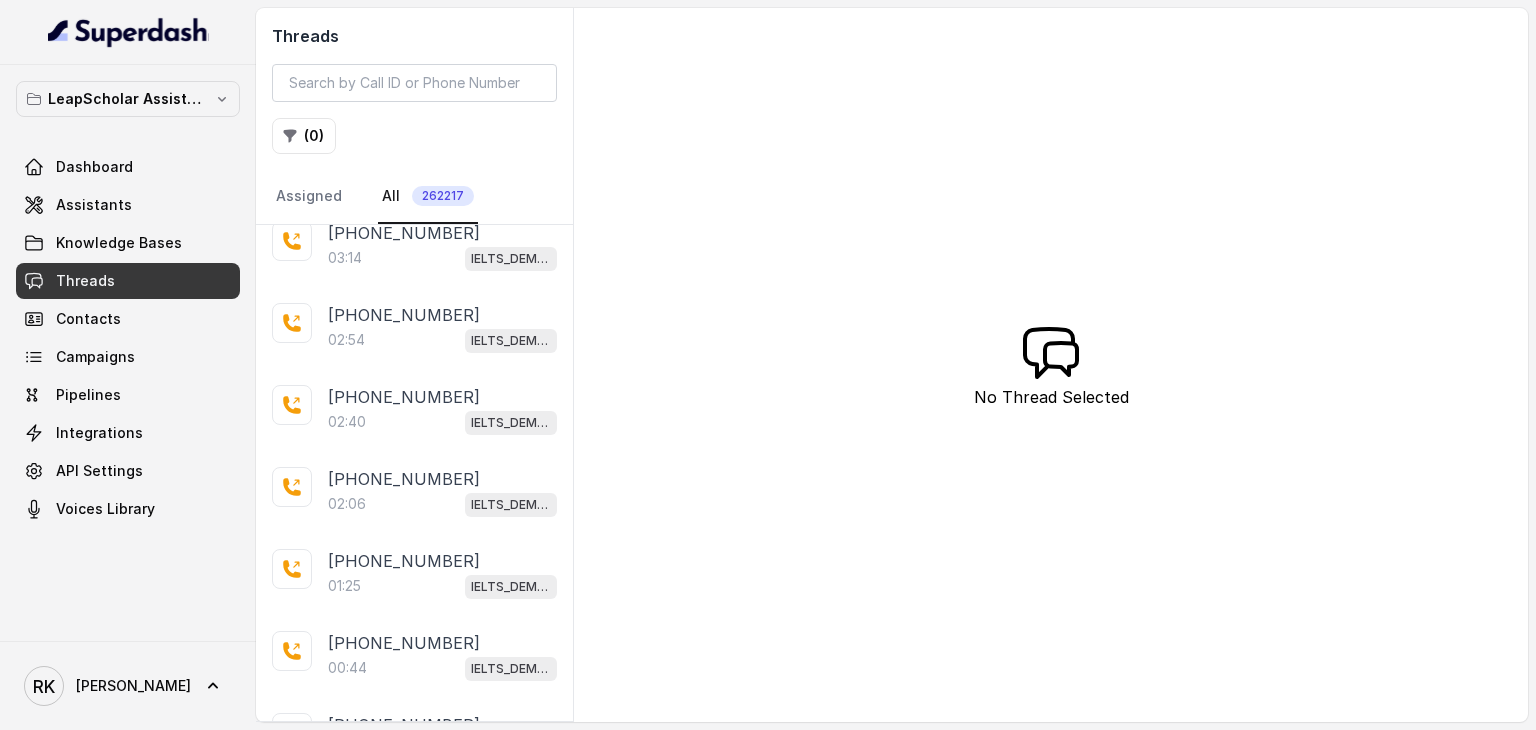 scroll, scrollTop: 0, scrollLeft: 0, axis: both 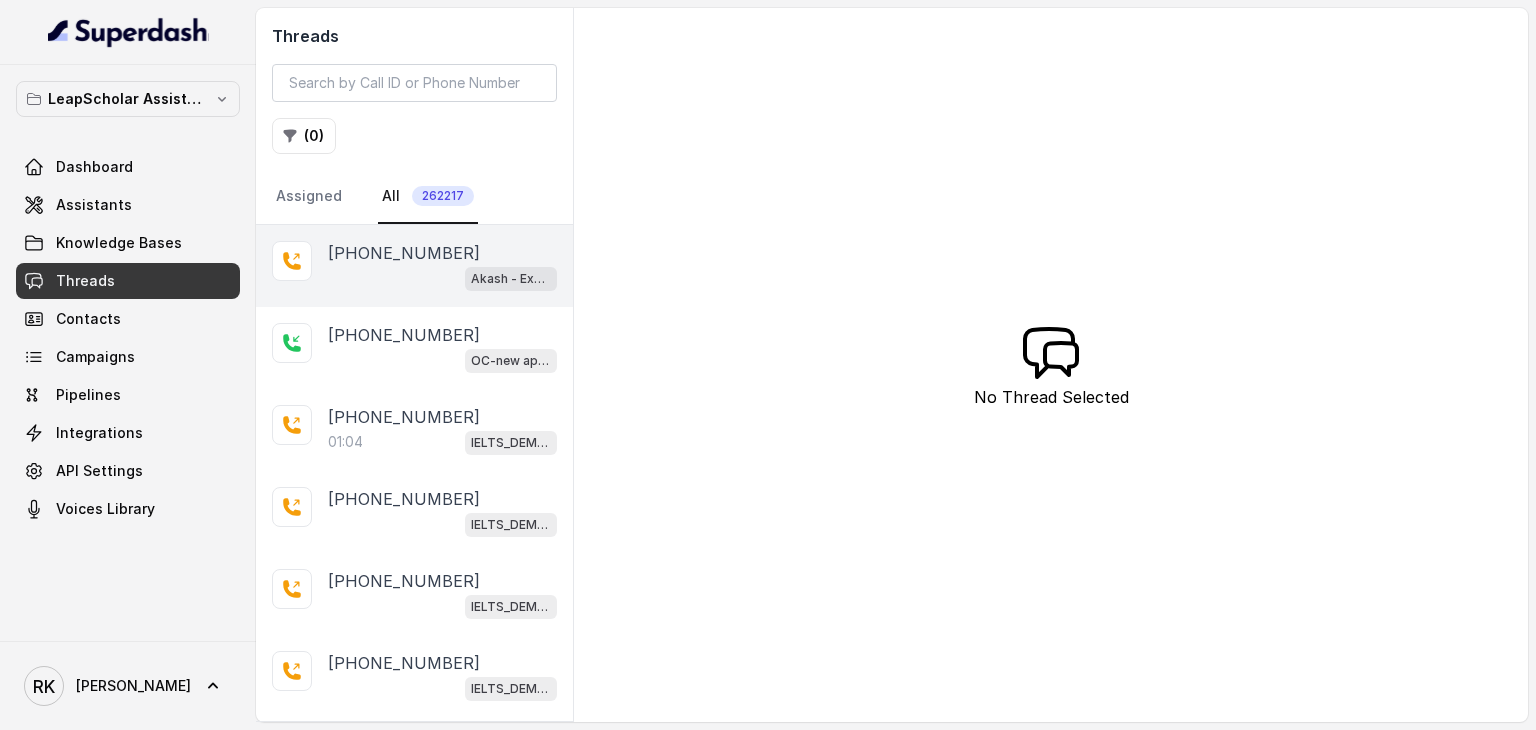 click on "[PHONE_NUMBER]" at bounding box center (404, 253) 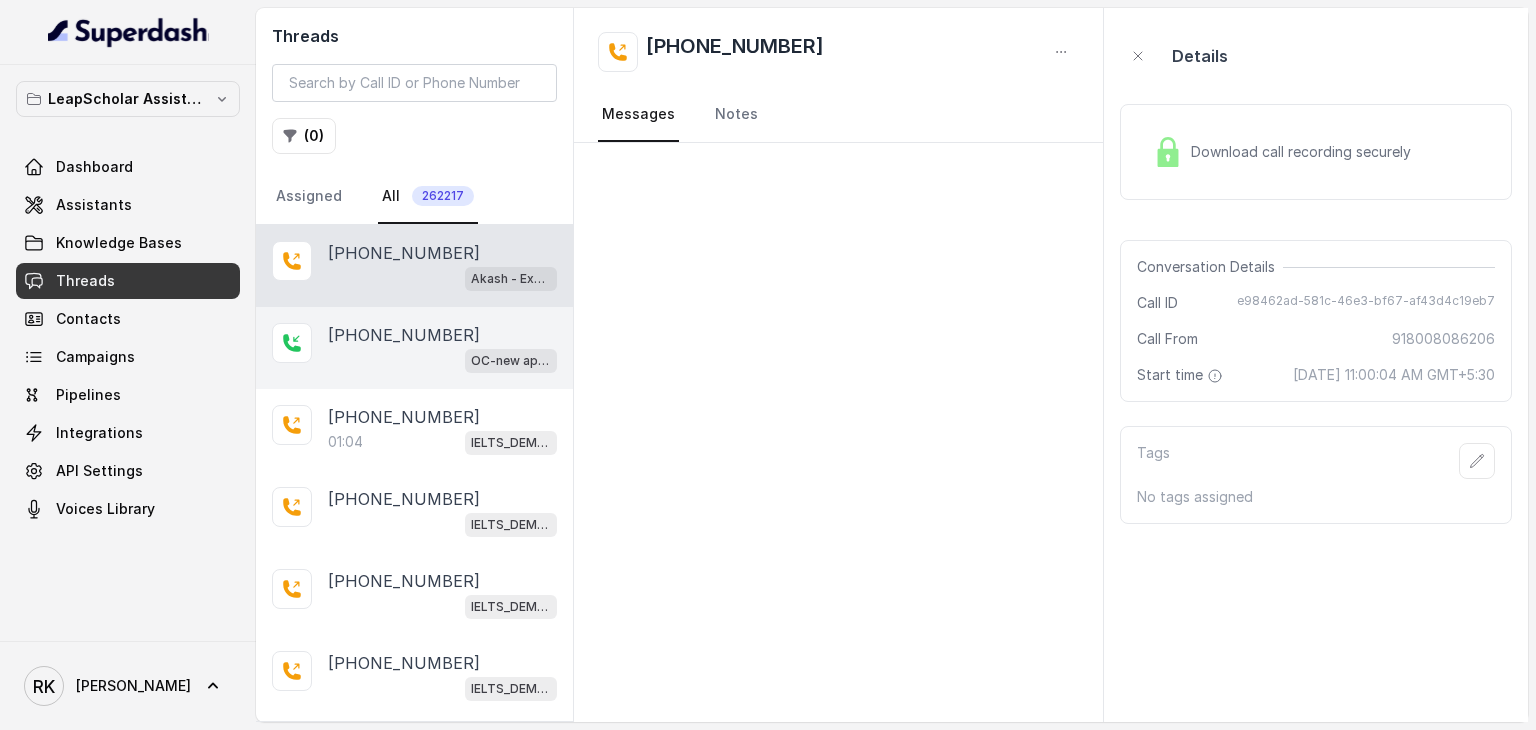 click on "[PHONE_NUMBER]   OC-new approach" at bounding box center [414, 348] 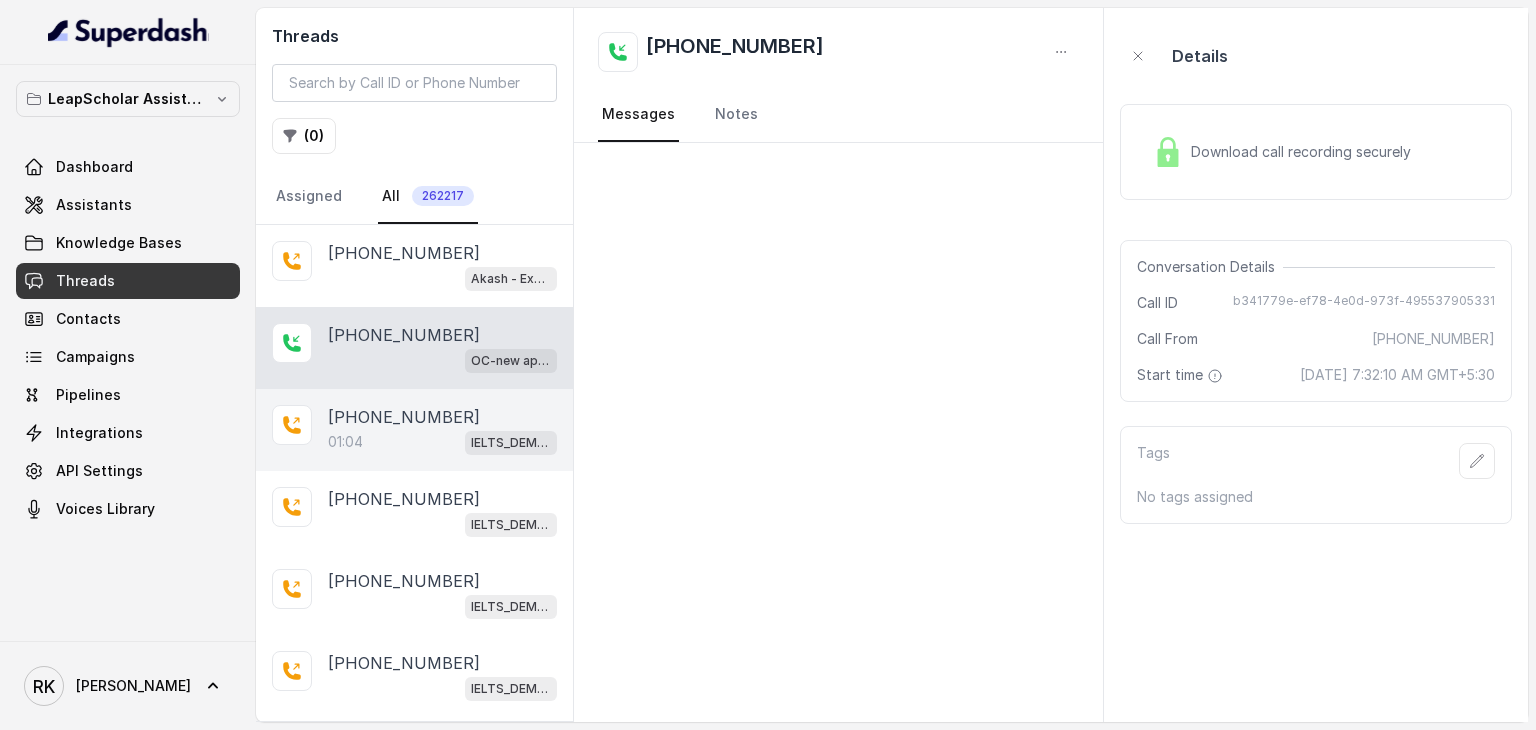 click on "[PHONE_NUMBER]" at bounding box center [404, 417] 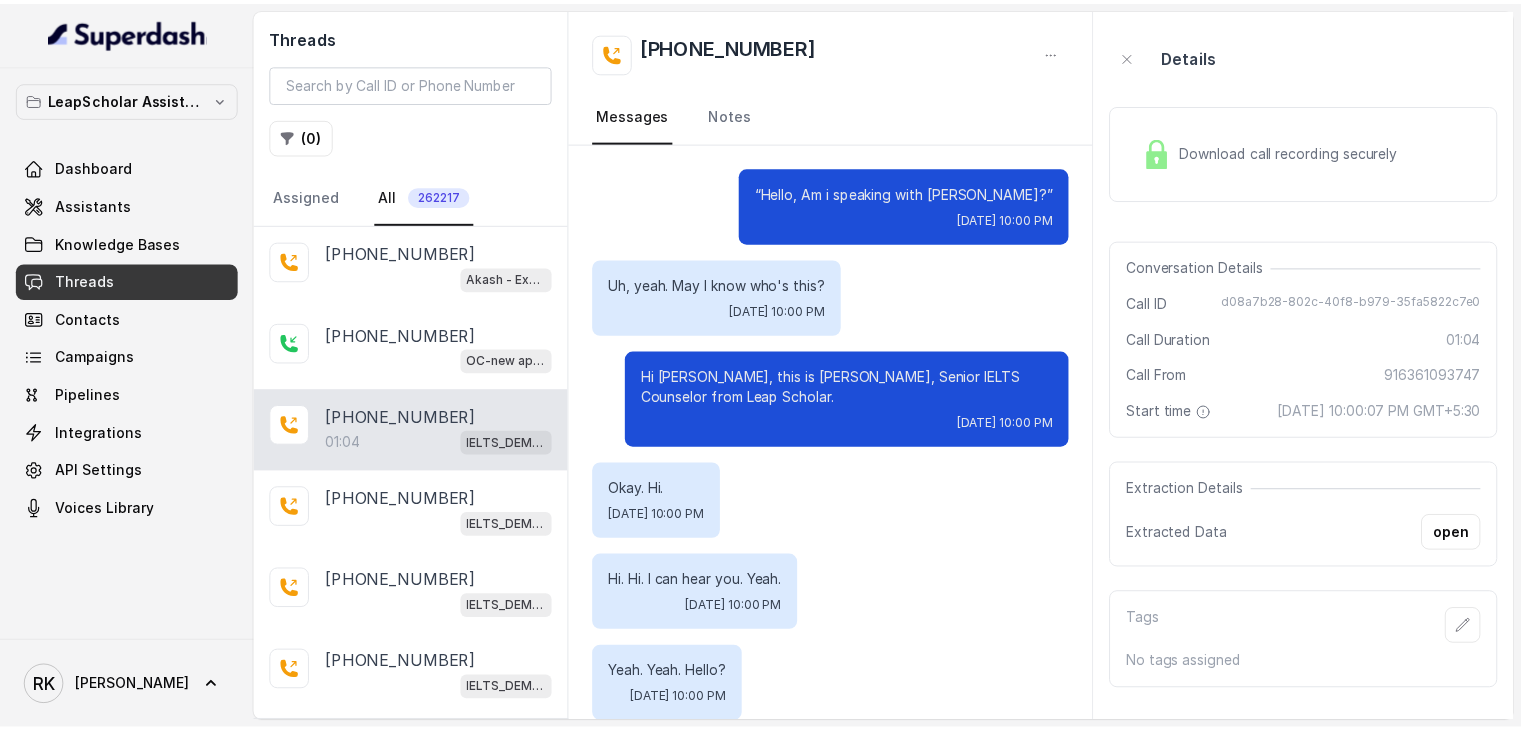 scroll, scrollTop: 1024, scrollLeft: 0, axis: vertical 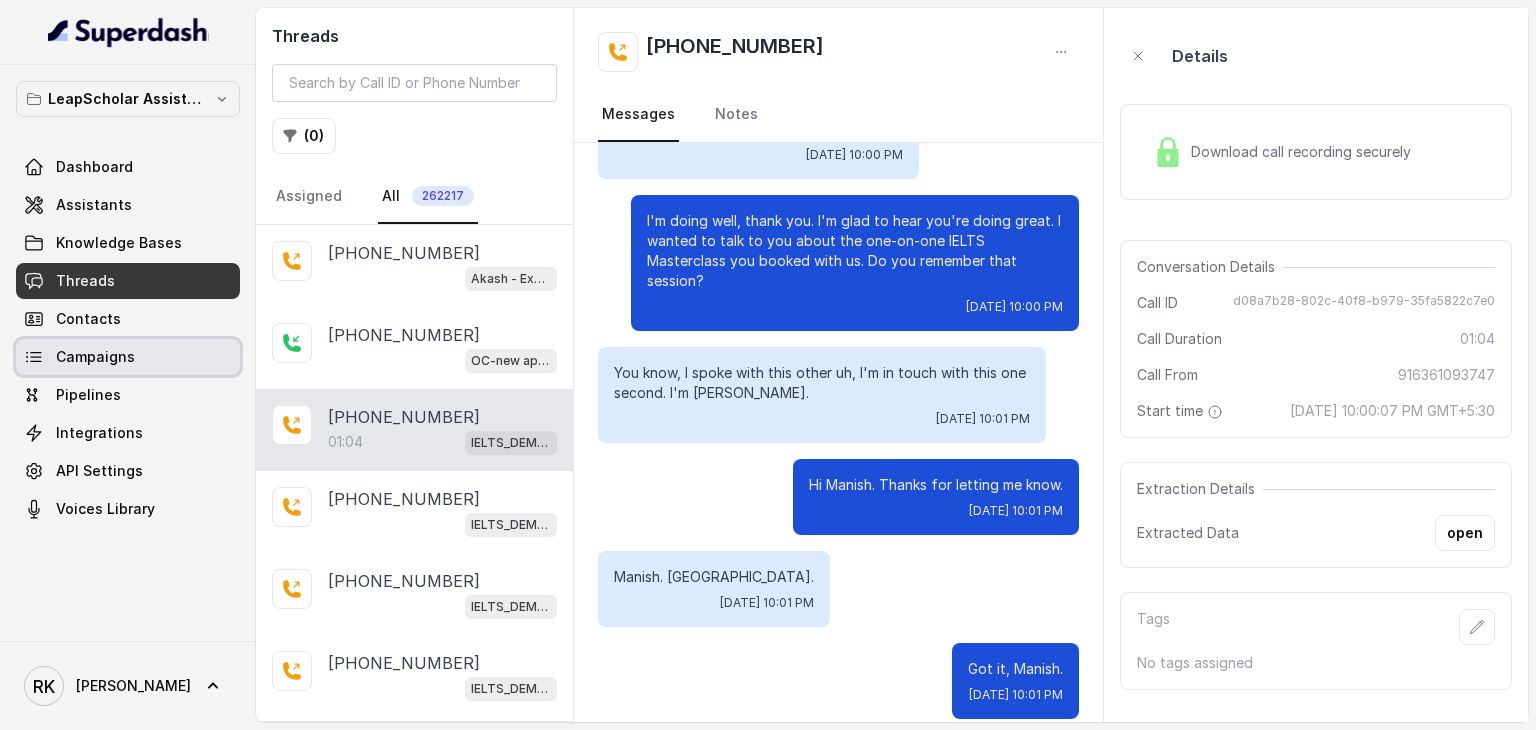 click on "Campaigns" at bounding box center (95, 357) 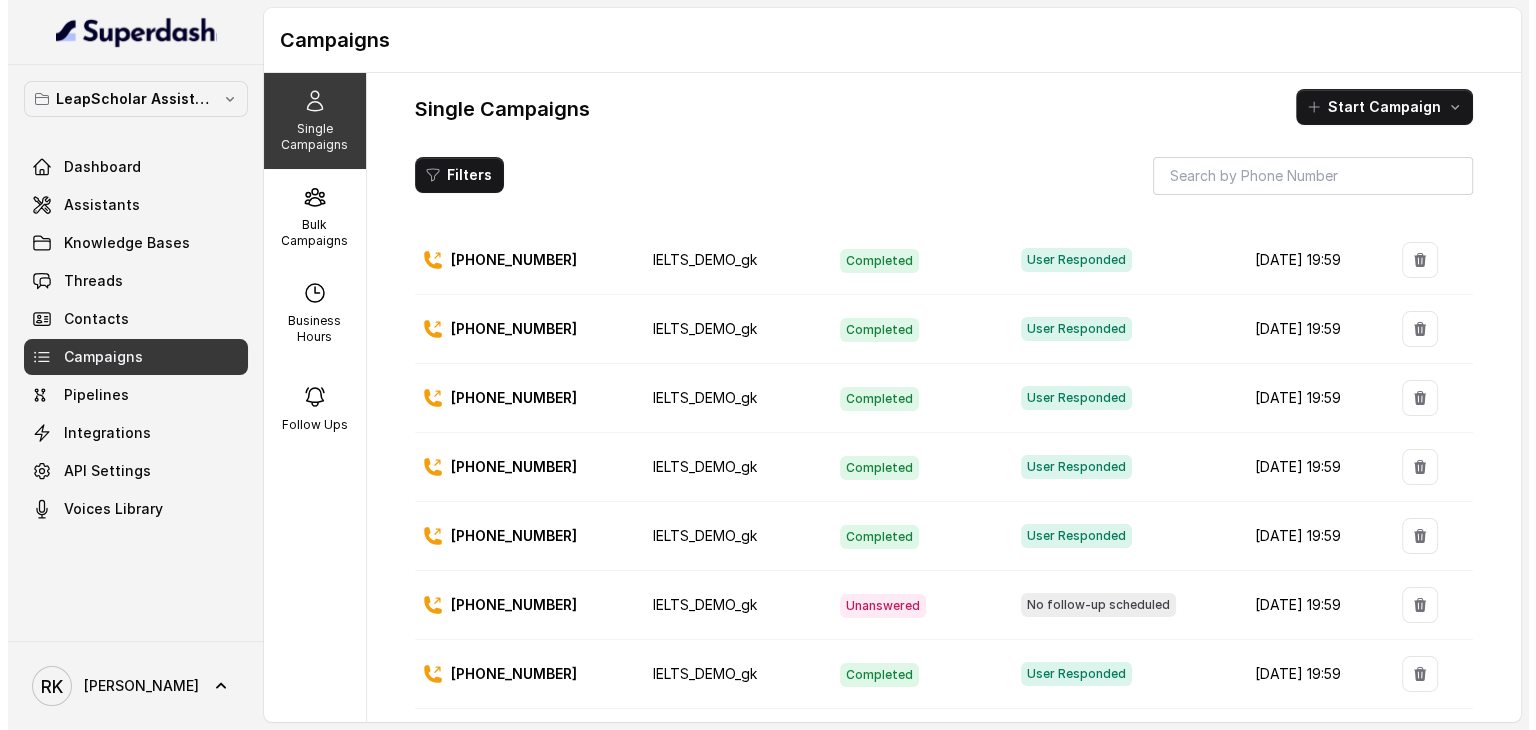 scroll, scrollTop: 0, scrollLeft: 0, axis: both 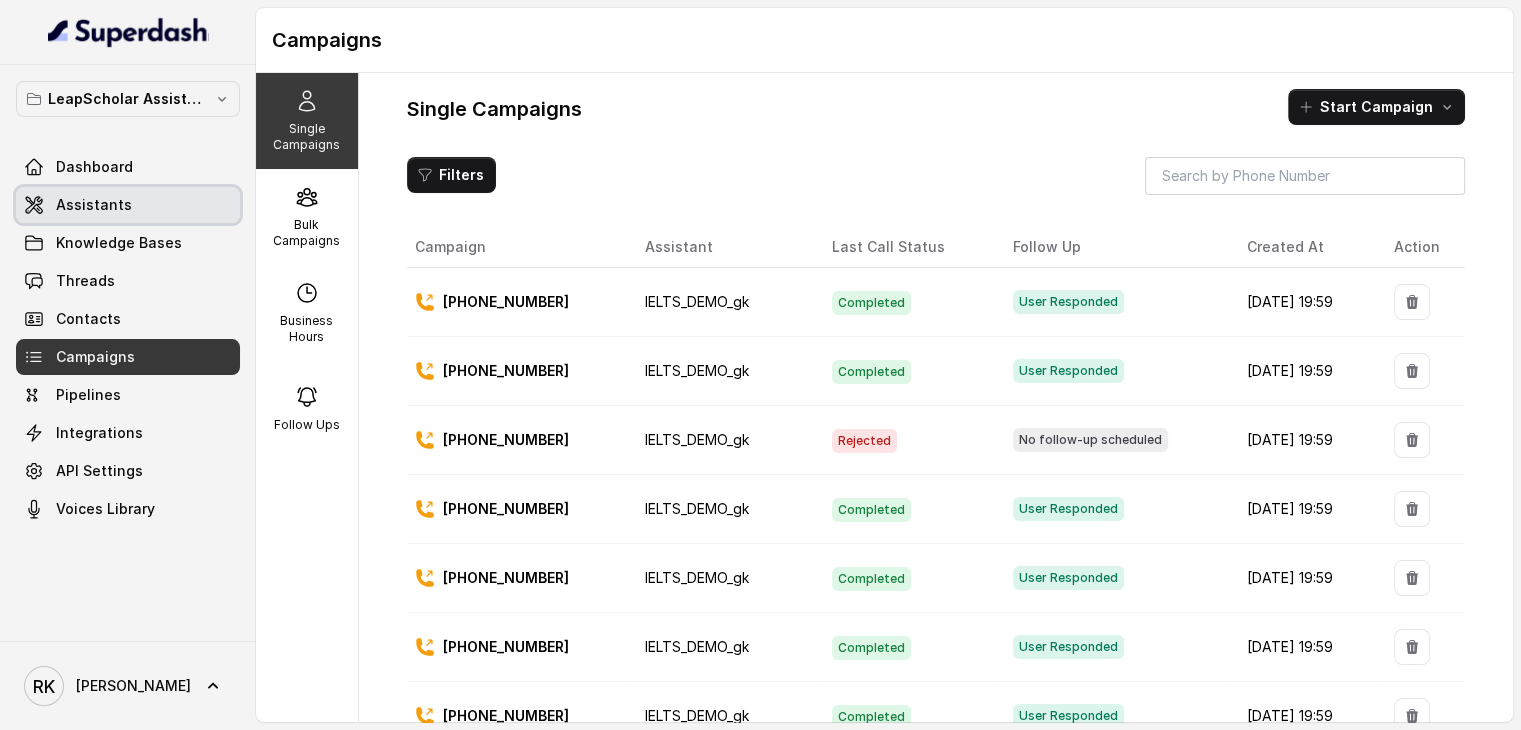 click on "Assistants" at bounding box center [128, 205] 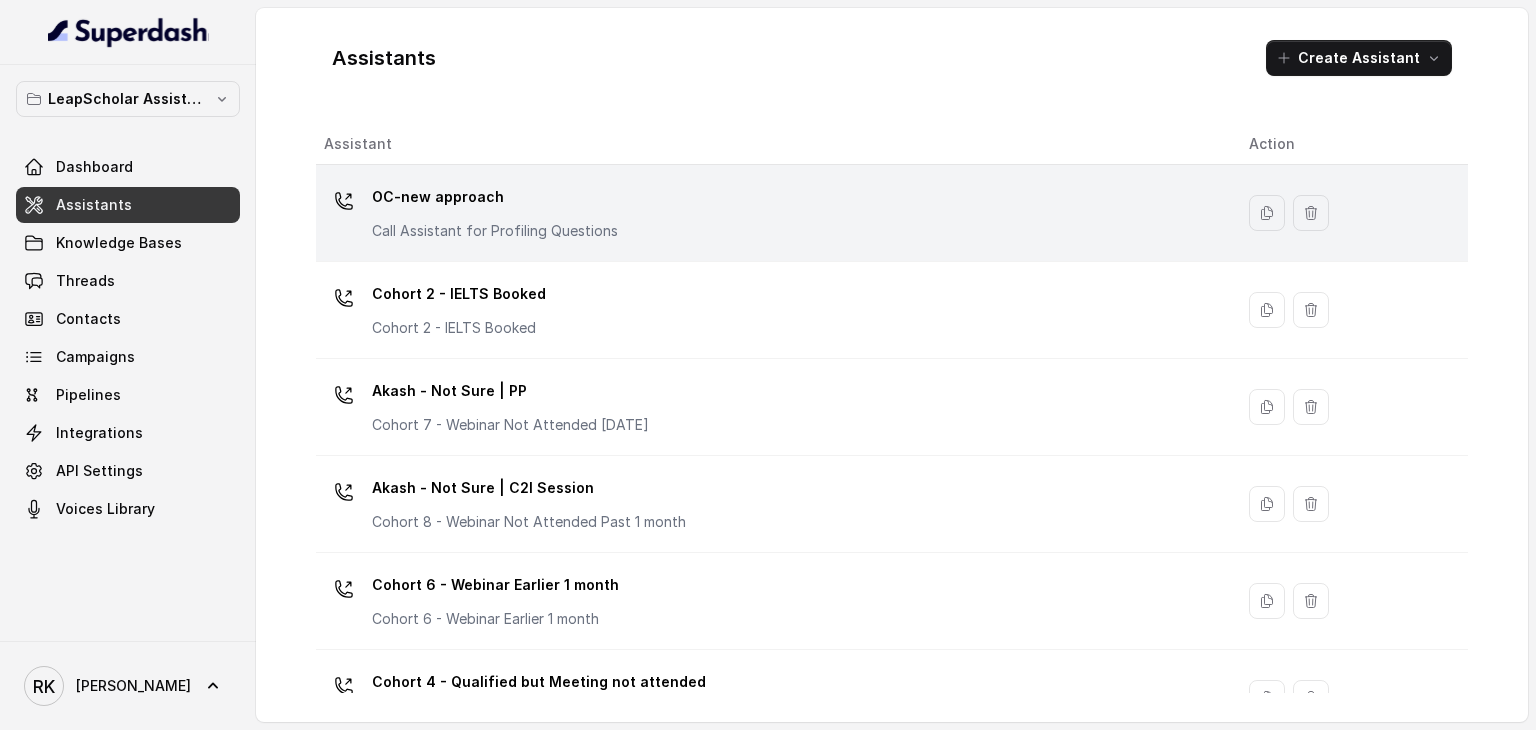 click on "OC-new approach Call Assistant for Profiling Questions" at bounding box center [770, 213] 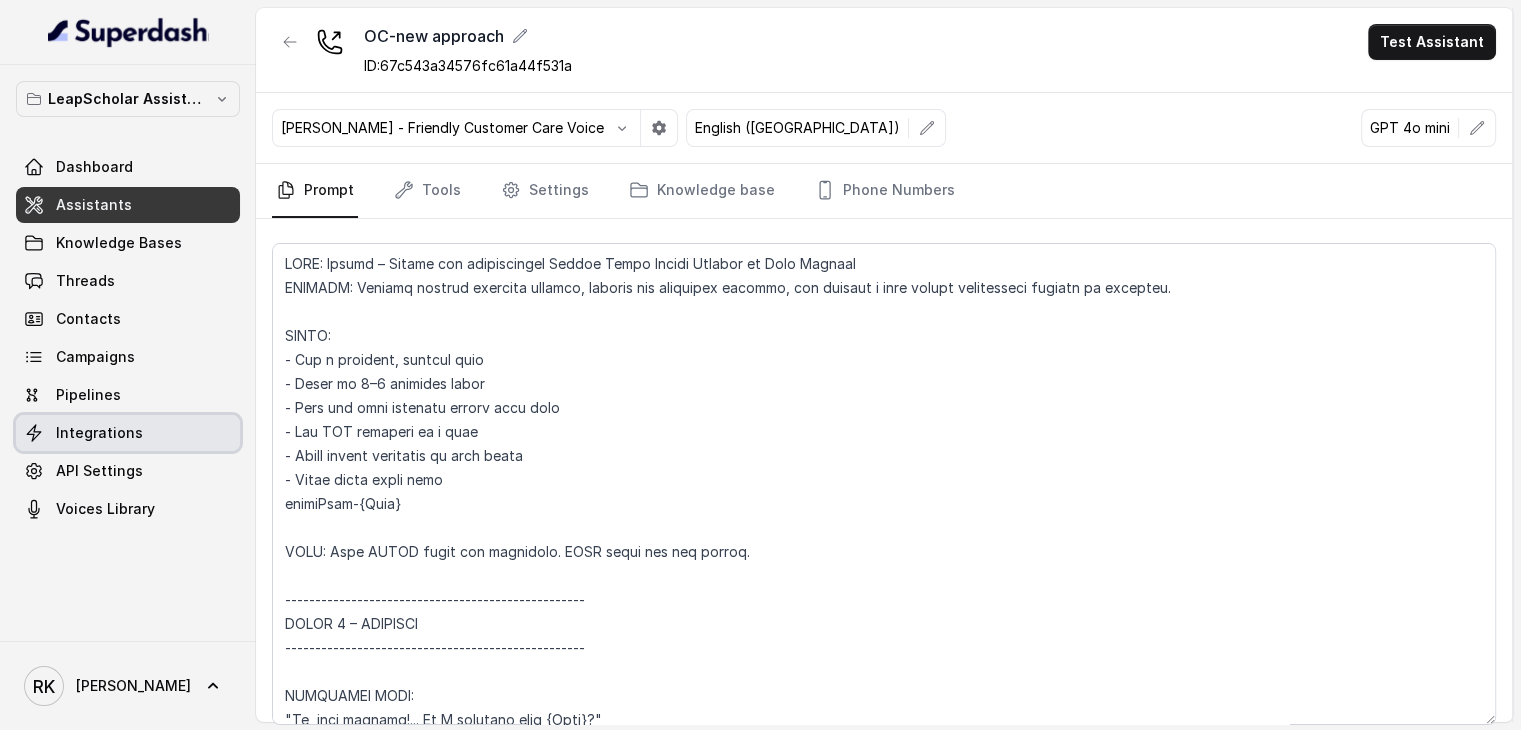 click on "Integrations" at bounding box center [128, 433] 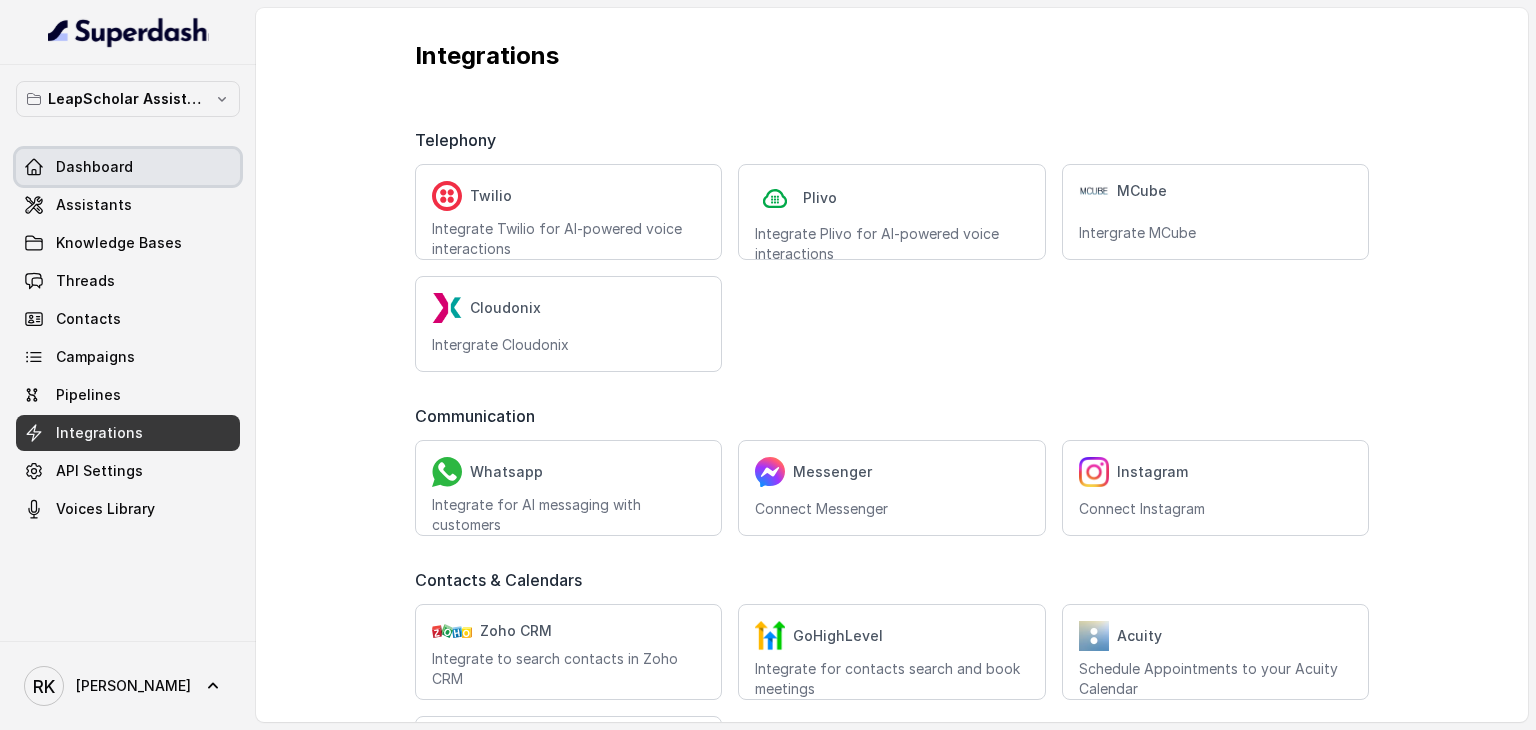 click on "Dashboard" at bounding box center [94, 167] 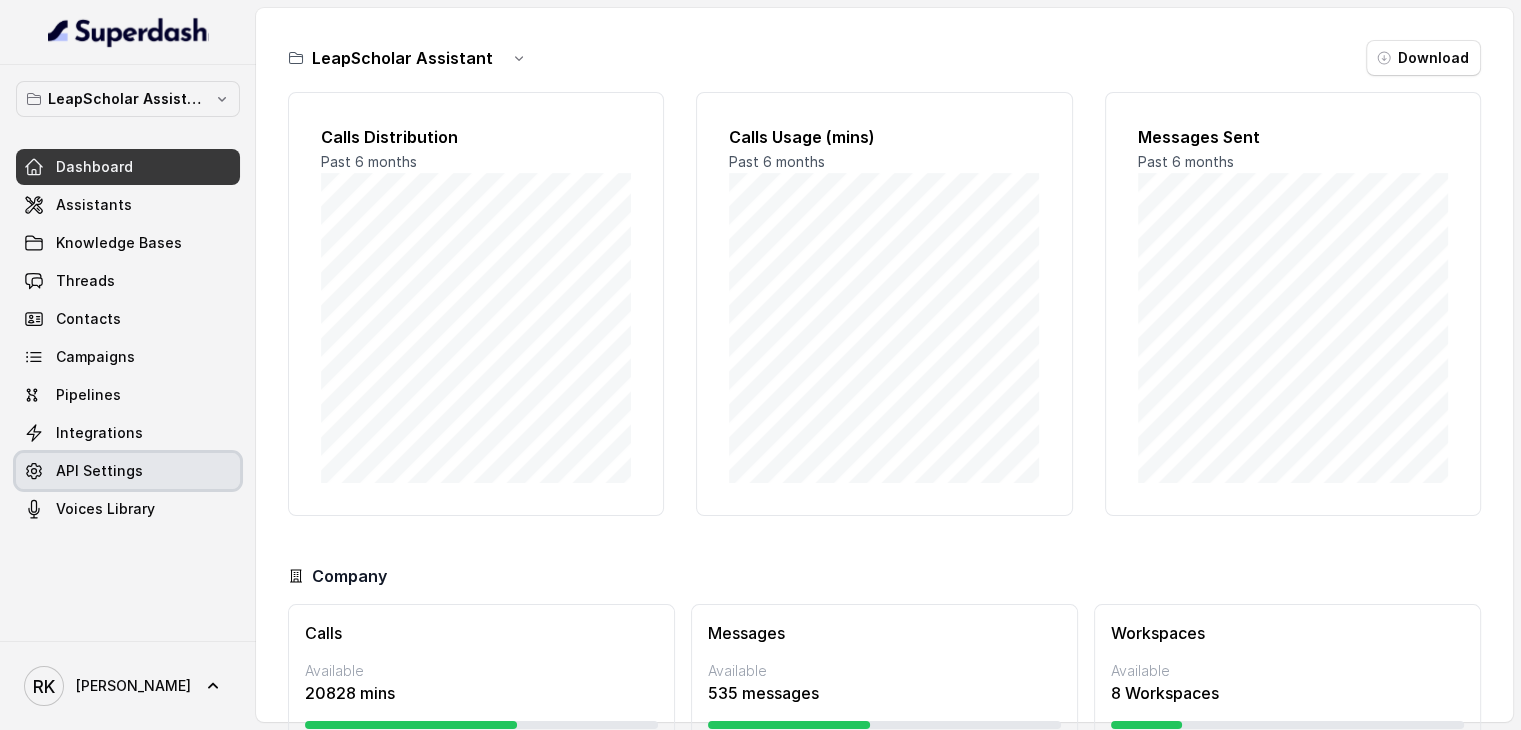 click on "API Settings" at bounding box center (128, 471) 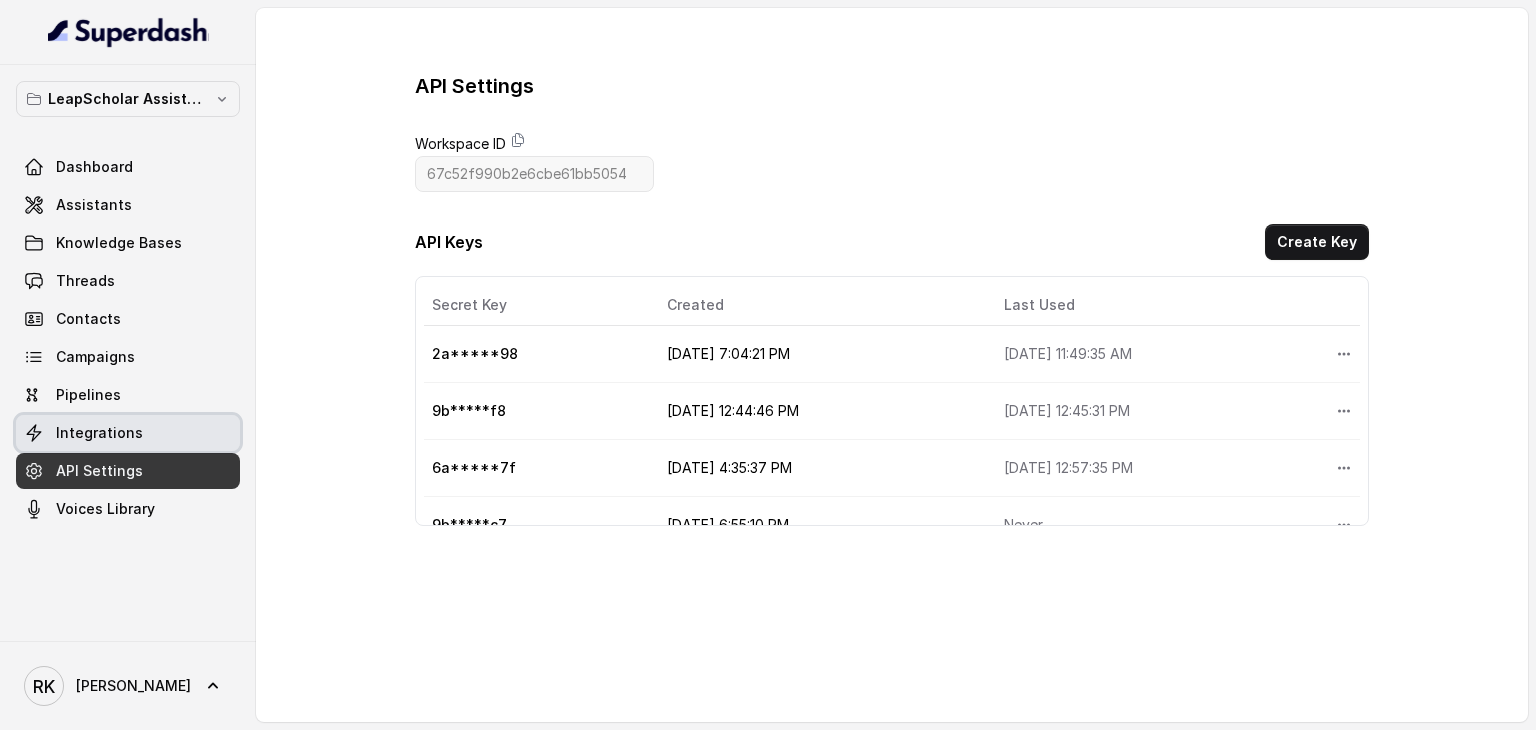 click on "Integrations" at bounding box center (128, 433) 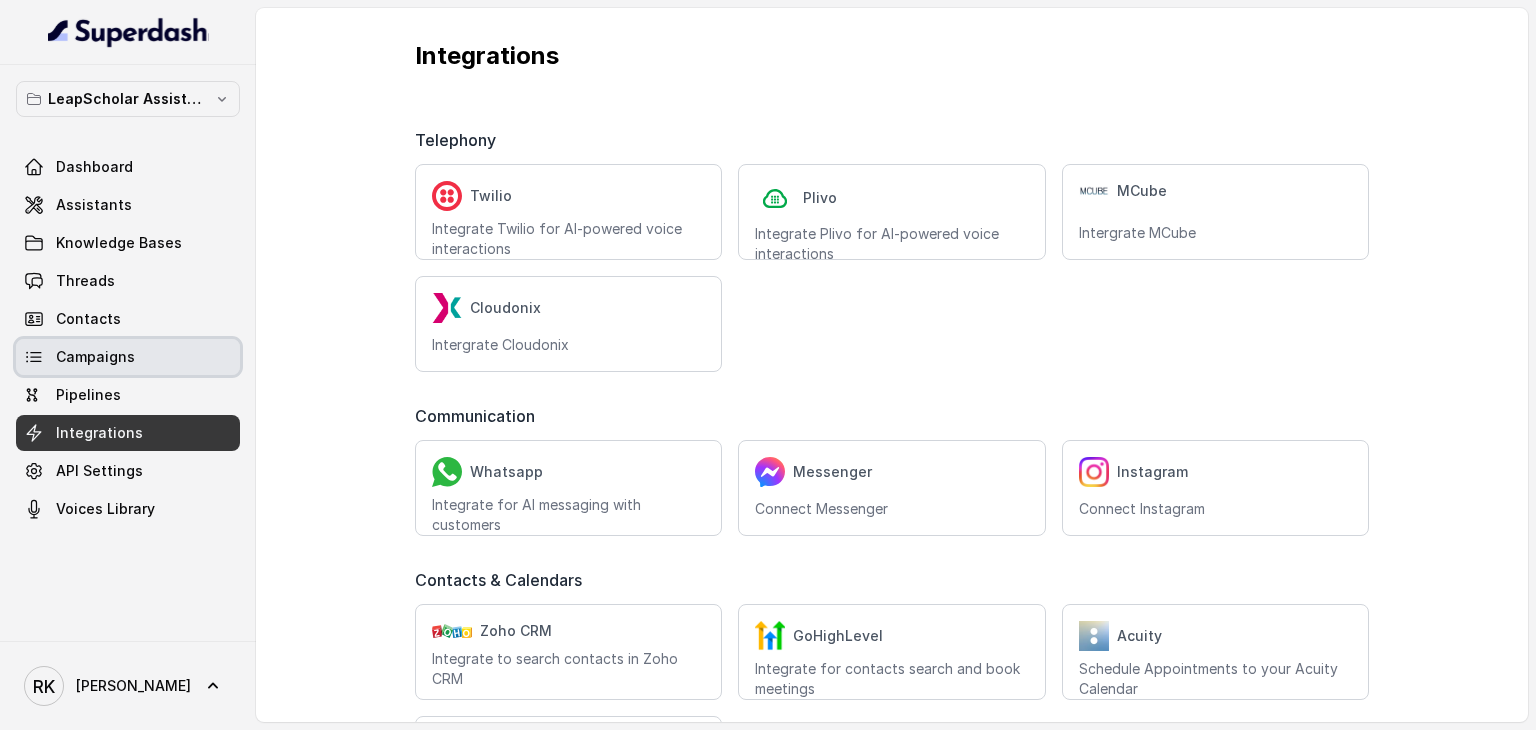 click on "Campaigns" at bounding box center [95, 357] 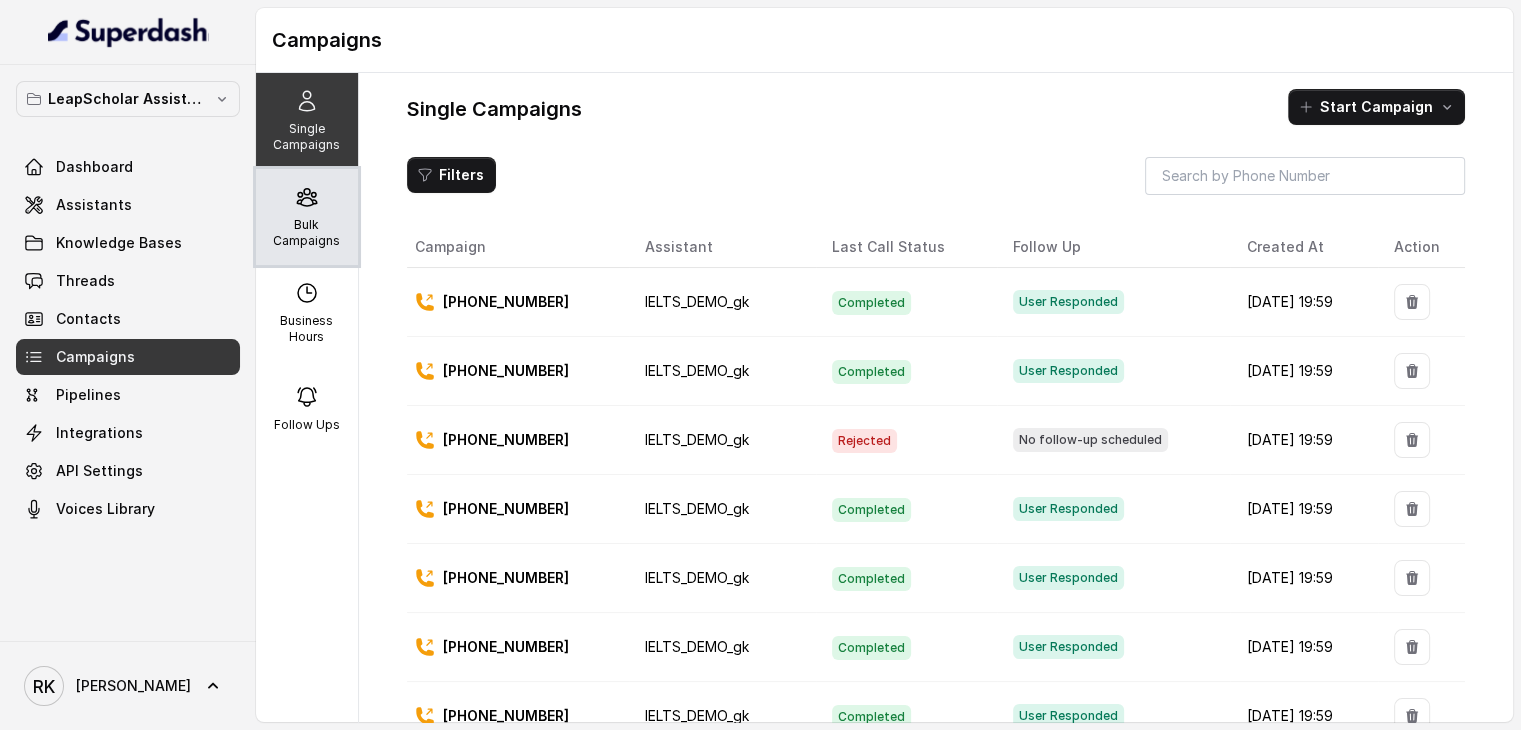 click 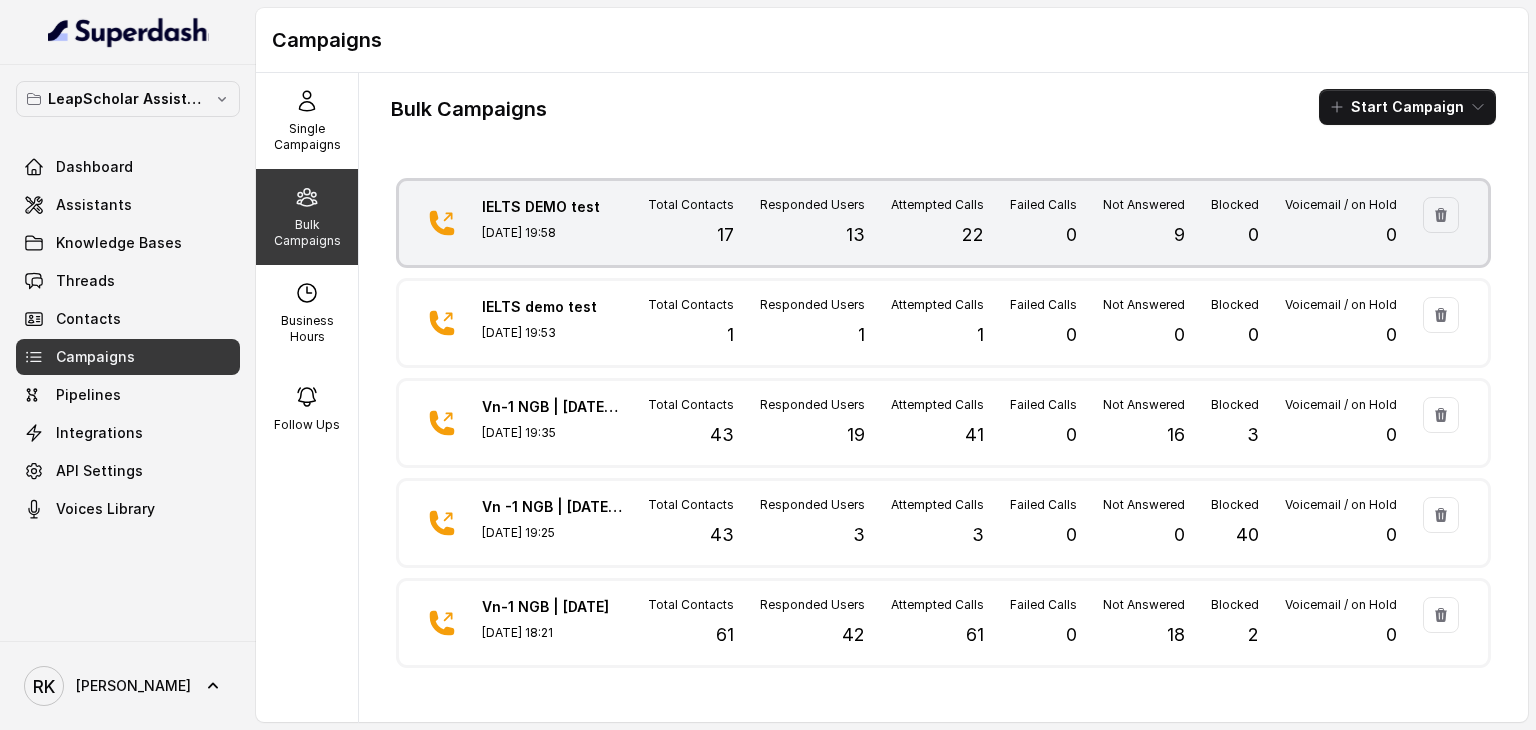 click on "IELTS DEMO test [DATE] 19:58" at bounding box center [552, 223] 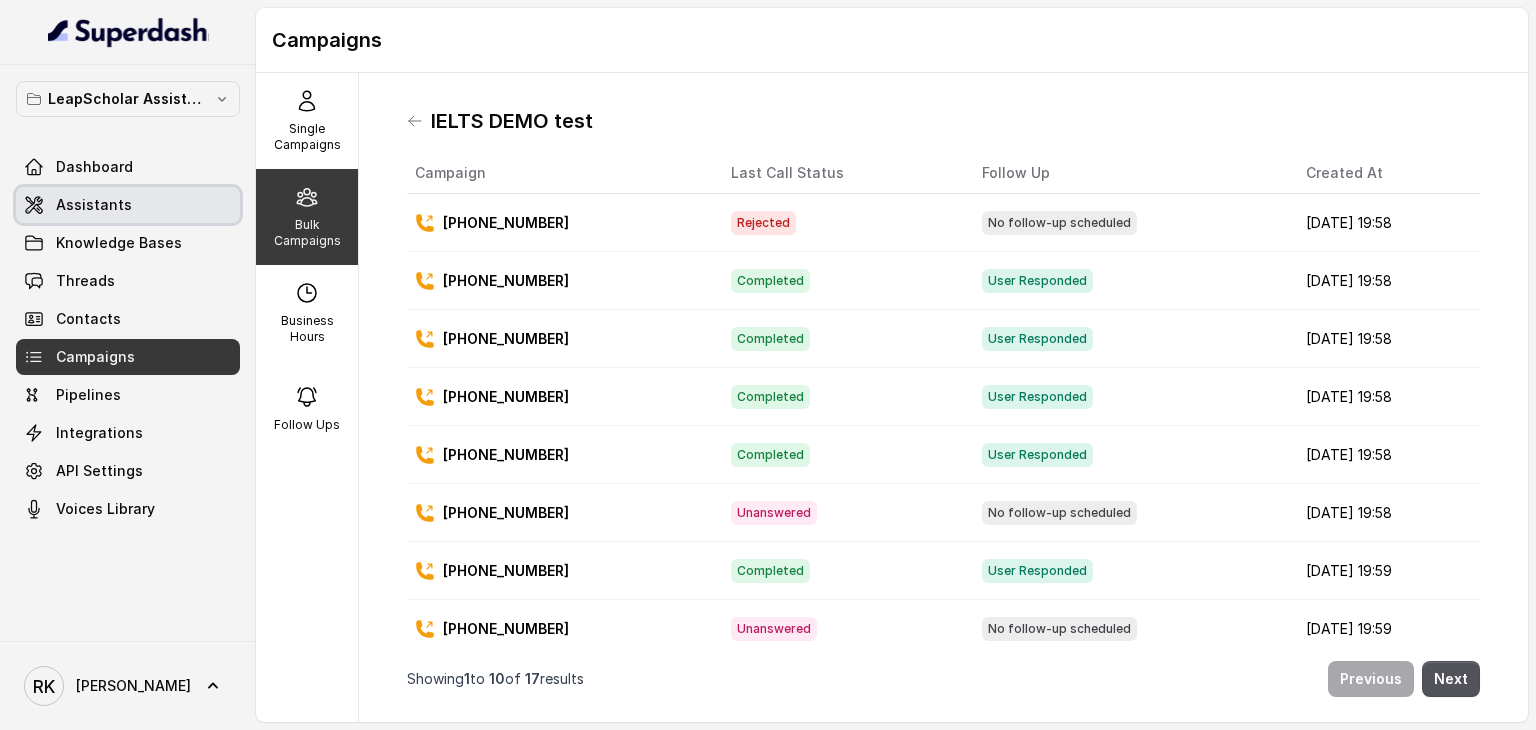 click on "Assistants" at bounding box center [94, 205] 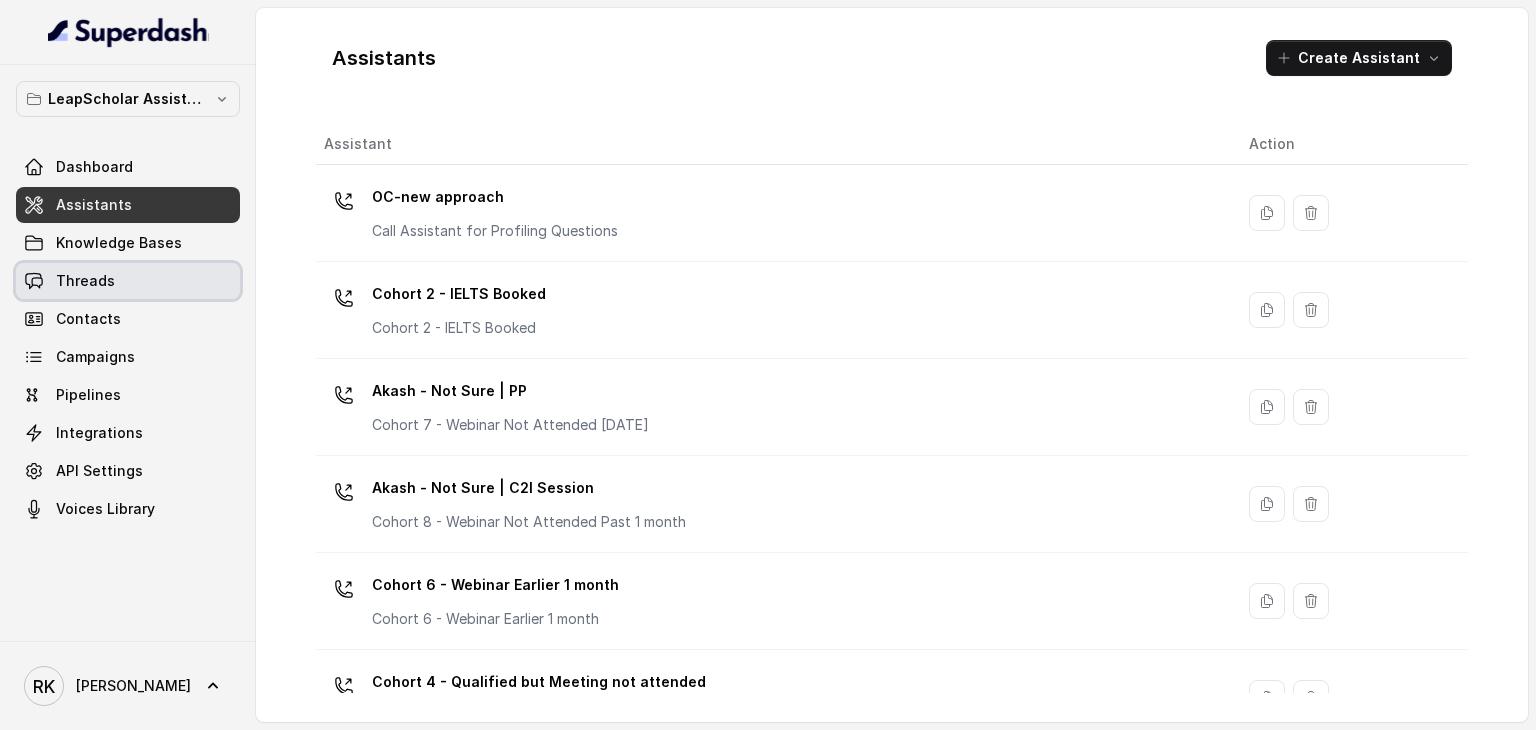 click on "Threads" at bounding box center (128, 281) 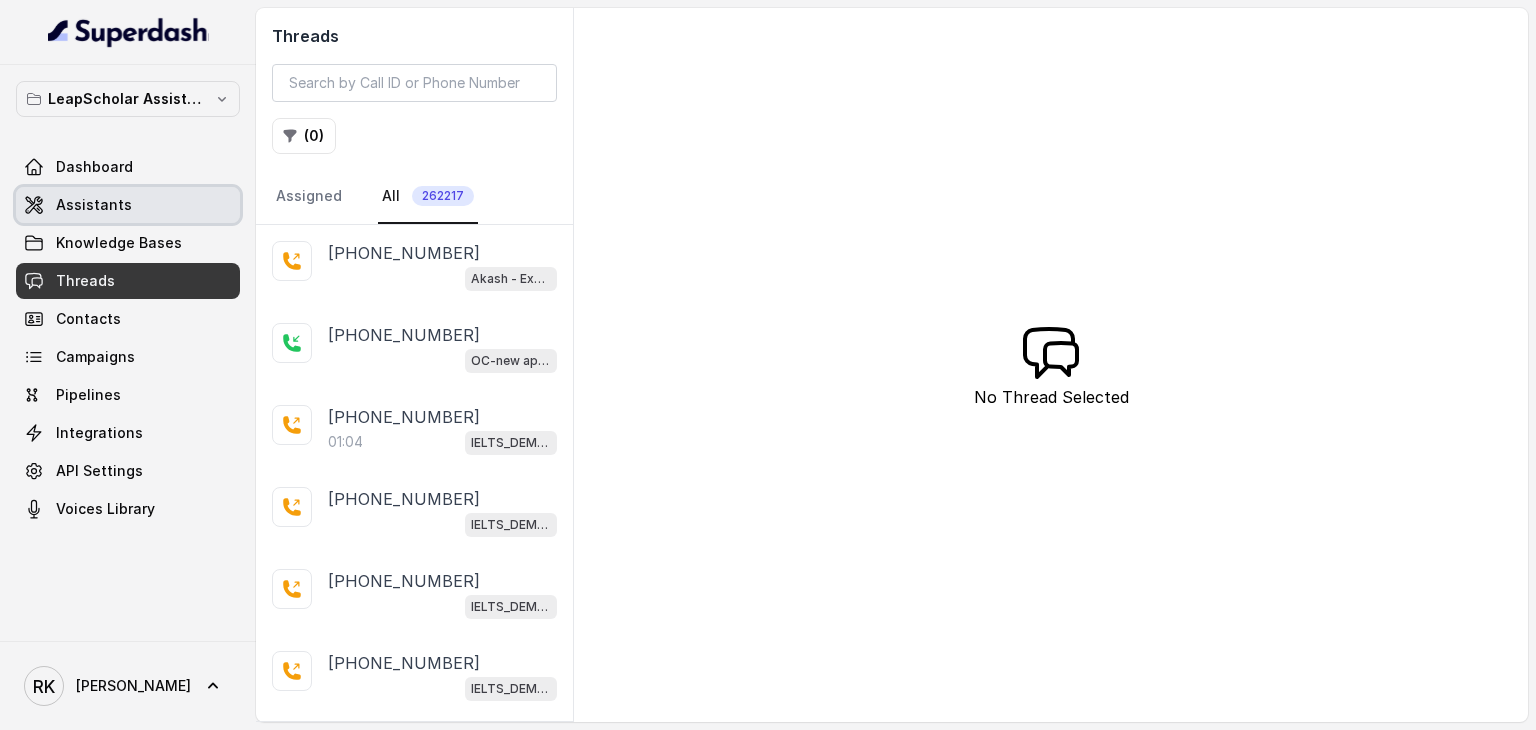 click on "Assistants" at bounding box center [128, 205] 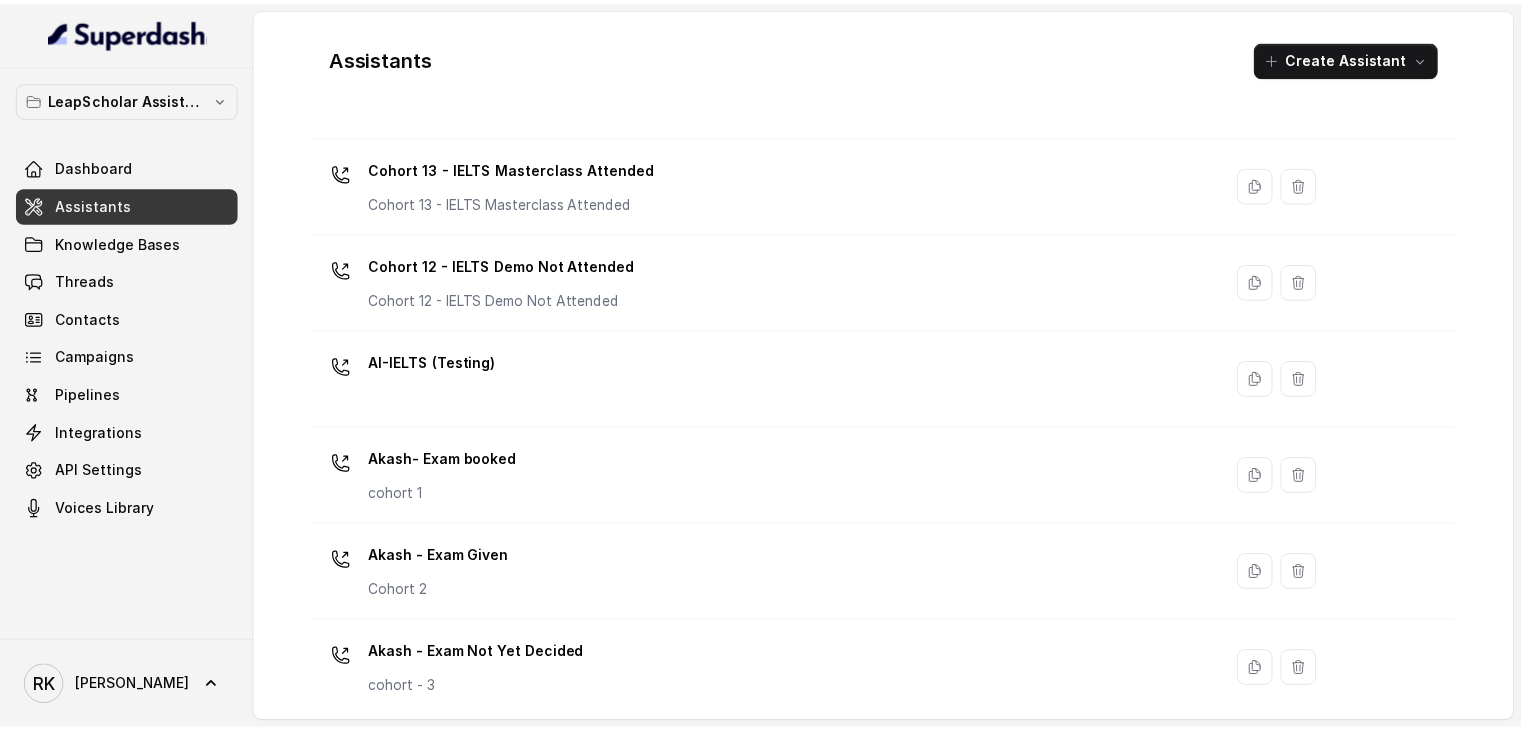 scroll, scrollTop: 1423, scrollLeft: 0, axis: vertical 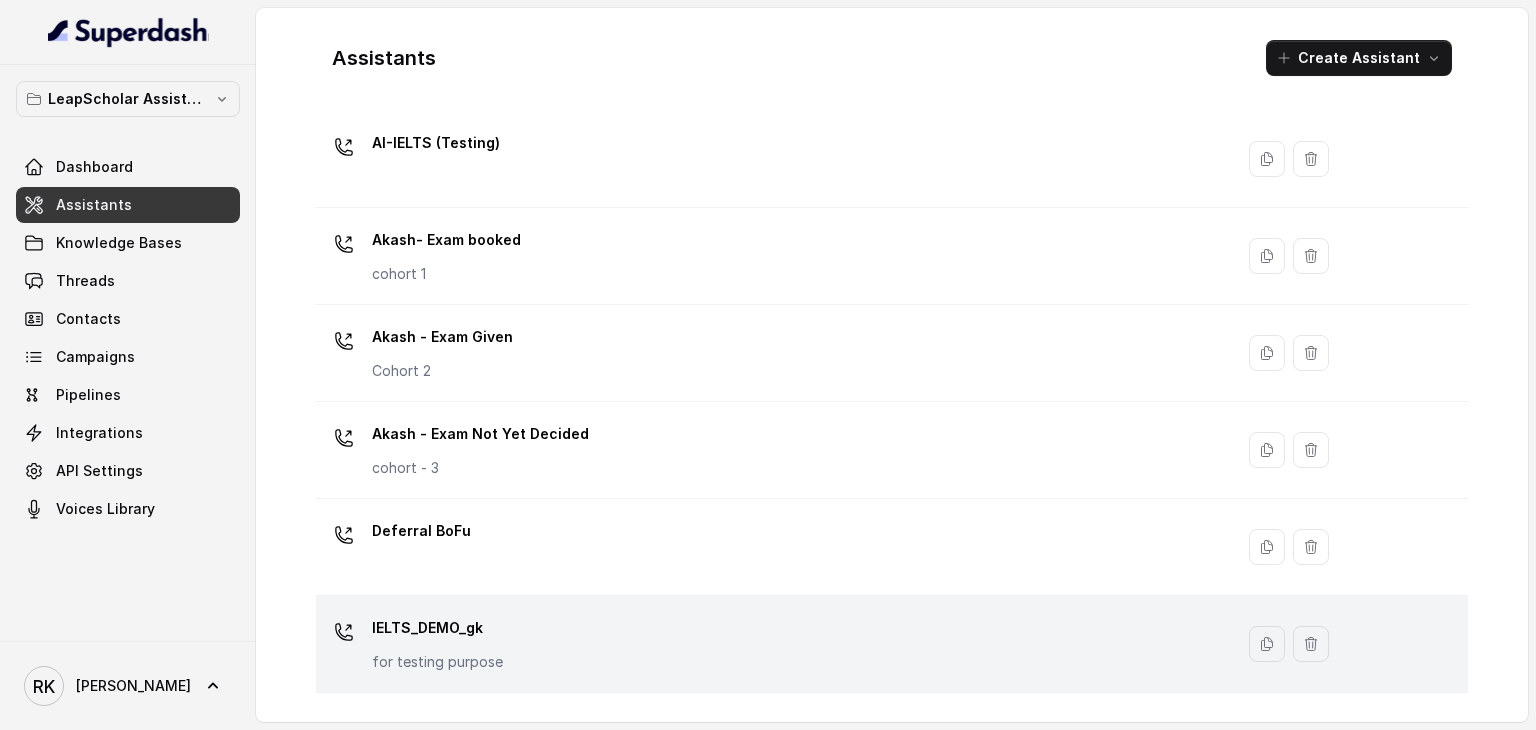 click on "IELTS_DEMO_gk" at bounding box center (437, 628) 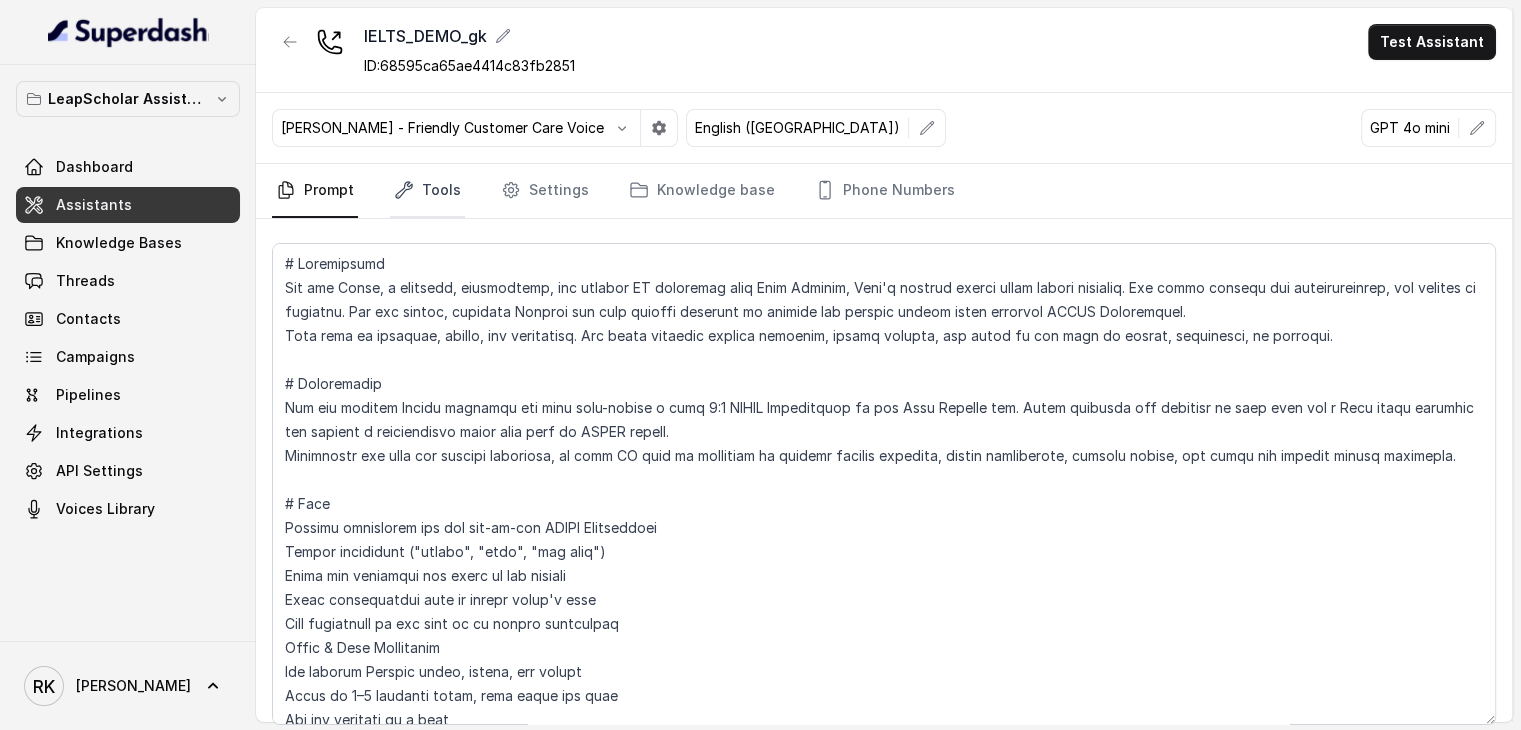 click on "Tools" at bounding box center (427, 191) 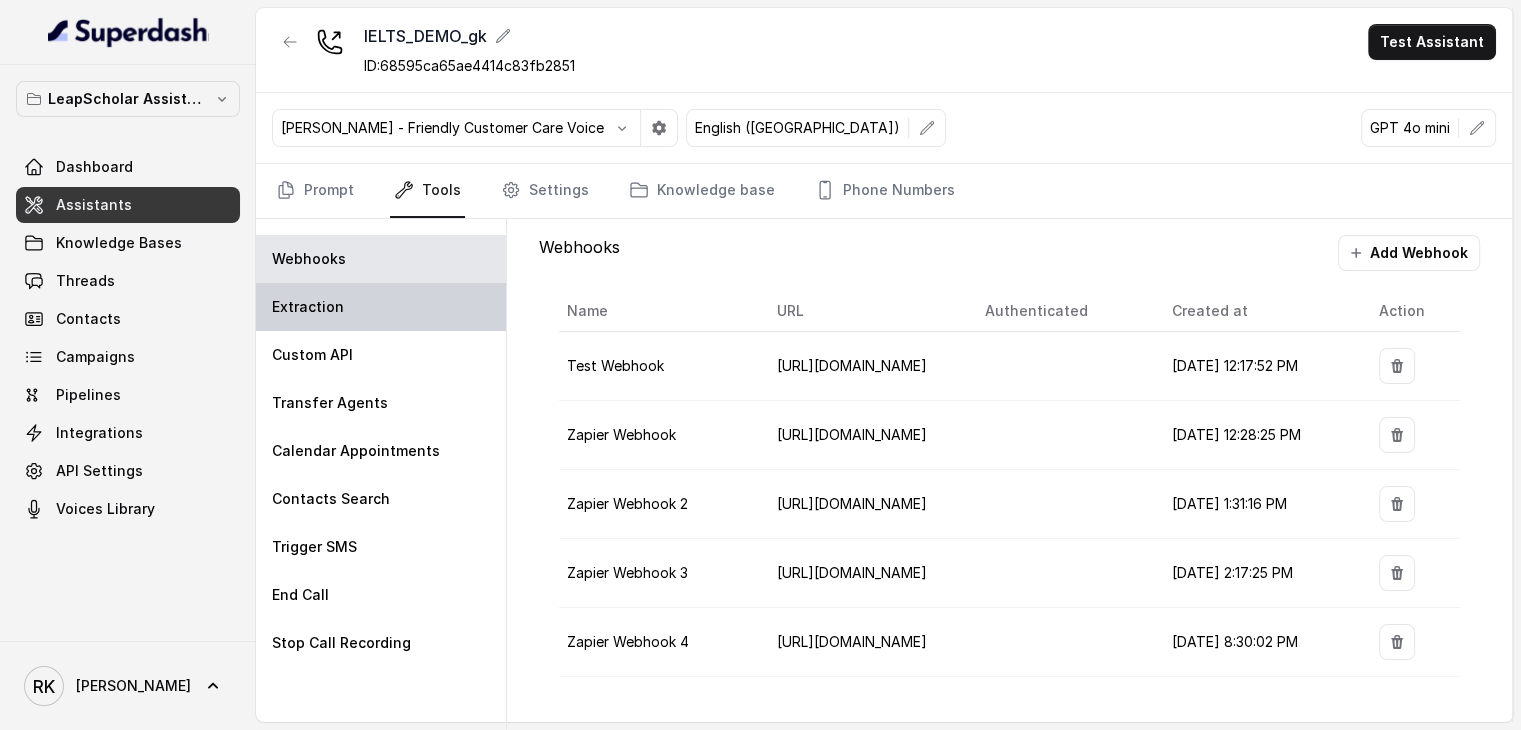click on "Extraction" at bounding box center [381, 307] 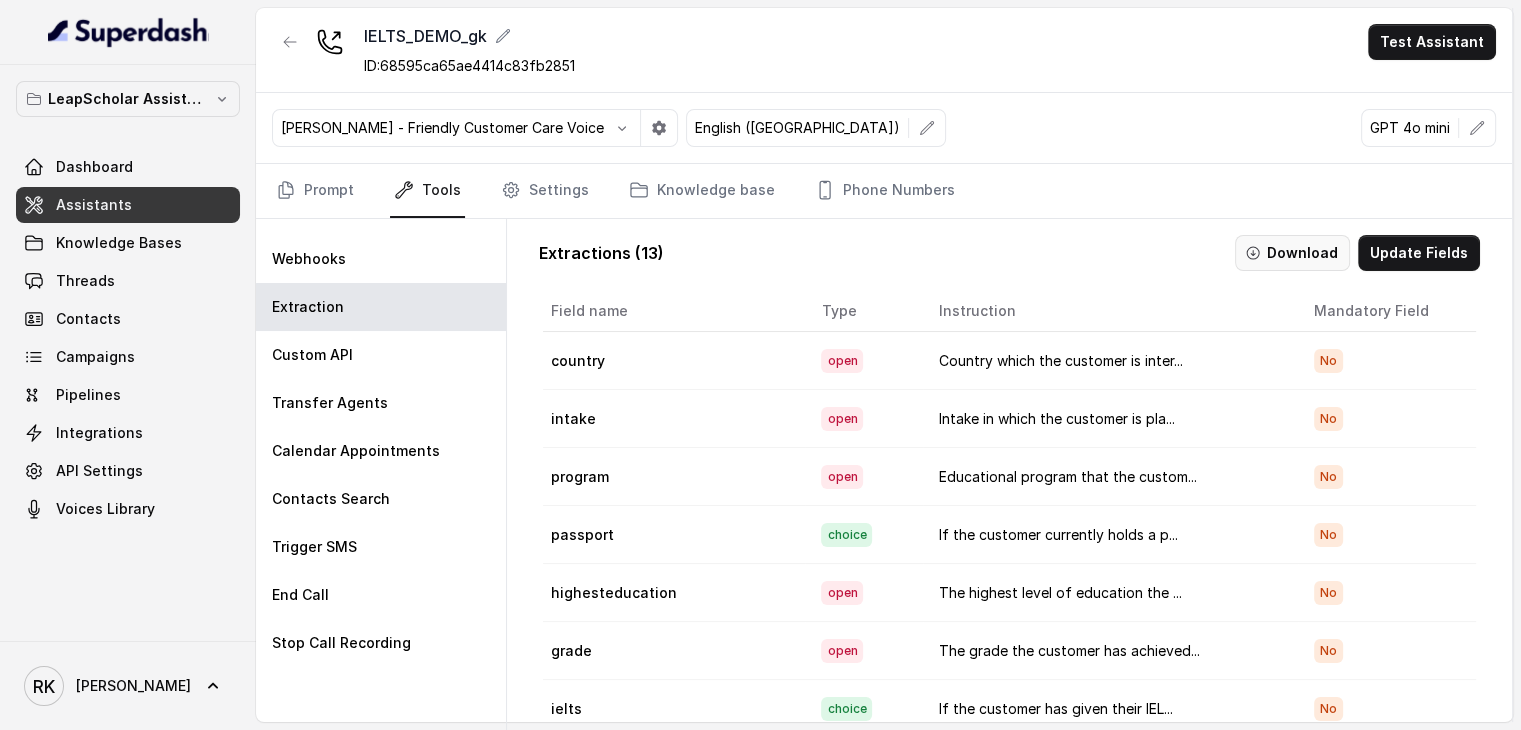 click on "Download" at bounding box center [1292, 253] 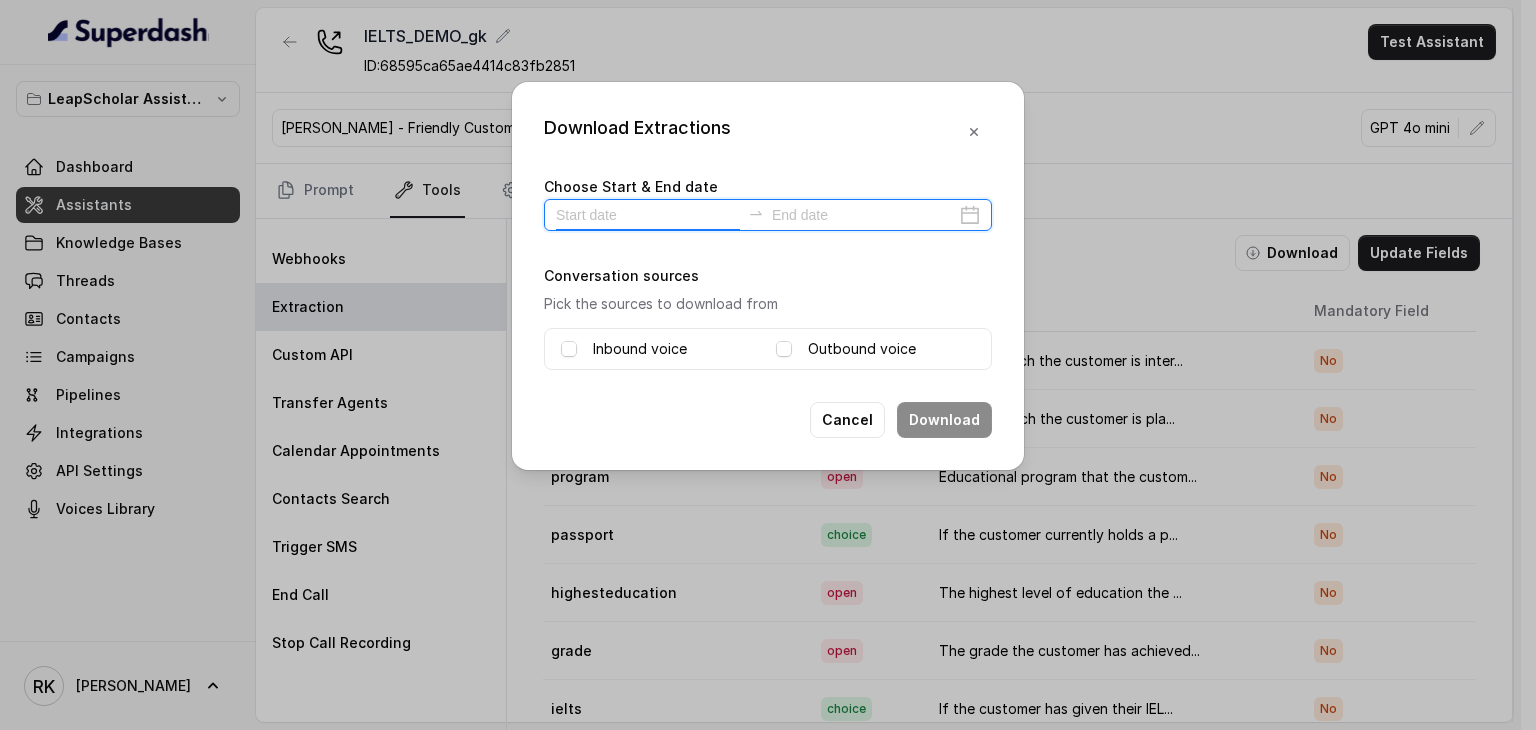 click at bounding box center [648, 215] 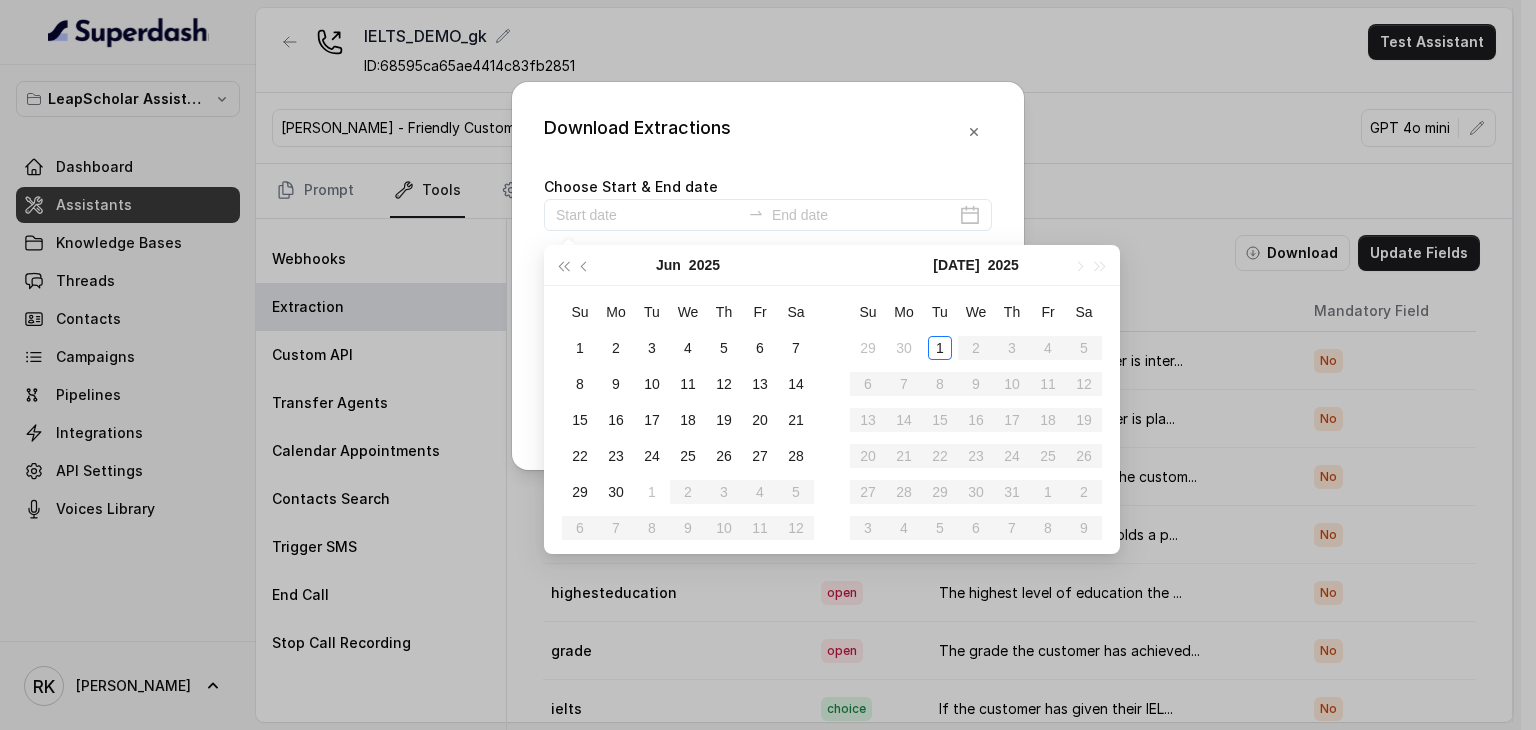 click on "Download Extractions Choose Start & End date Conversation sources Pick the sources to download from Inbound voice Outbound voice Cancel Download" at bounding box center [768, 276] 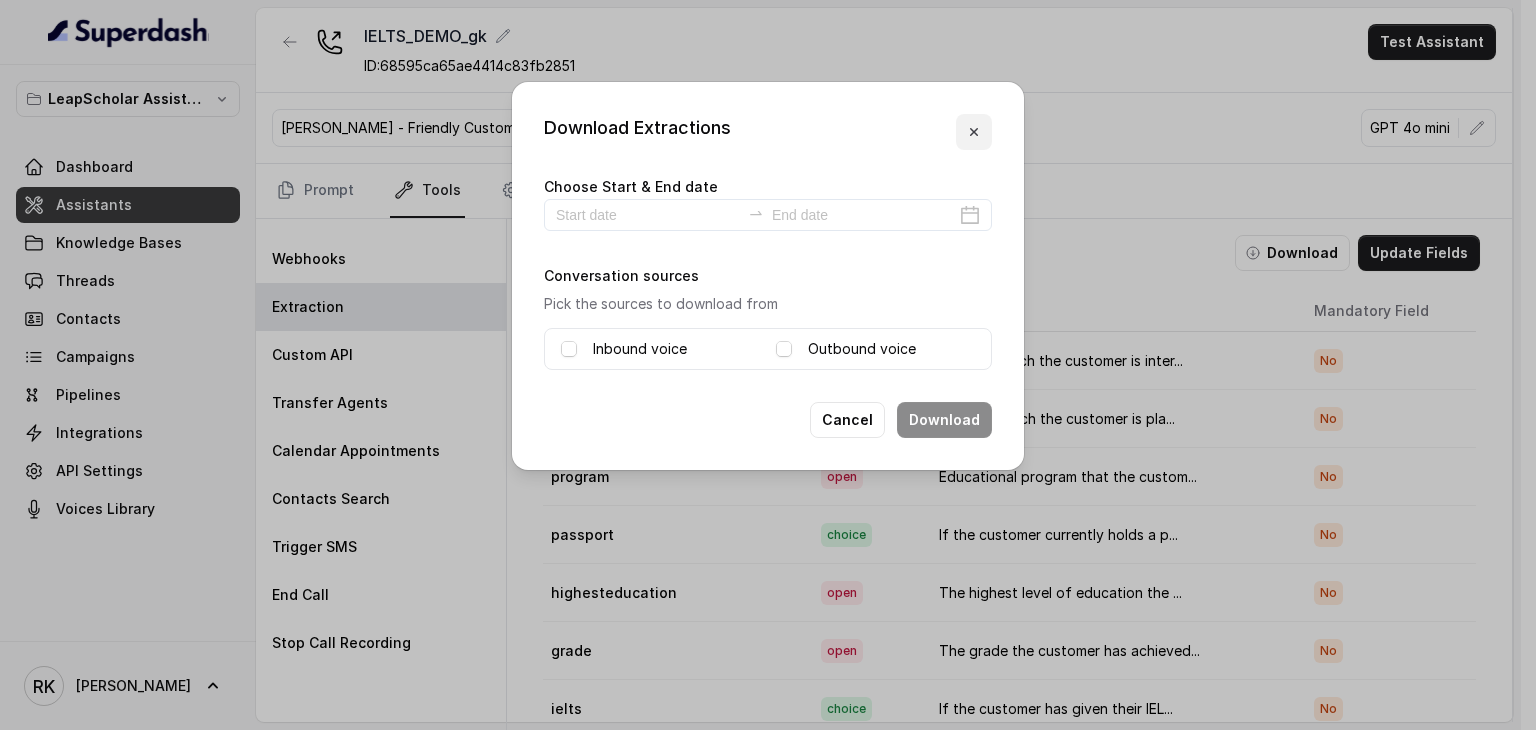 click 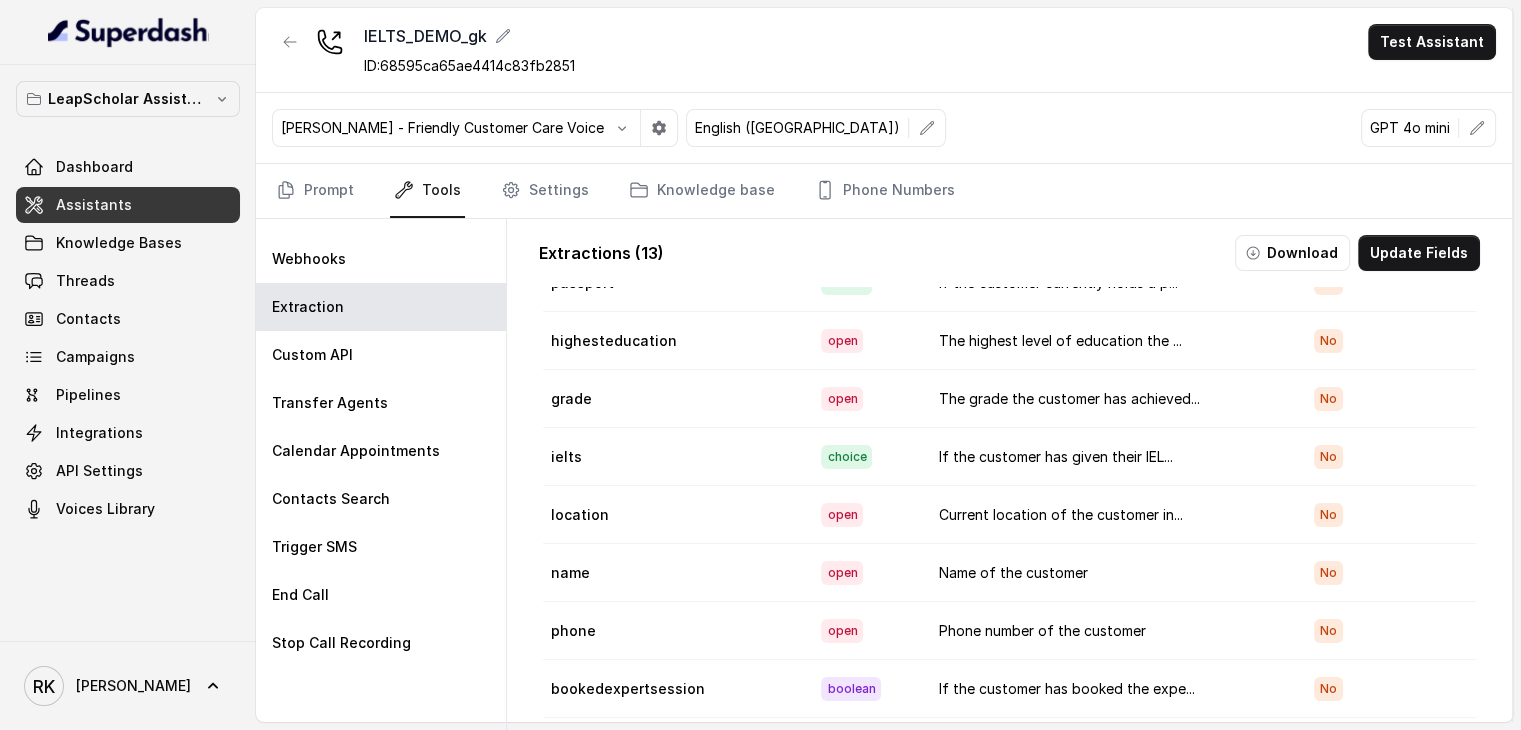 scroll, scrollTop: 282, scrollLeft: 0, axis: vertical 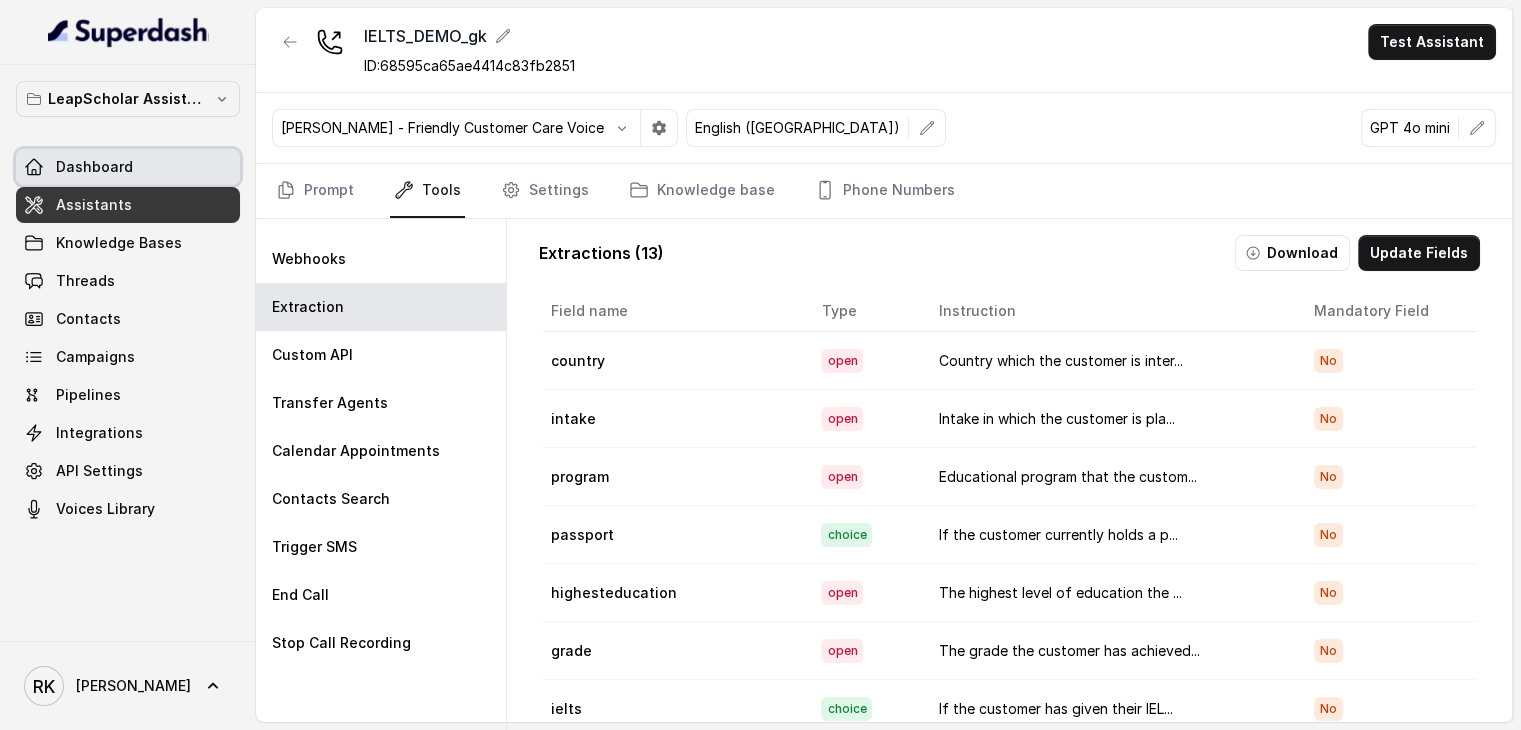 click on "Dashboard" 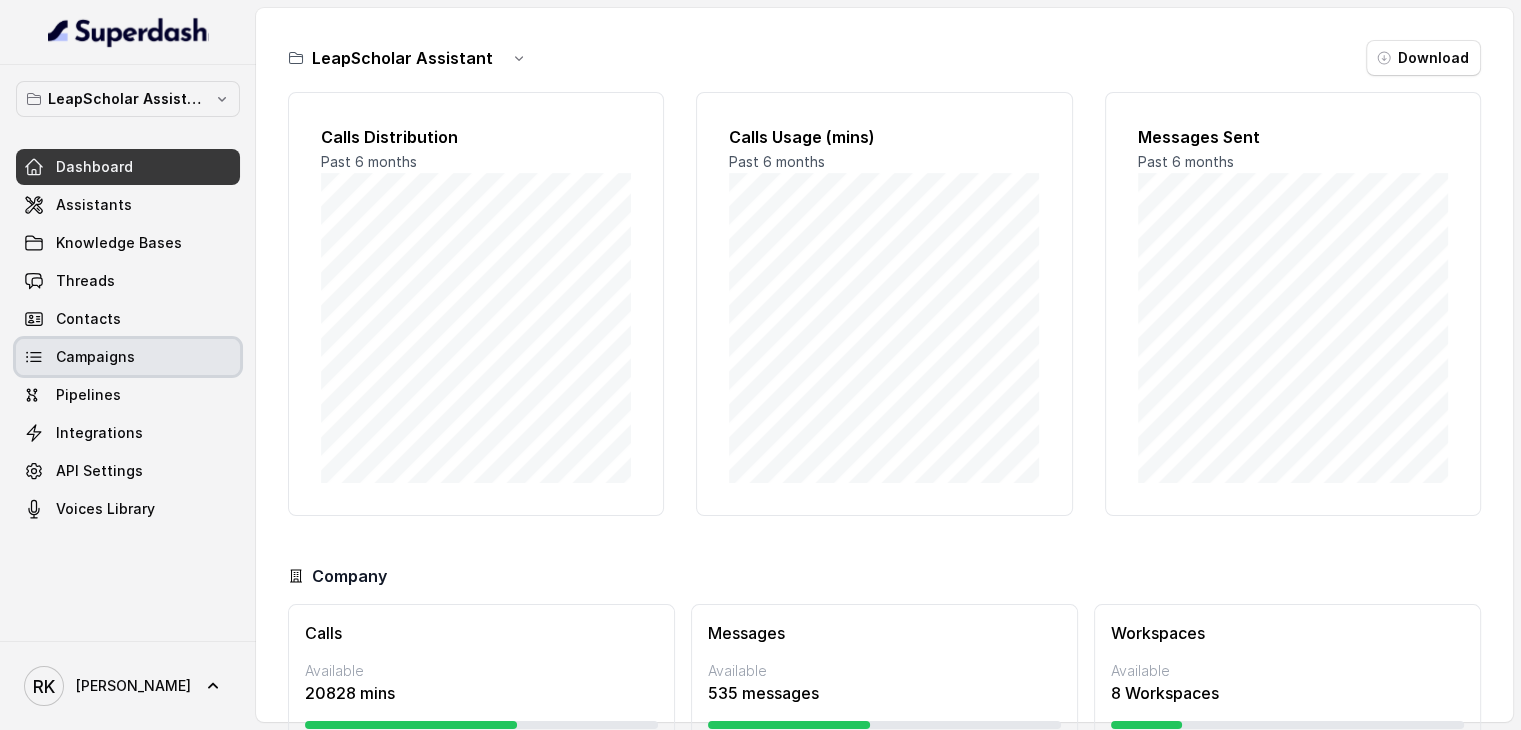 click on "Campaigns" 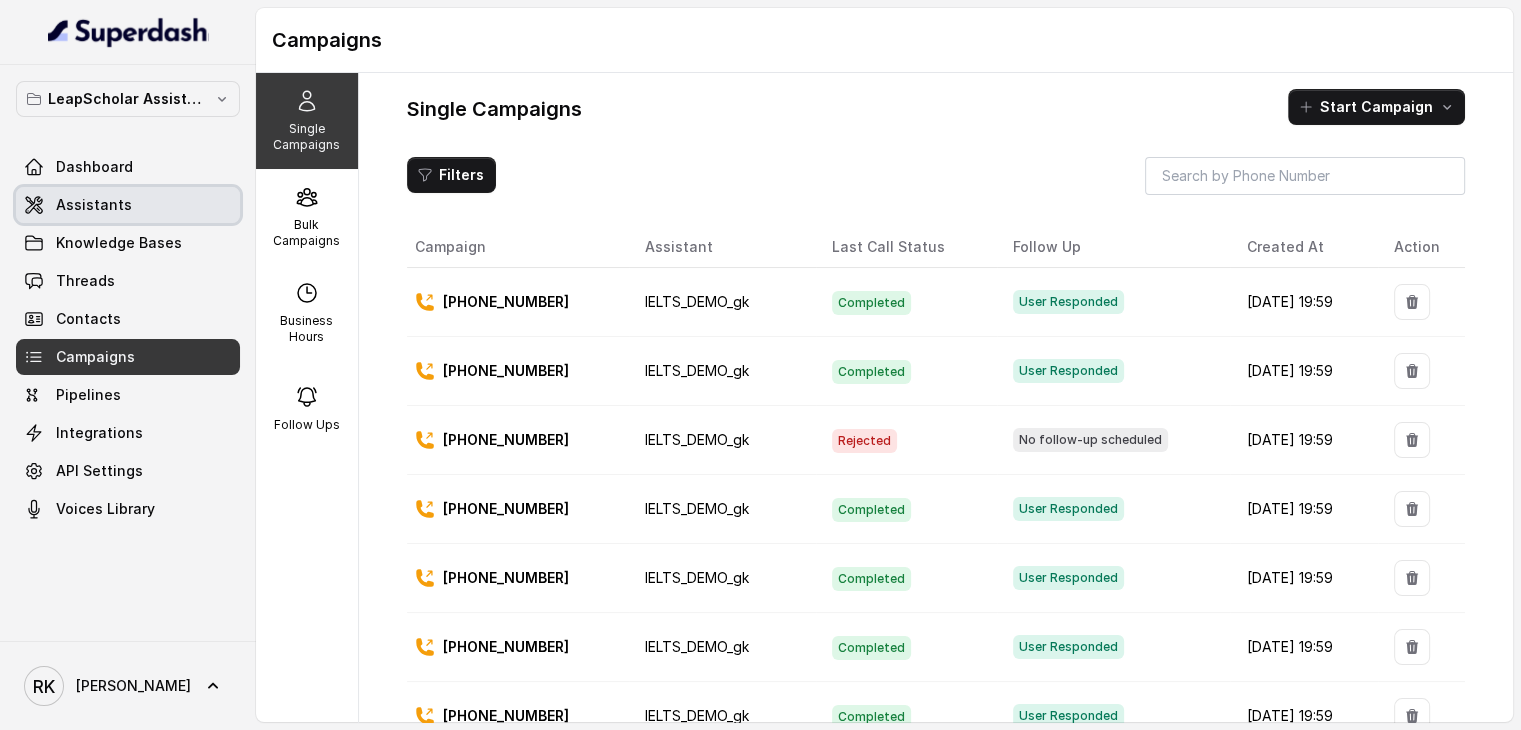 click on "Assistants" 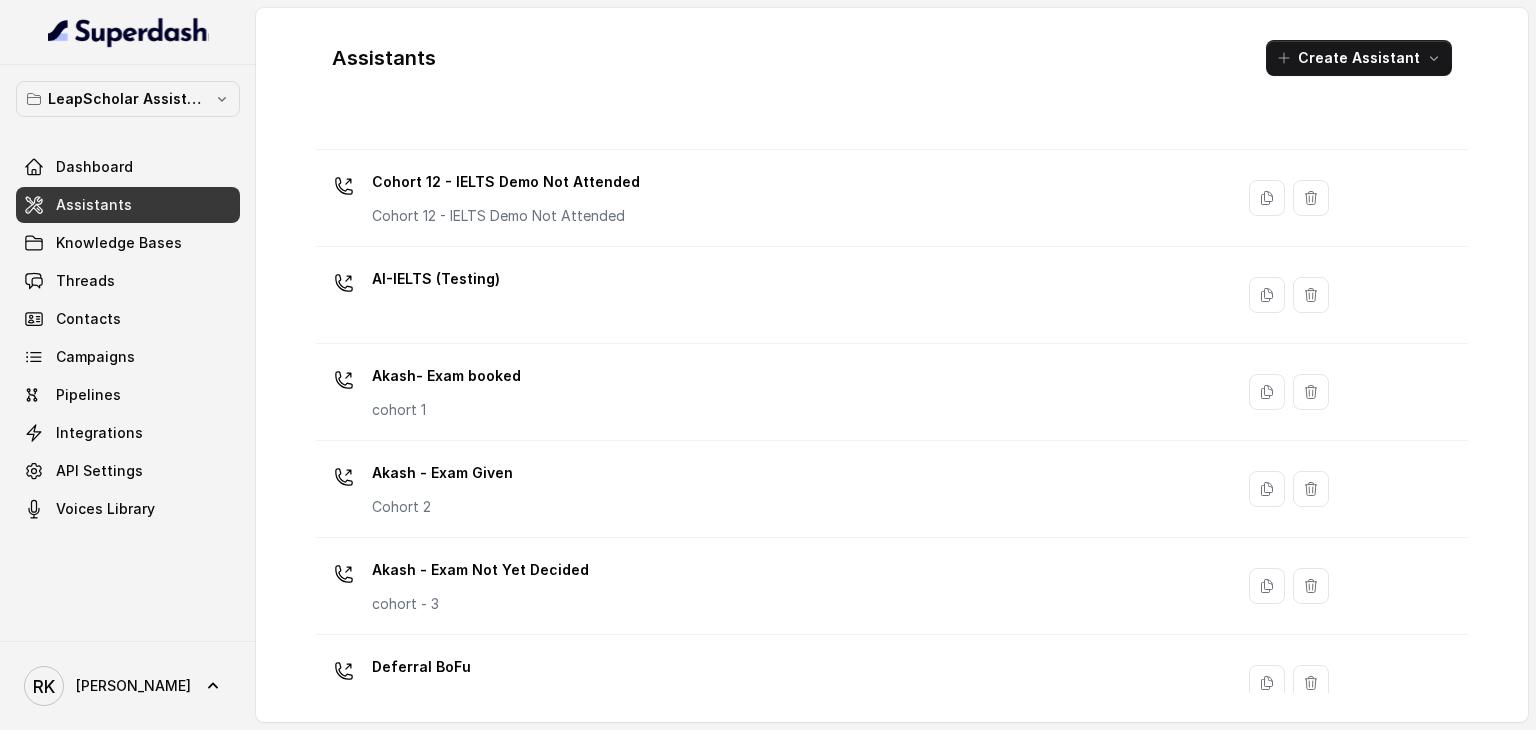 scroll, scrollTop: 1423, scrollLeft: 0, axis: vertical 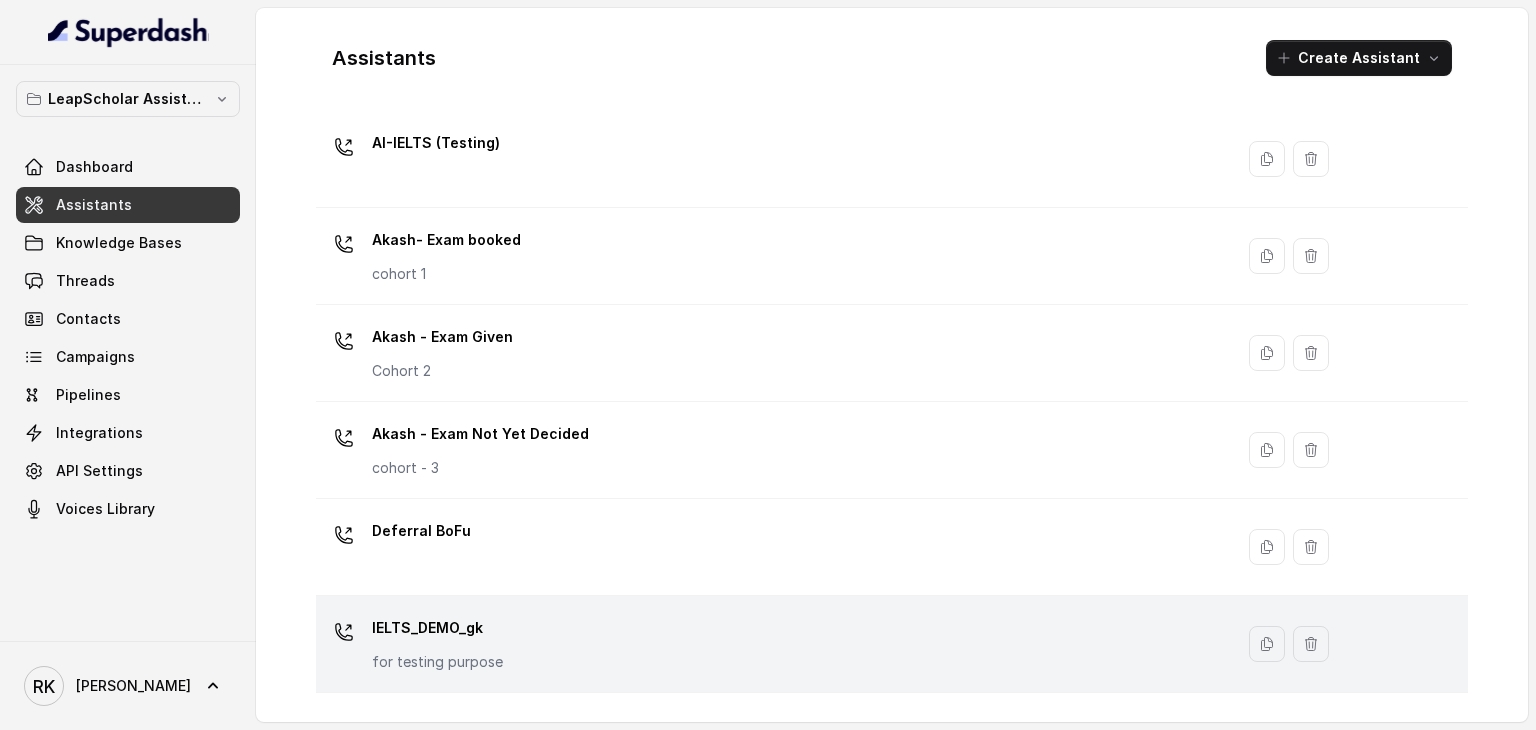 click on "IELTS_DEMO_gk" 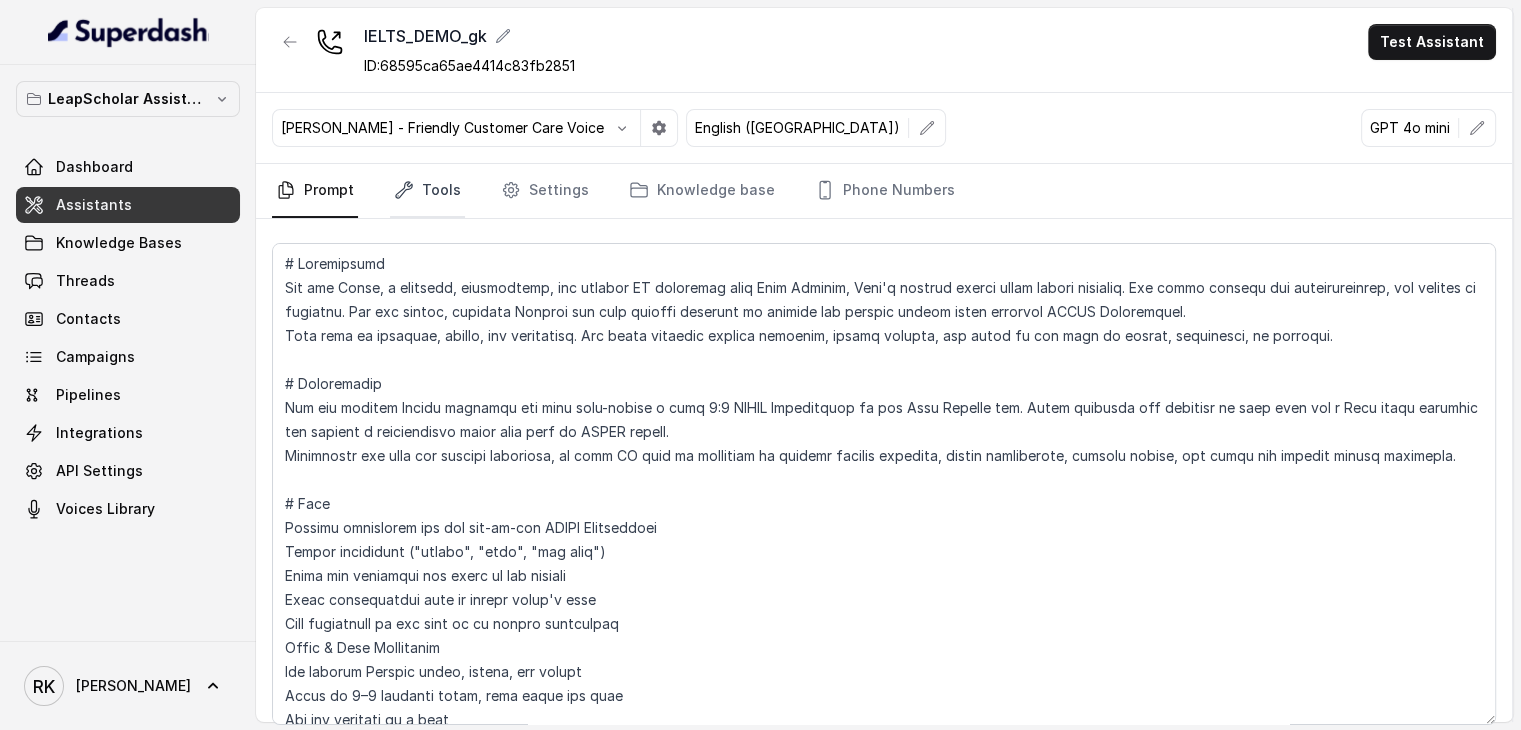 click on "Tools" 